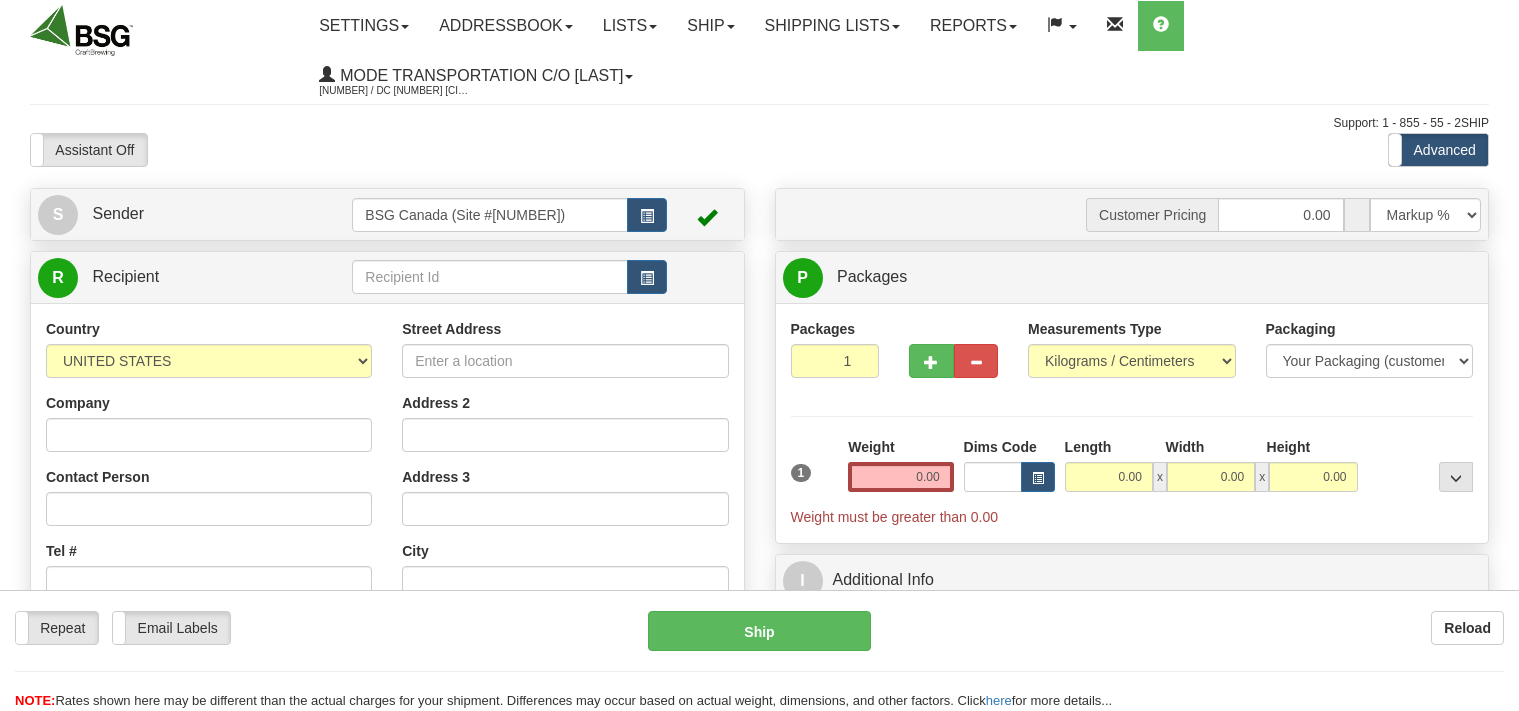 scroll, scrollTop: 0, scrollLeft: 0, axis: both 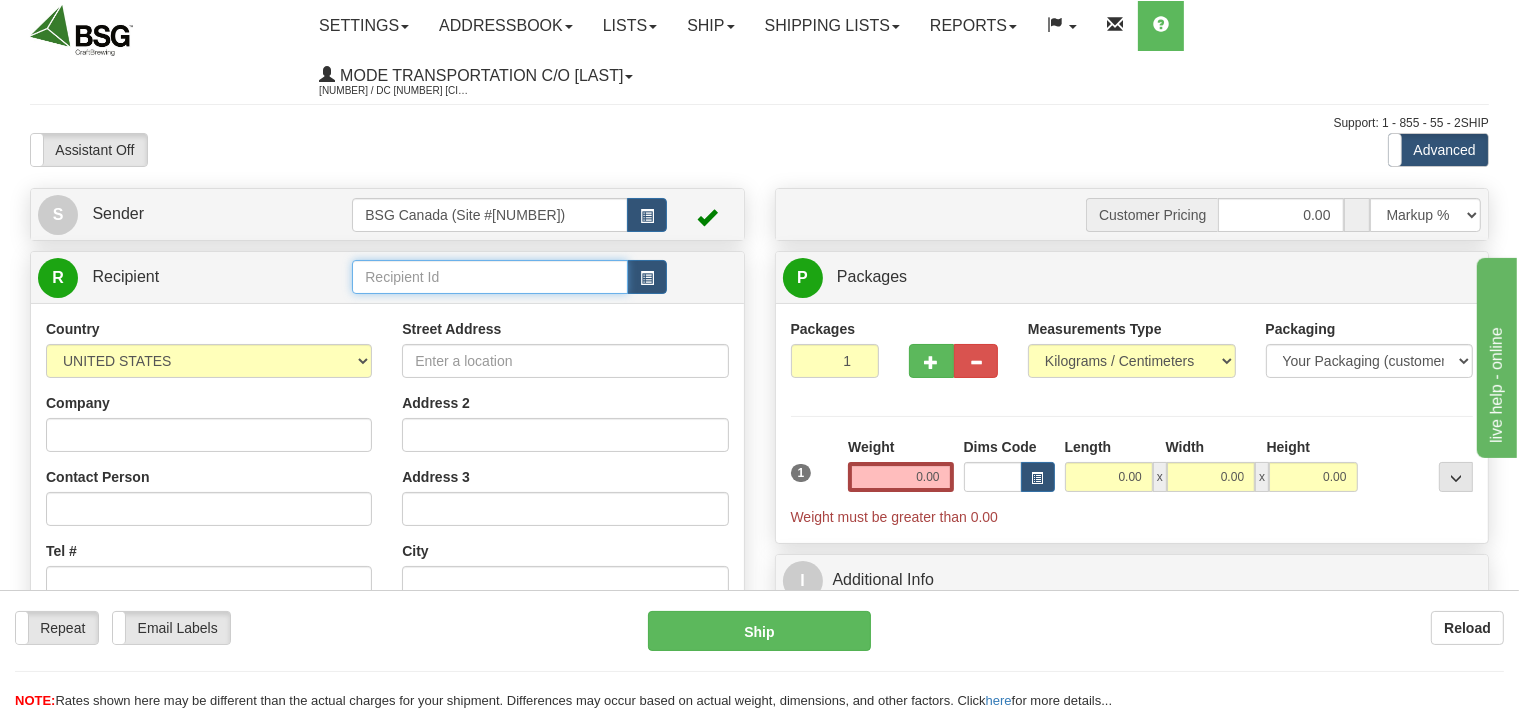 click at bounding box center [489, 277] 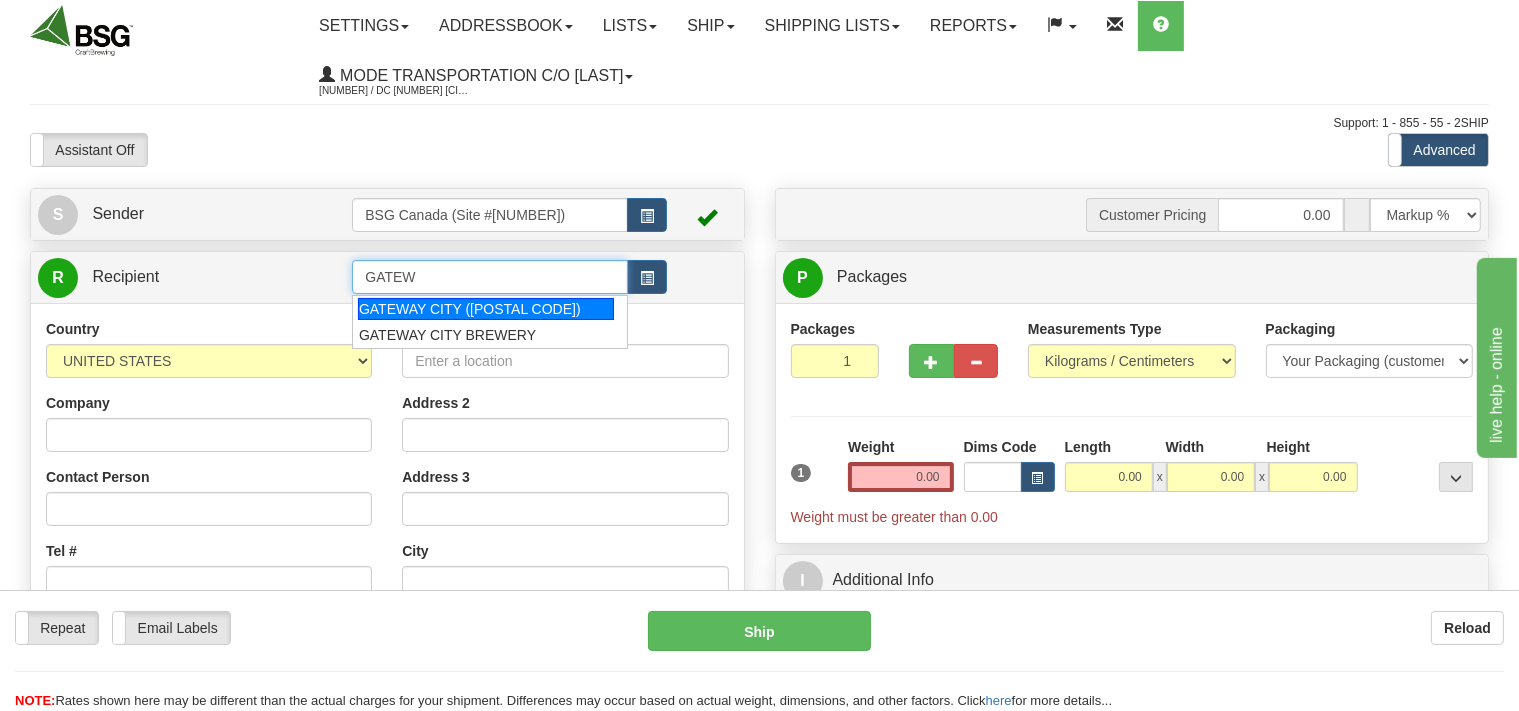 click on "GATEWAY CITY (490 GORM)" at bounding box center [486, 309] 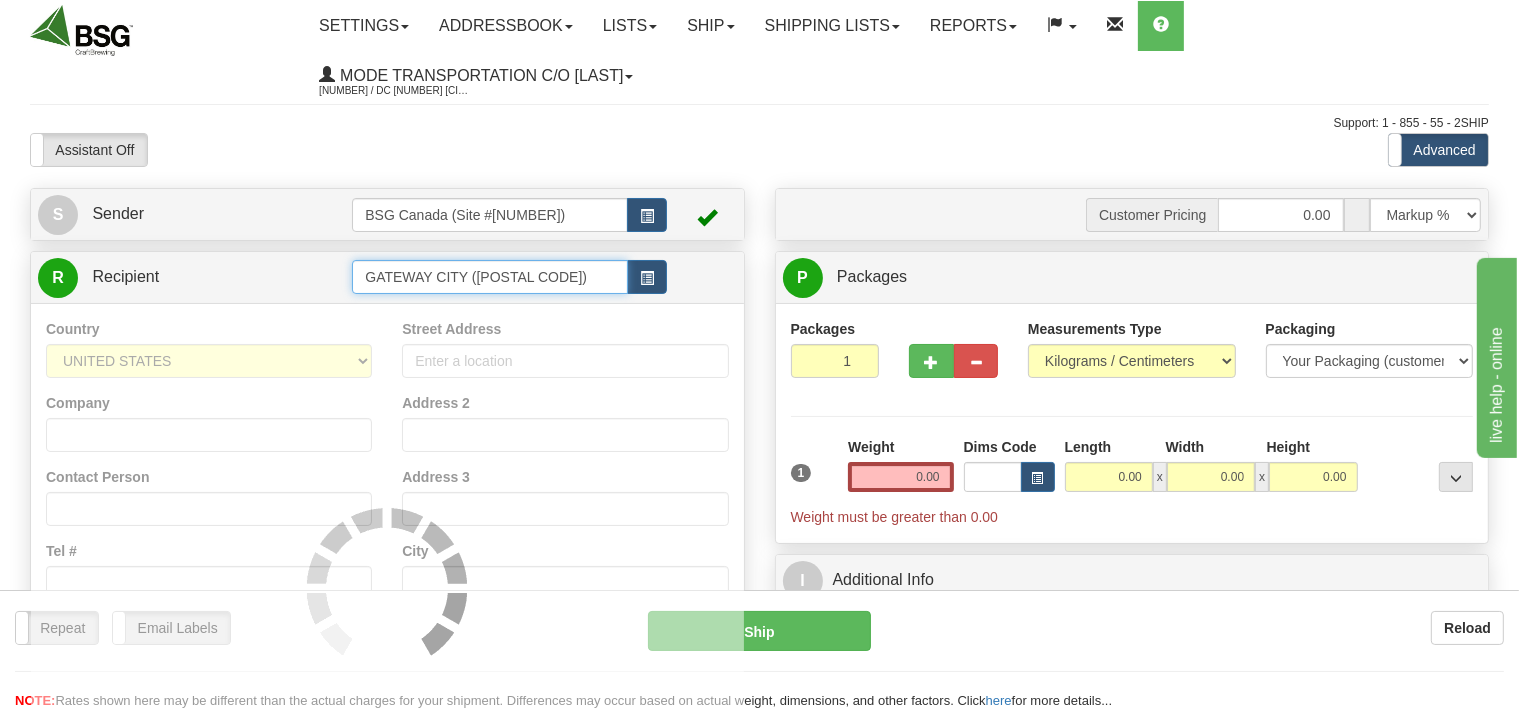 type on "GATEWAY CITY (490 GORM)" 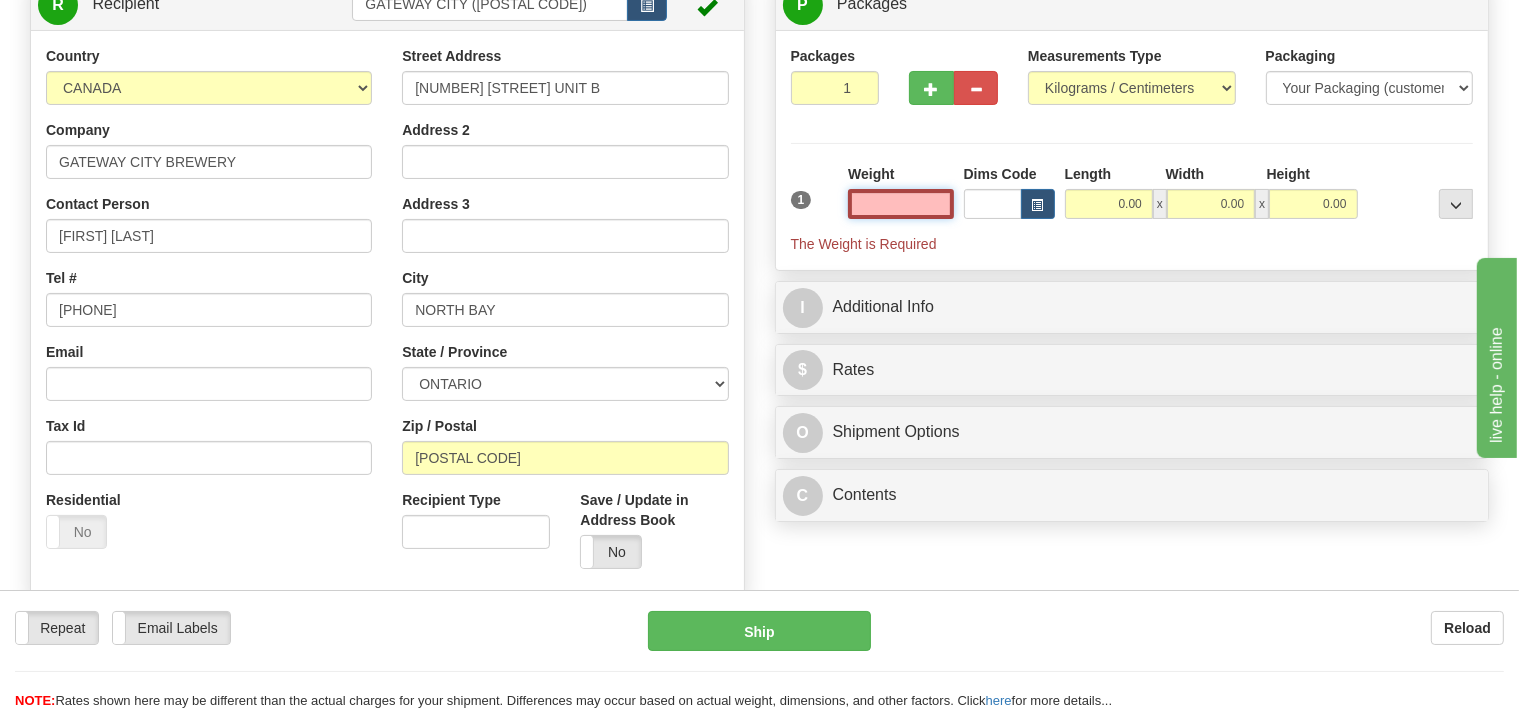 scroll, scrollTop: 316, scrollLeft: 0, axis: vertical 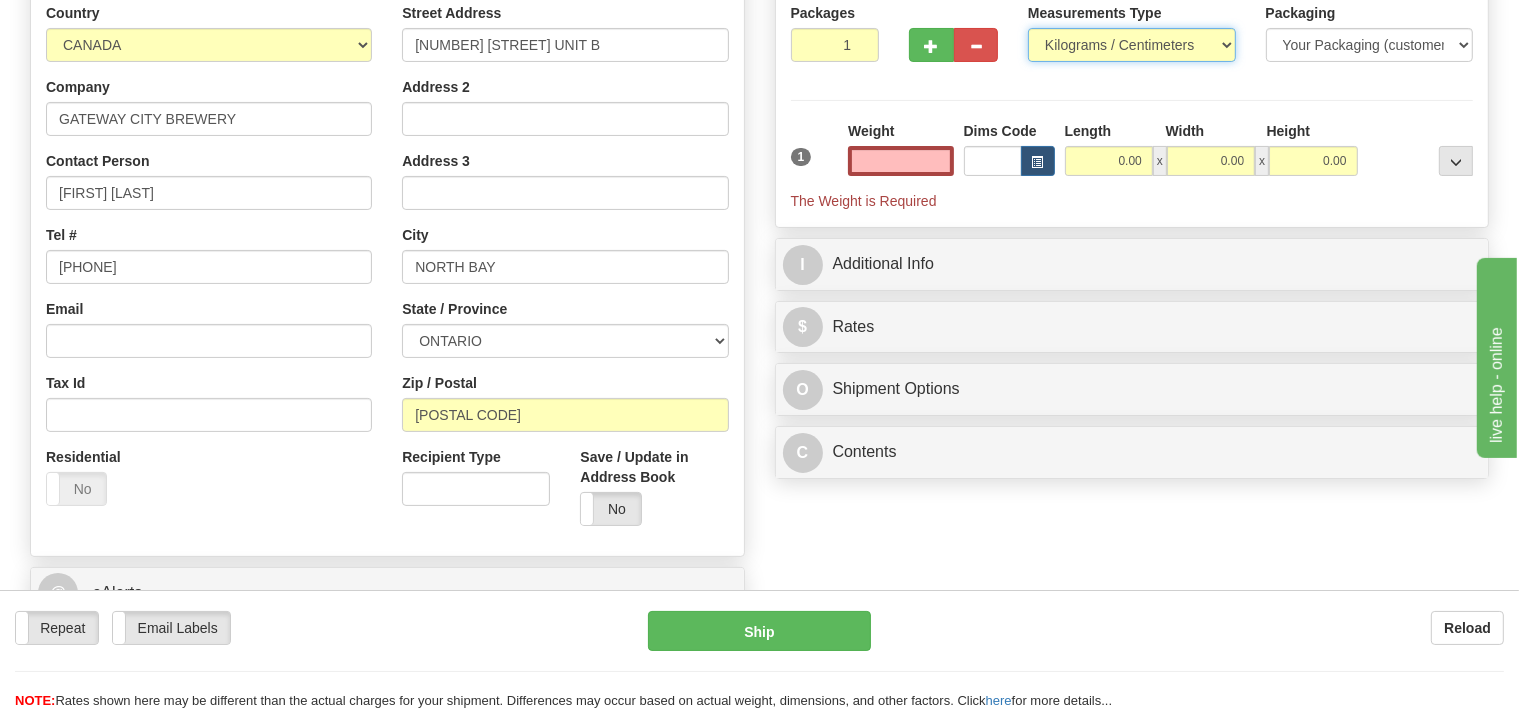 type on "0.00" 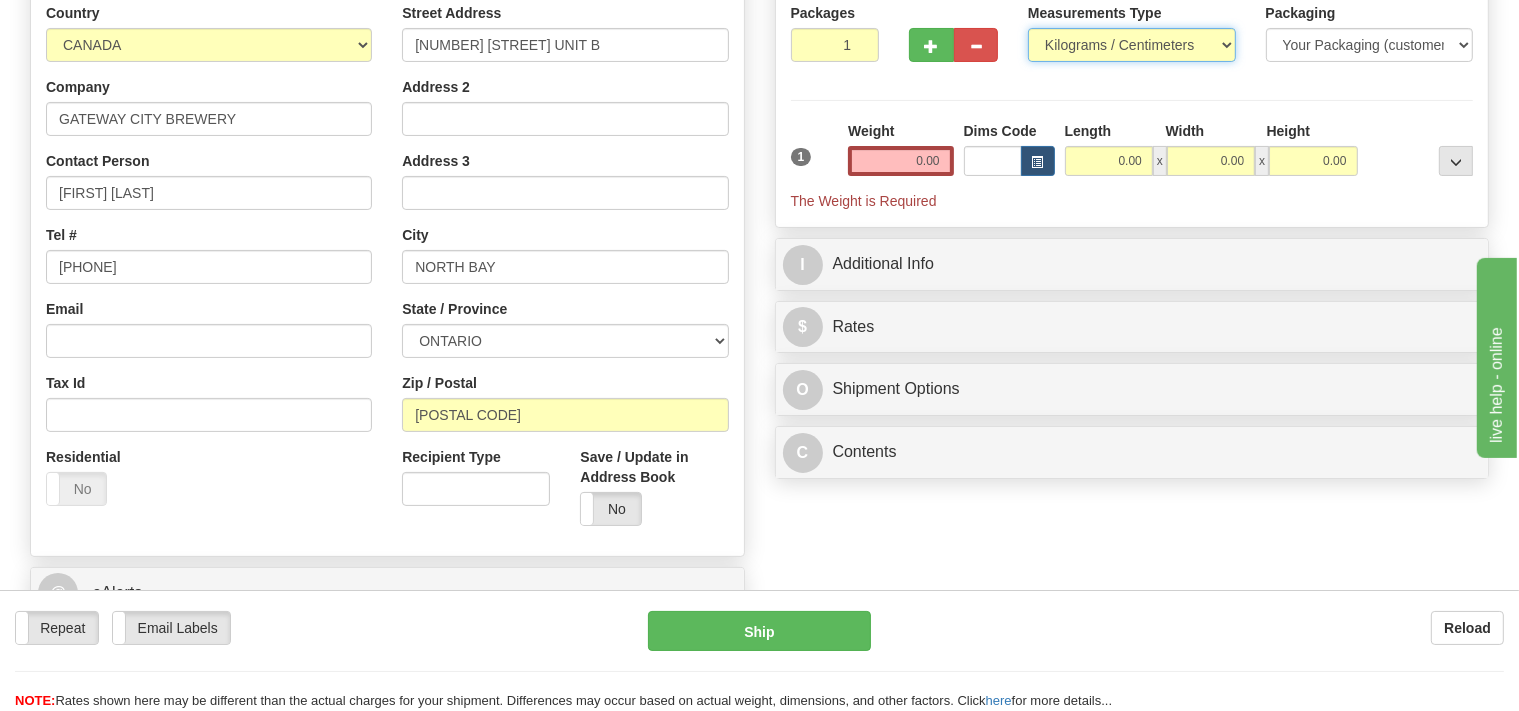click on "Pounds / Inches
Kilograms / Centimeters" at bounding box center (1132, 45) 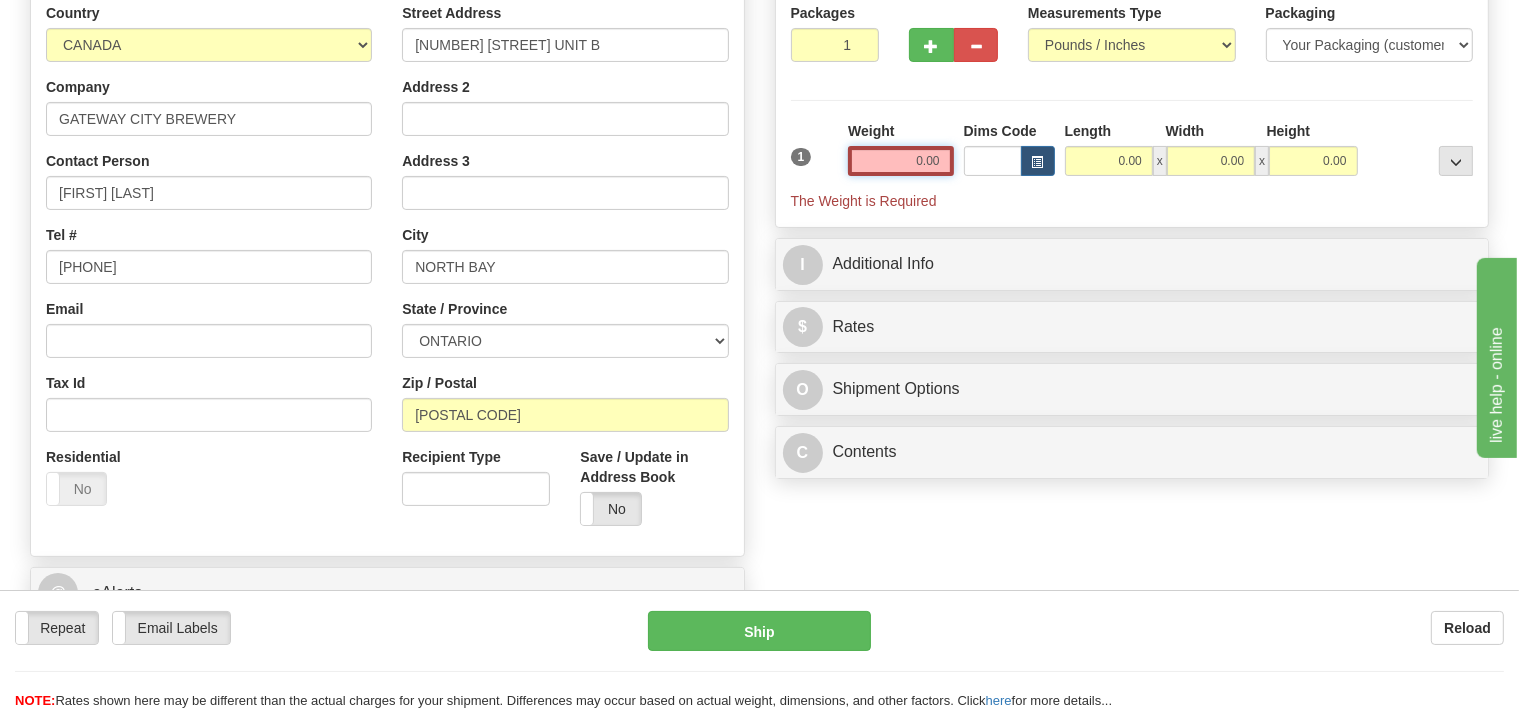 click on "0.00" at bounding box center [900, 161] 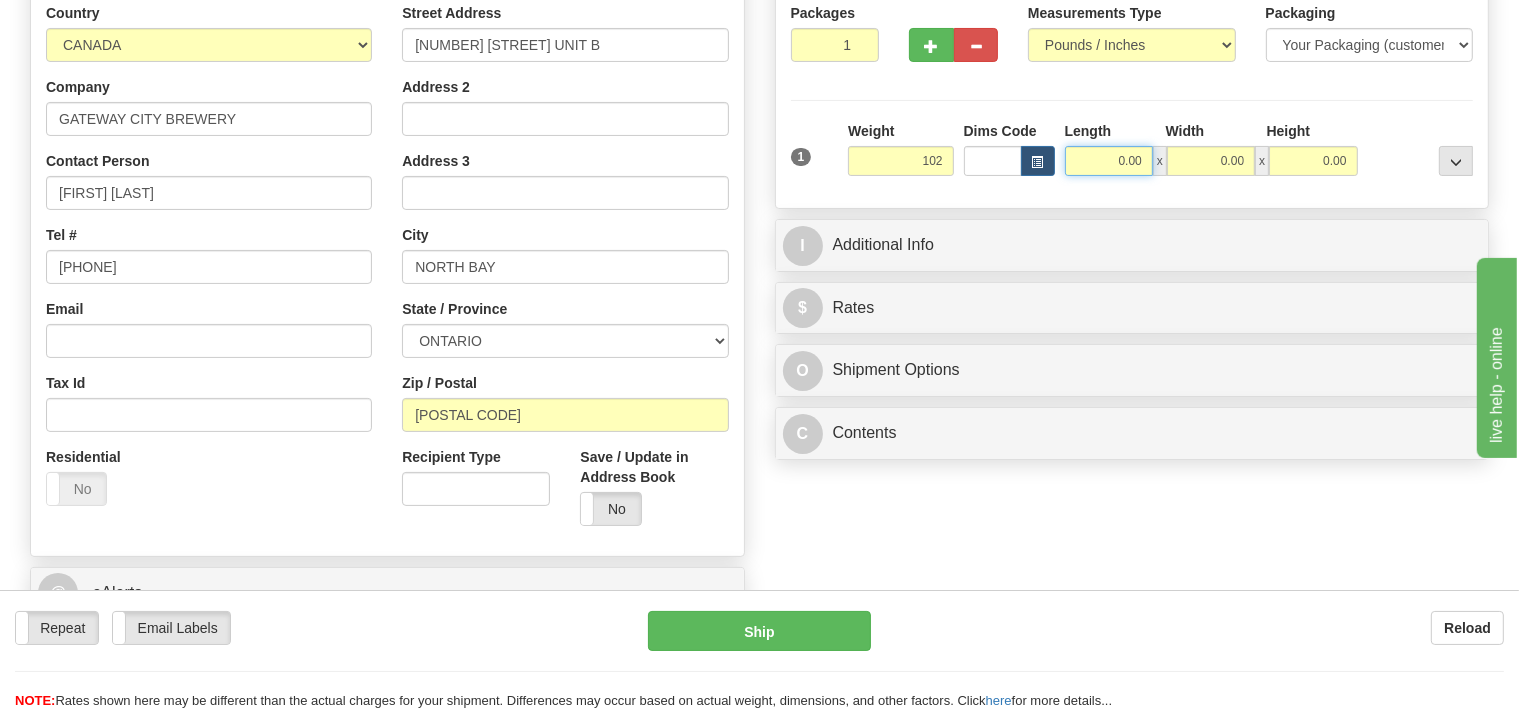 type on "102.00" 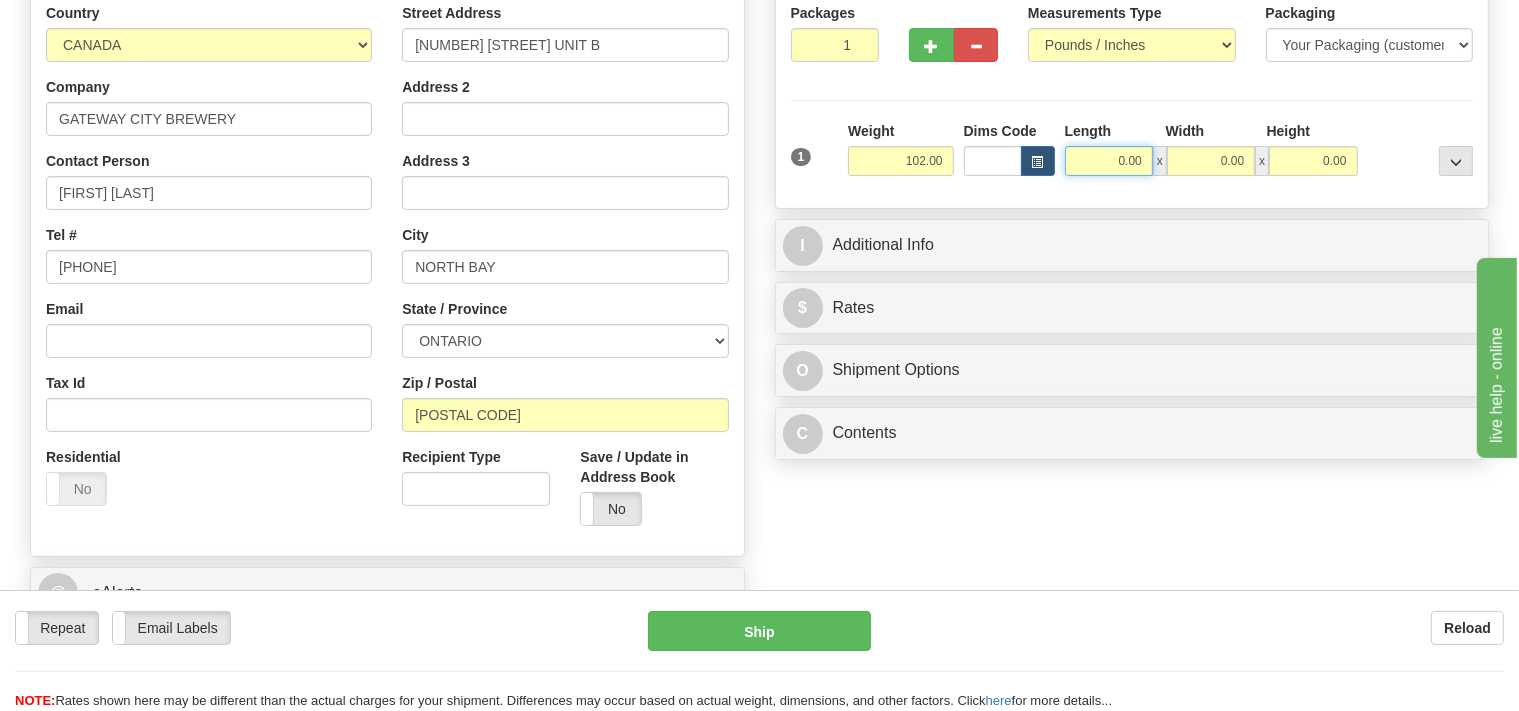 click on "0.00" at bounding box center (1109, 161) 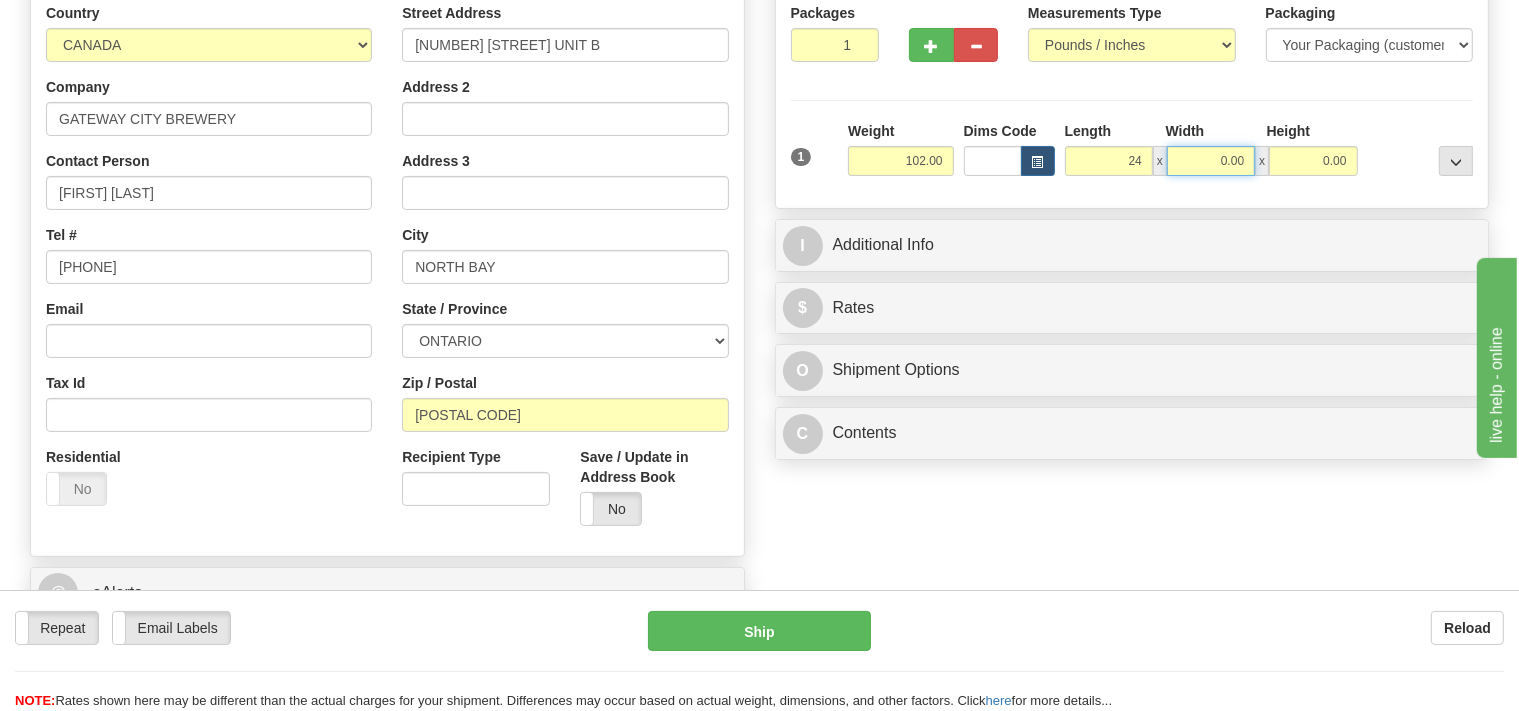 type on "24.00" 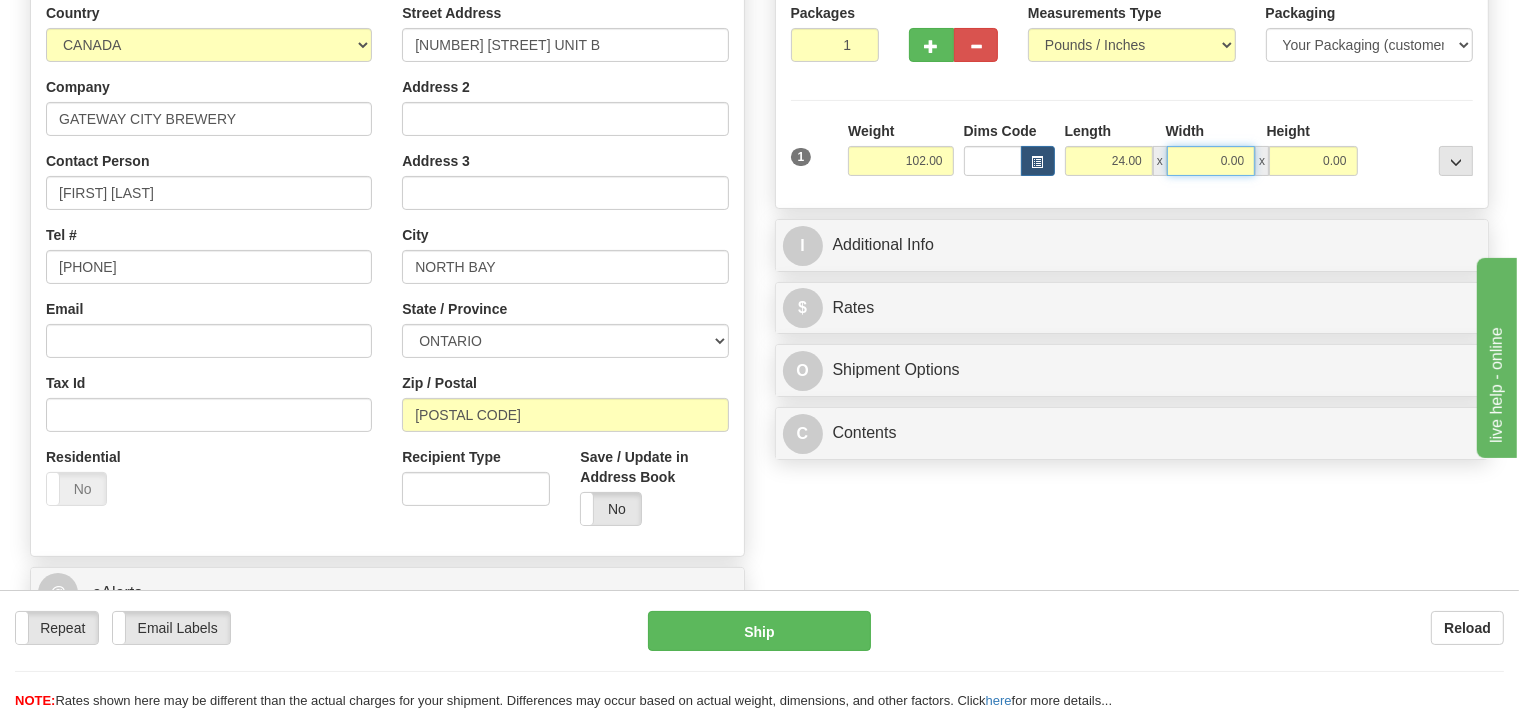 click on "0.00" at bounding box center (1211, 161) 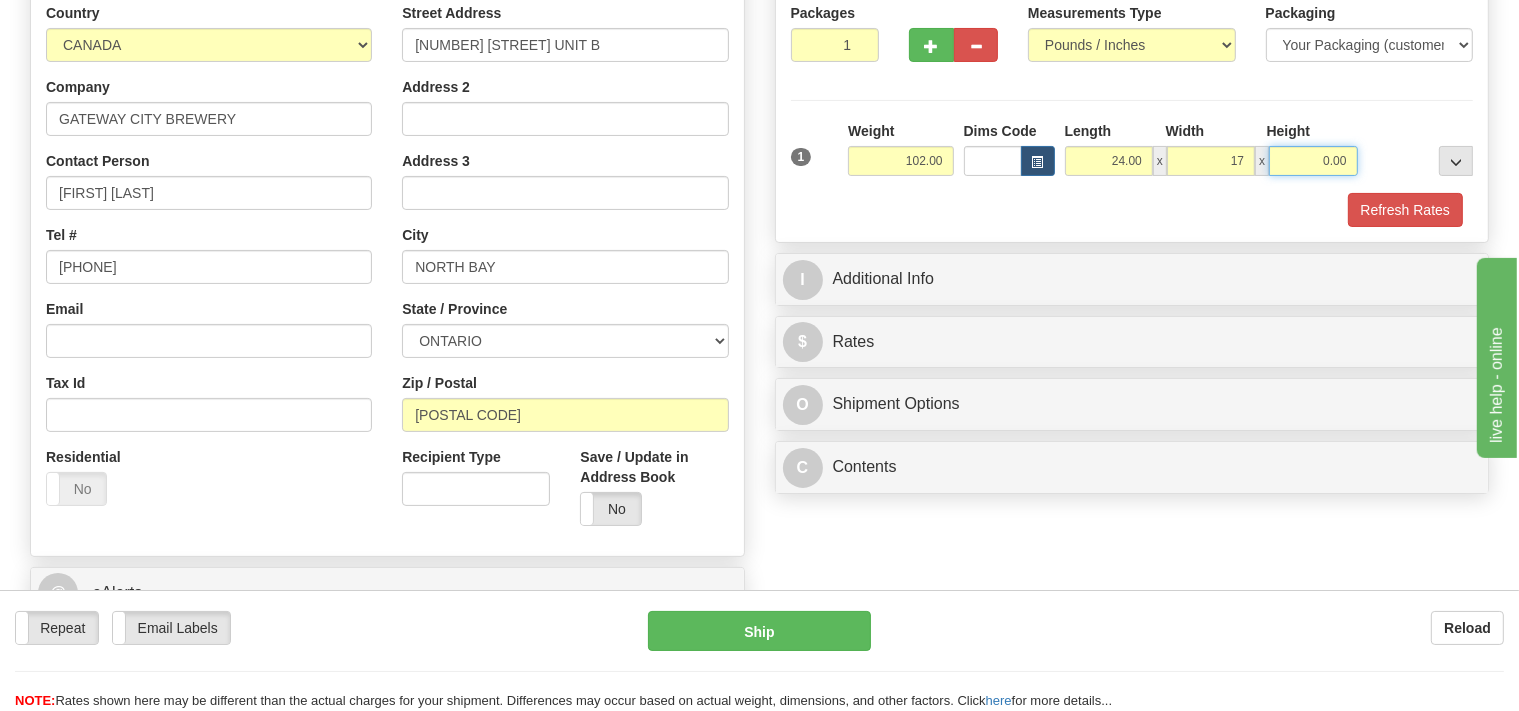type on "17.00" 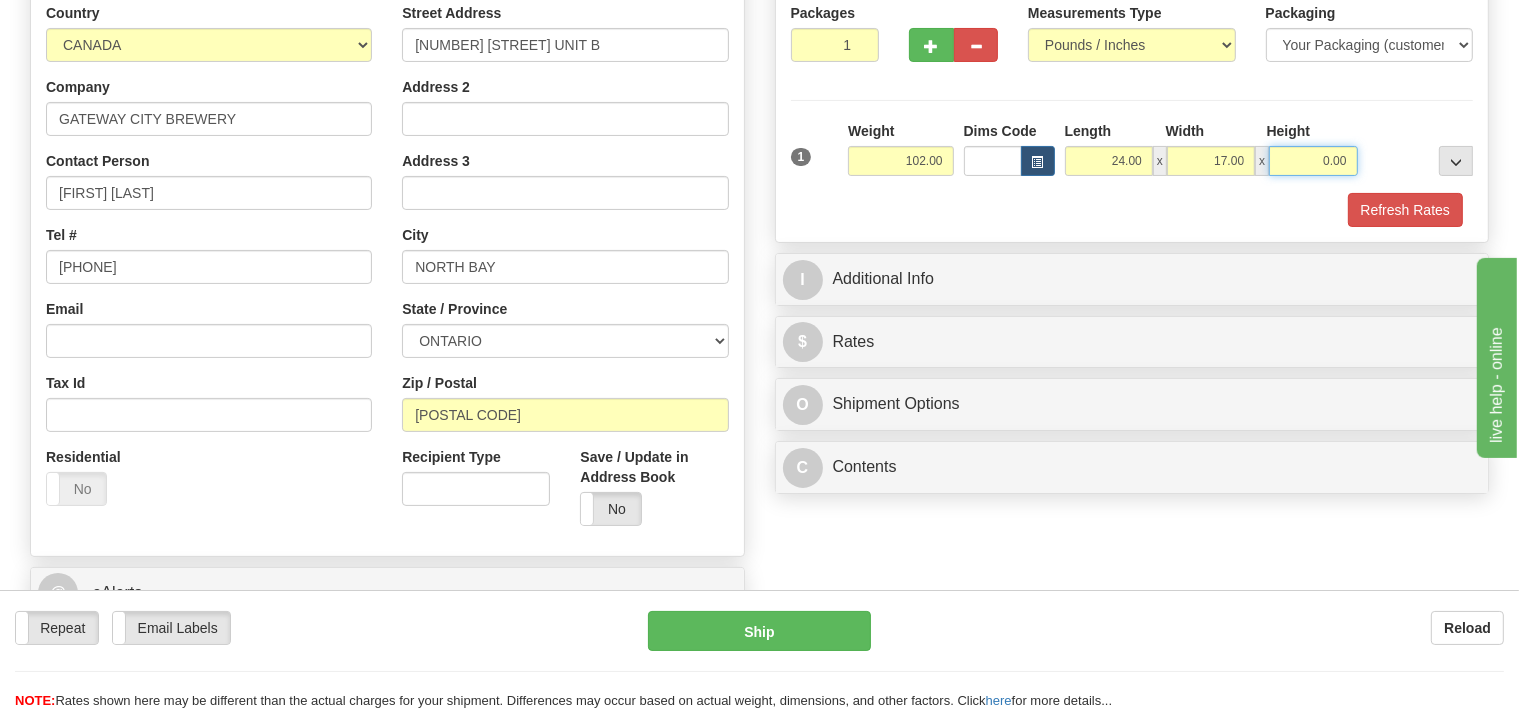 click on "0.00" at bounding box center [1313, 161] 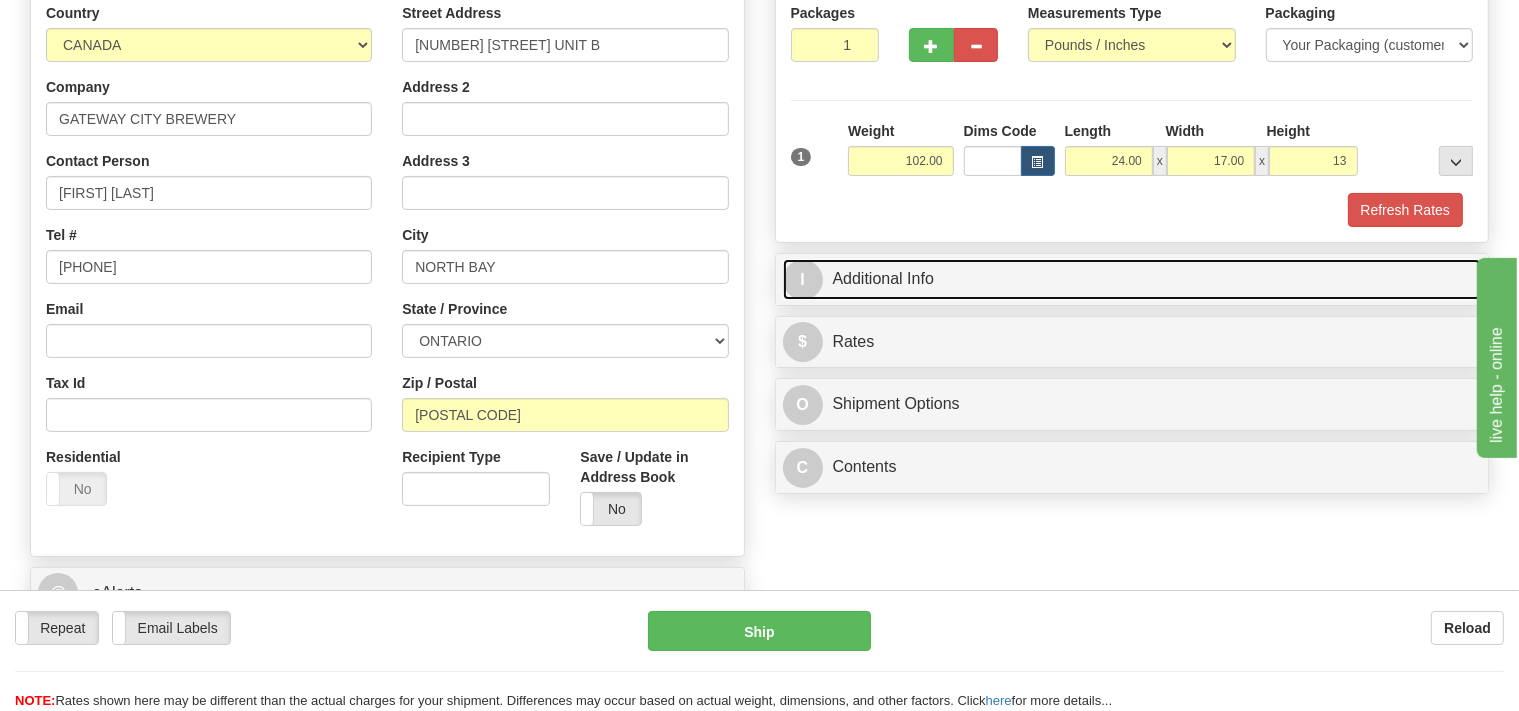 type on "13.00" 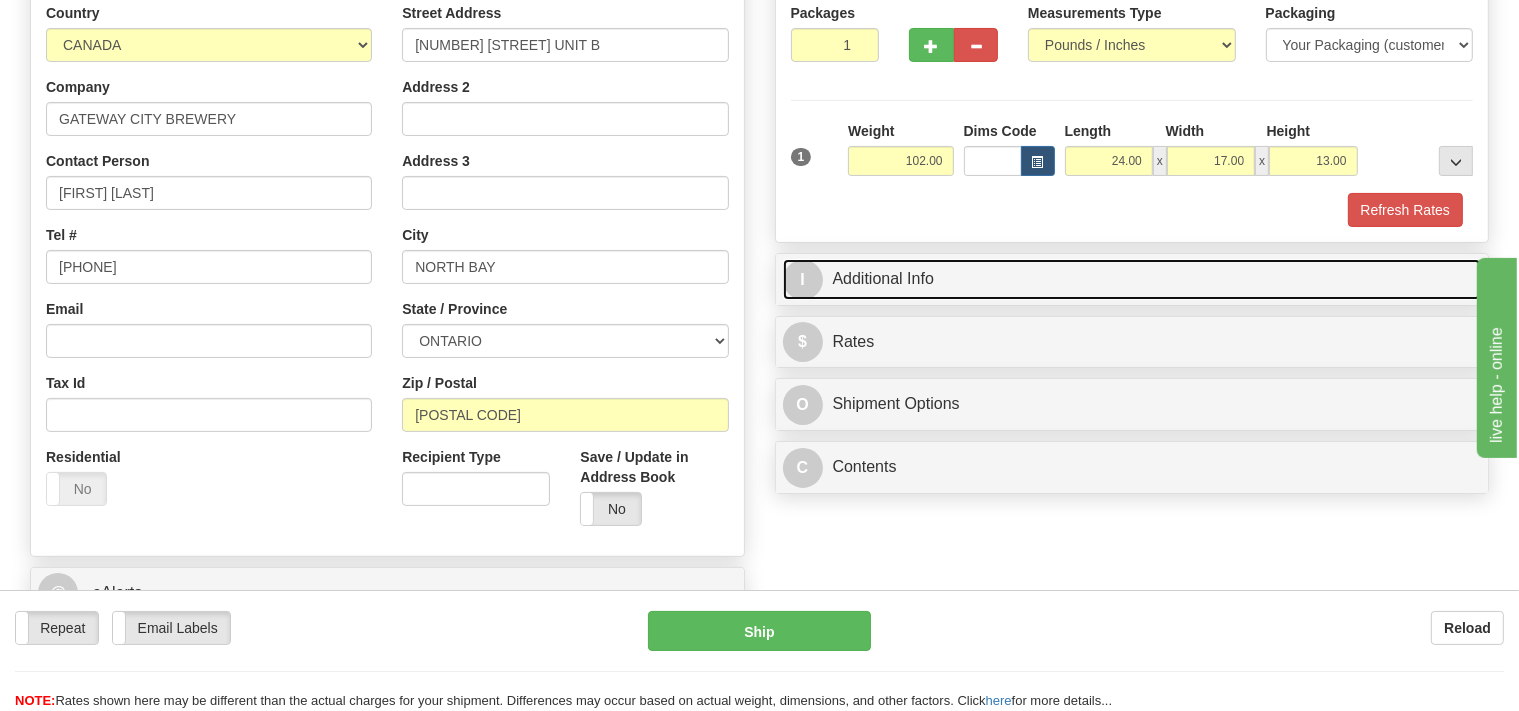 click on "I Additional Info" at bounding box center [1132, 279] 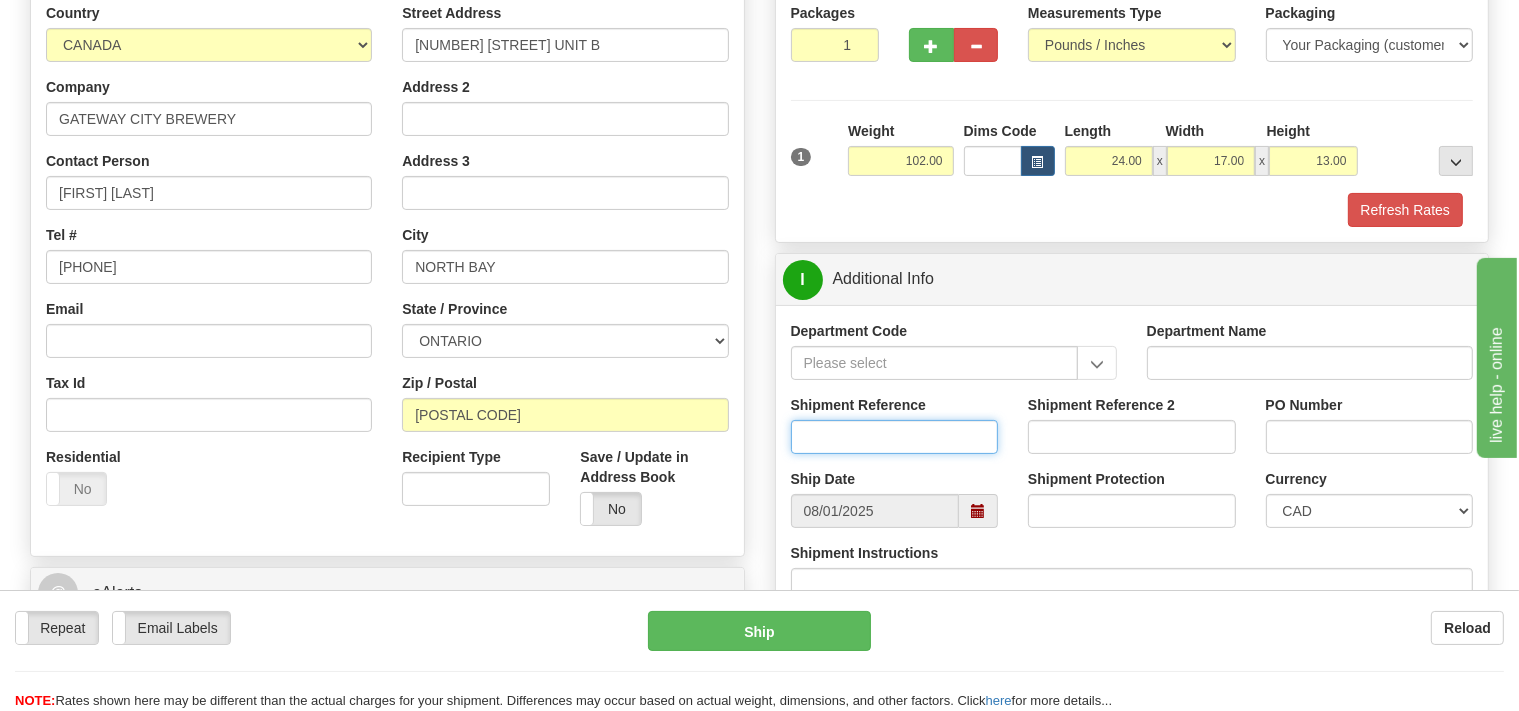click on "Shipment Reference" at bounding box center (895, 437) 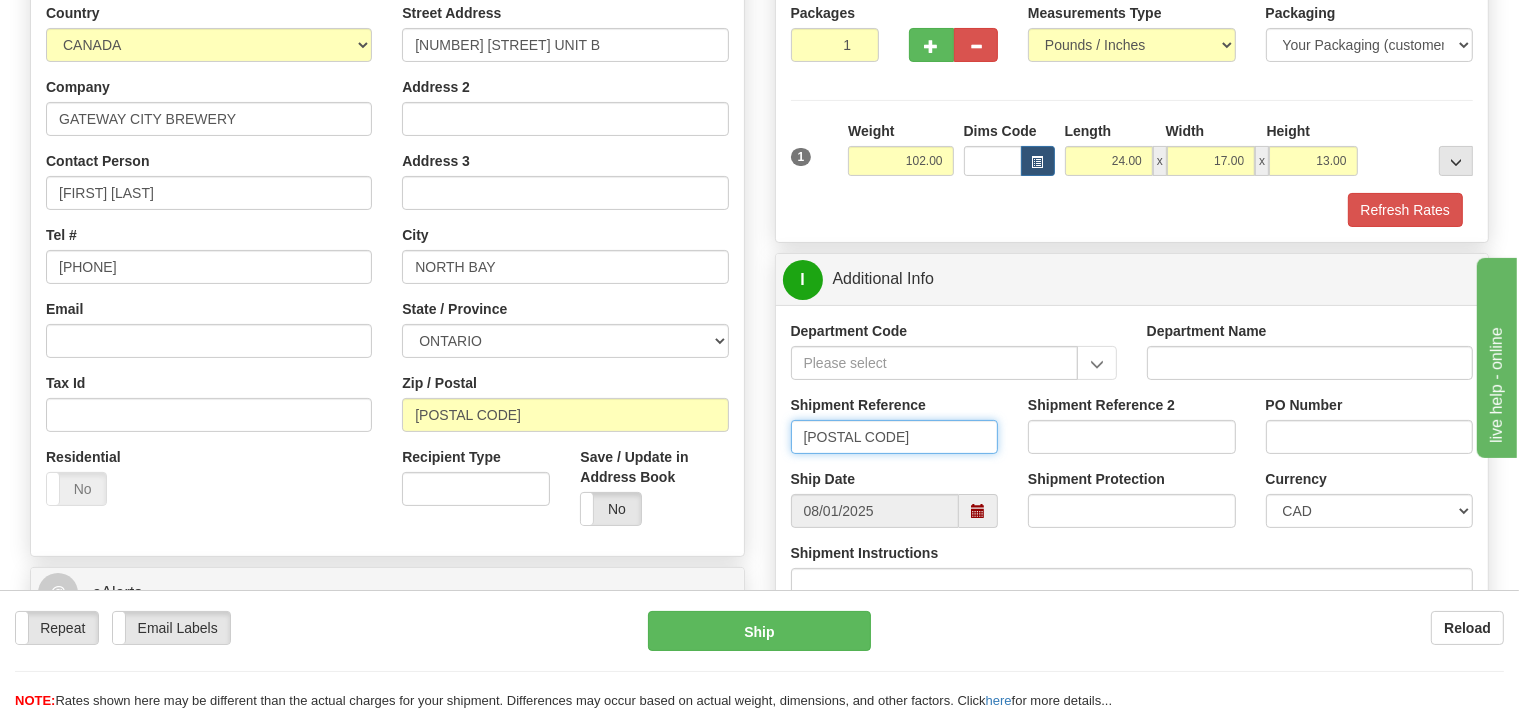 type on "SO170-146352" 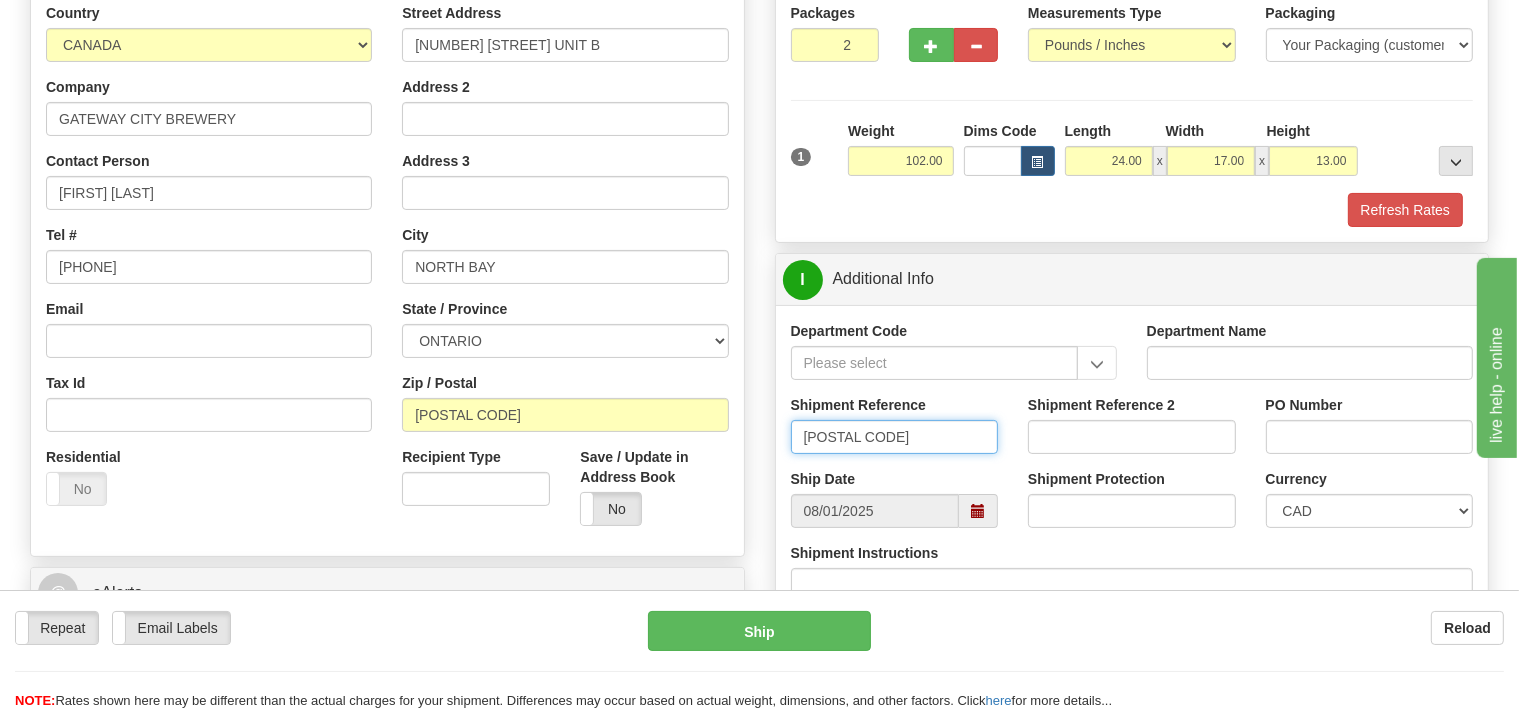 type on "2" 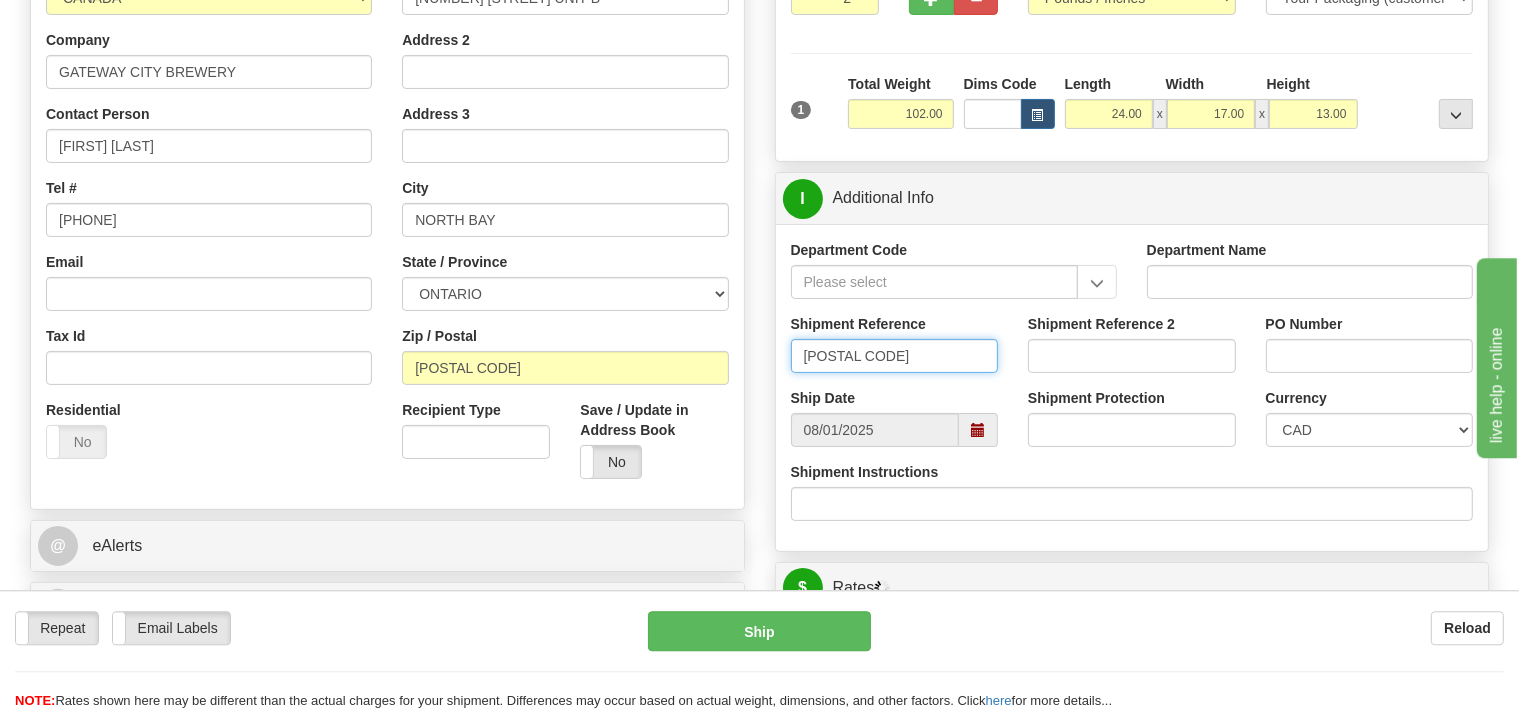 scroll, scrollTop: 211, scrollLeft: 0, axis: vertical 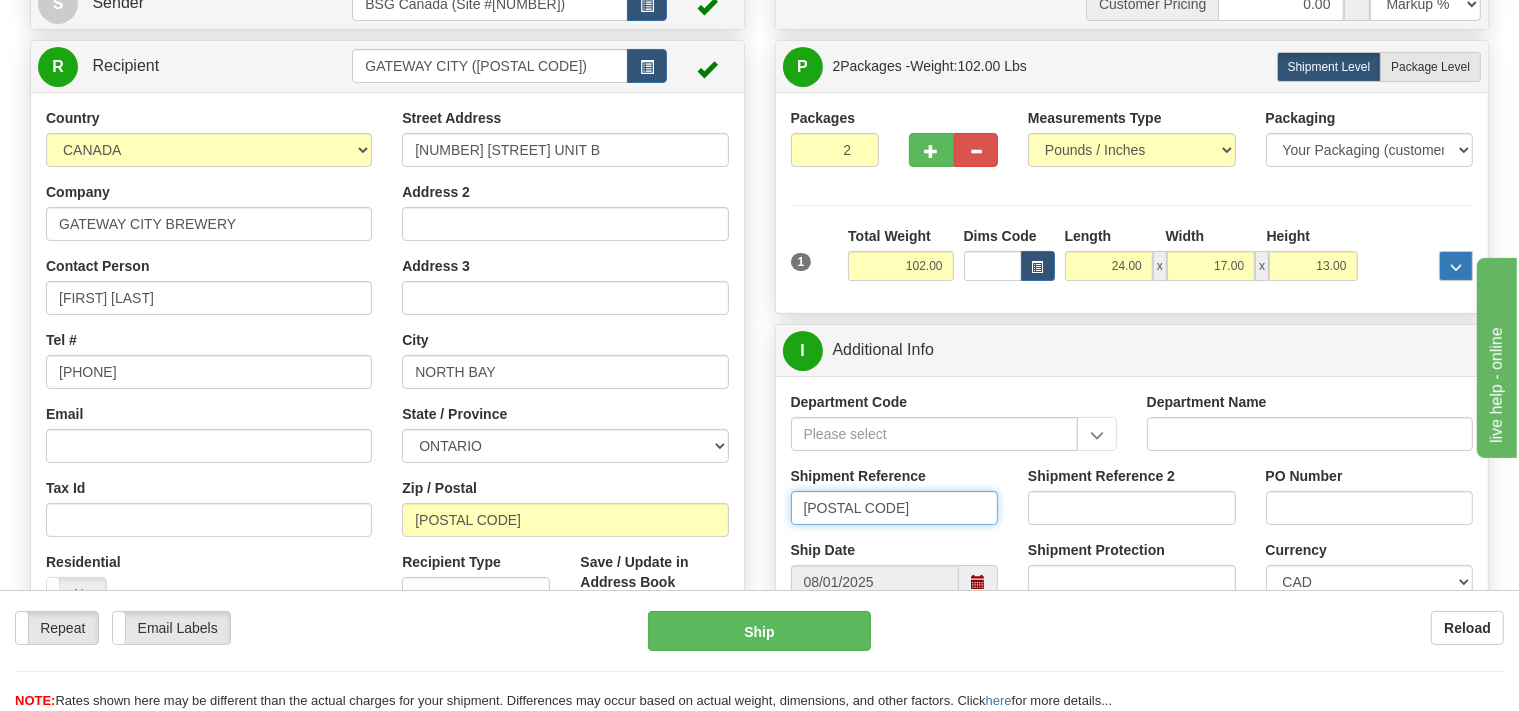 type on "SO170-146352" 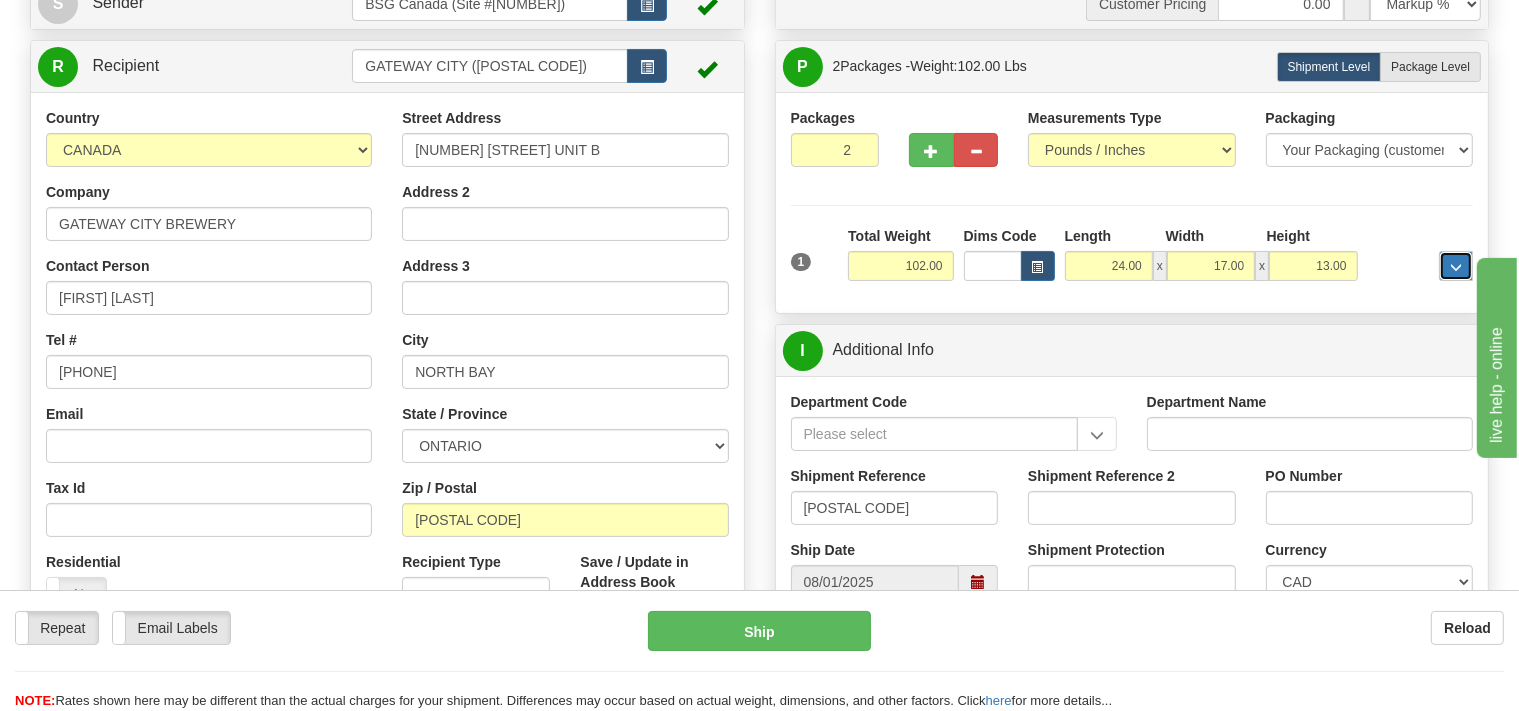 click at bounding box center [1456, 266] 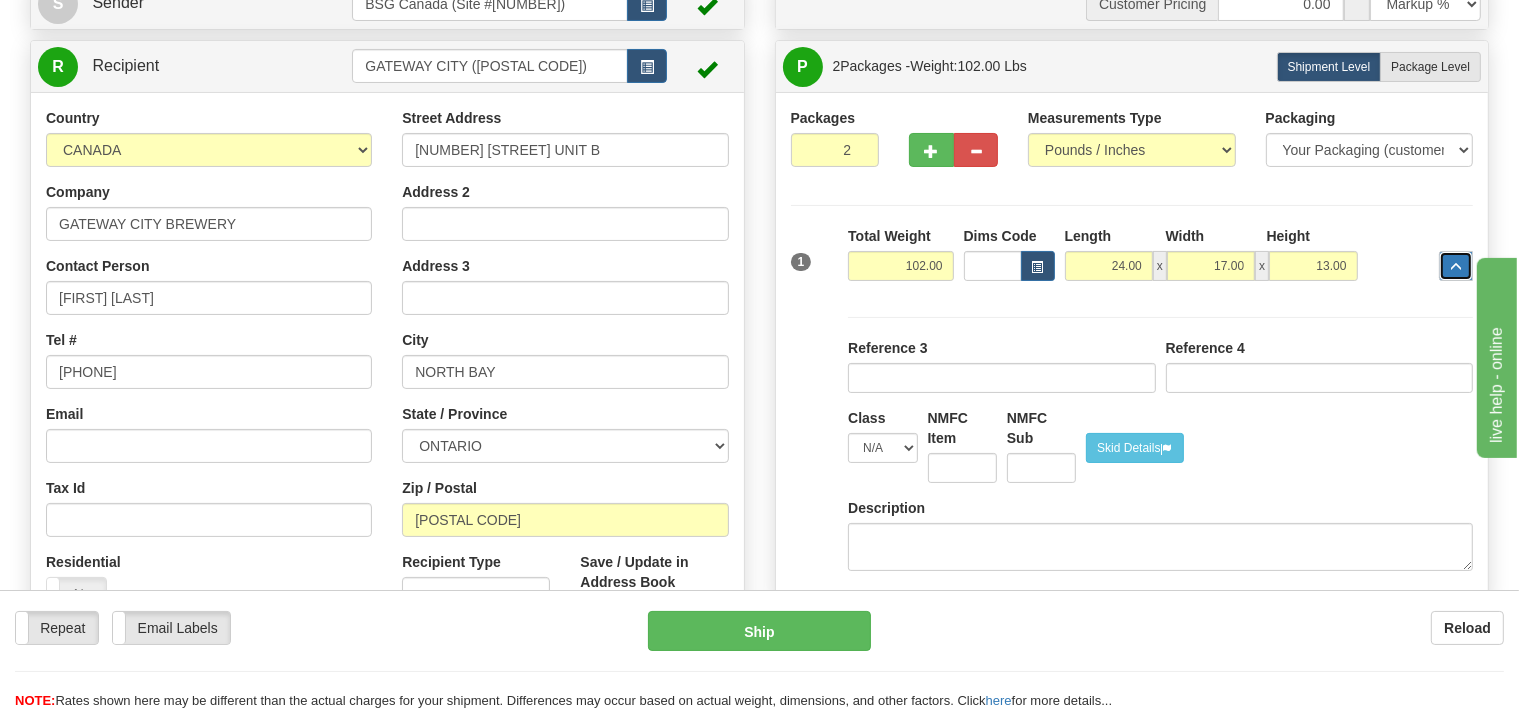 click at bounding box center (1456, 266) 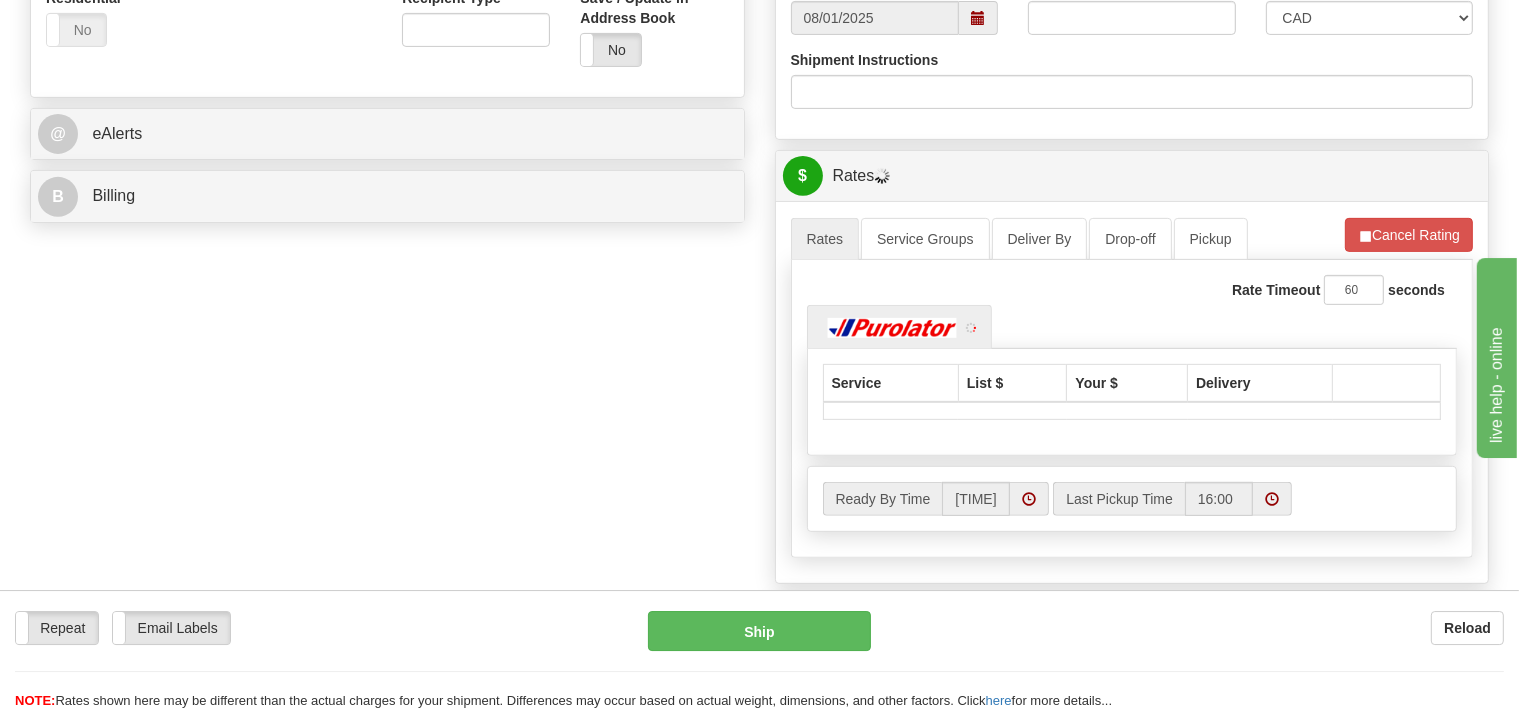 scroll, scrollTop: 739, scrollLeft: 0, axis: vertical 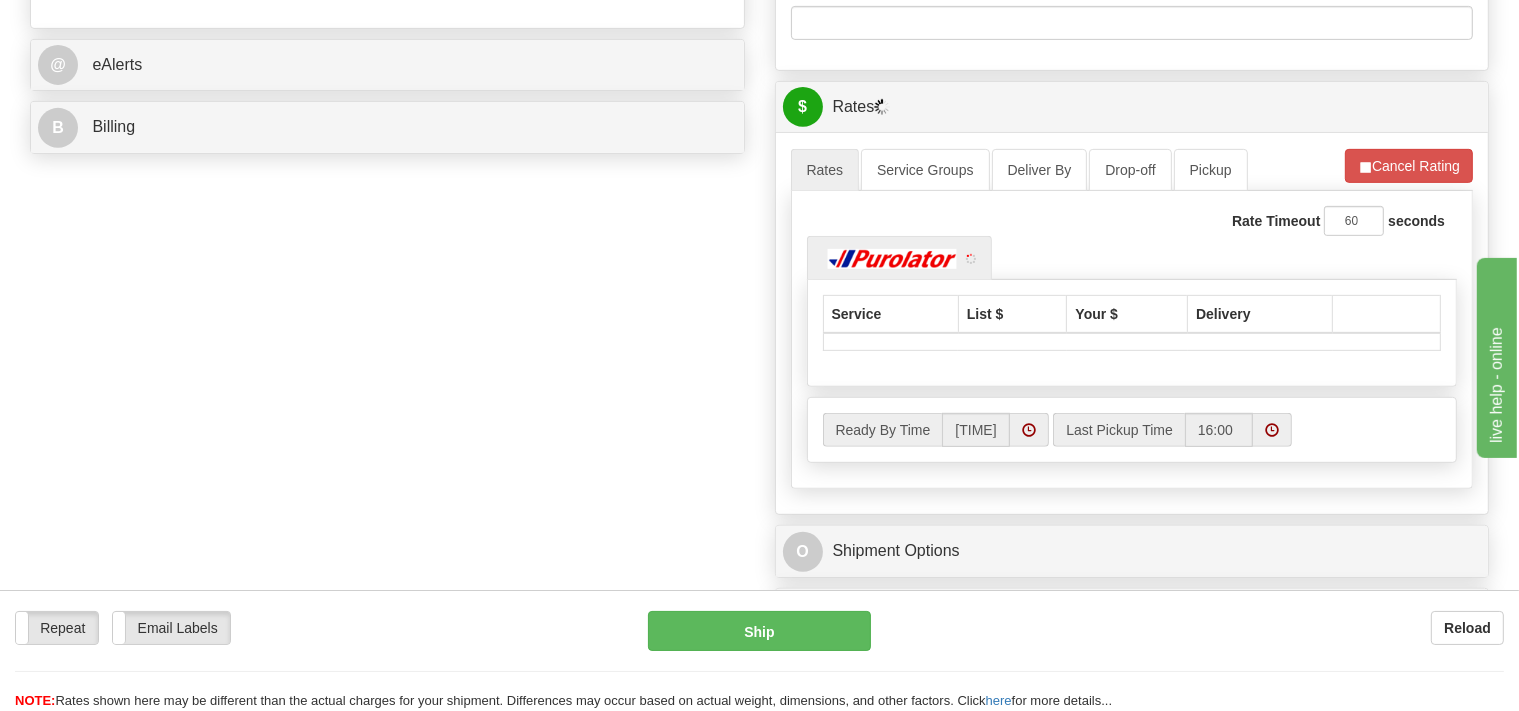 click on "S
Sender
BSG Canada (Site #625)" at bounding box center (759, -3) 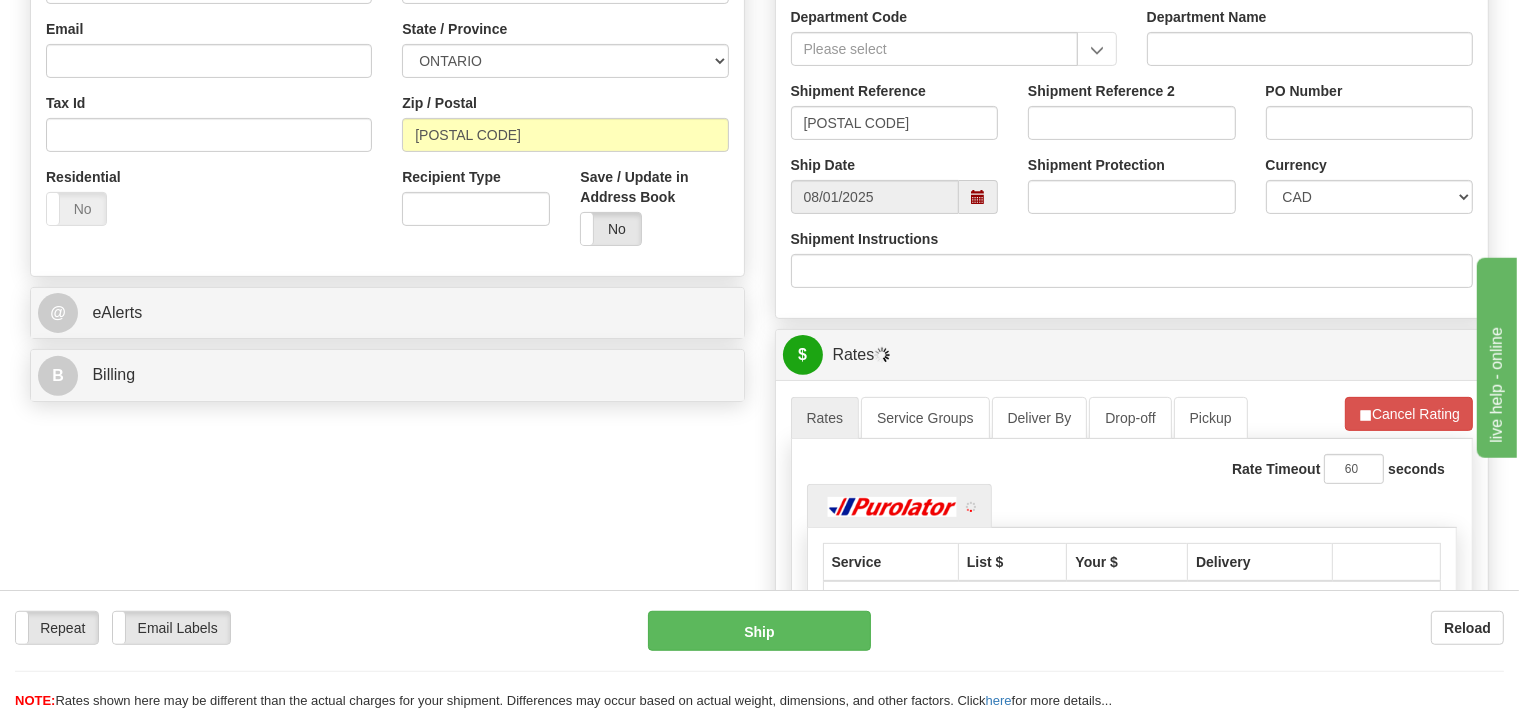scroll, scrollTop: 633, scrollLeft: 0, axis: vertical 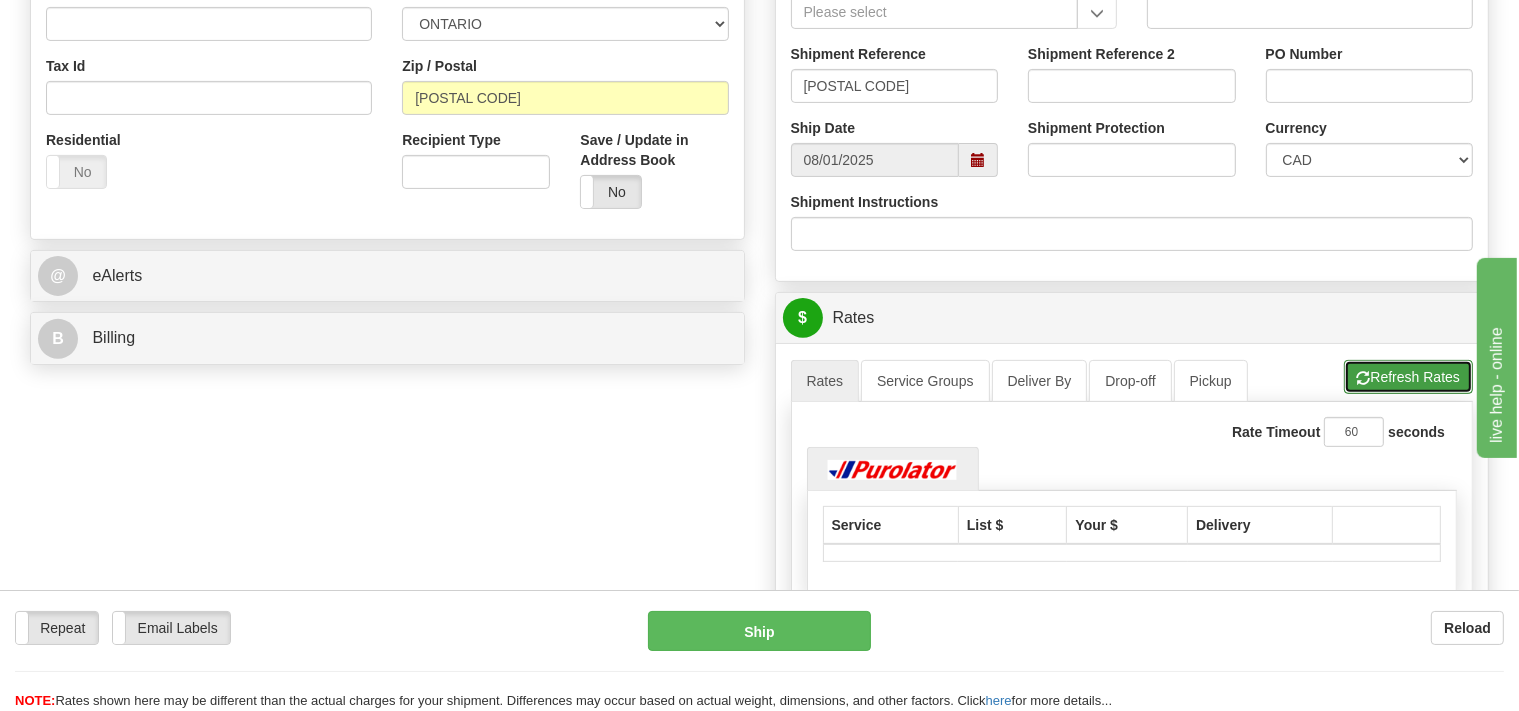 click on "Refresh Rates" at bounding box center (1408, 377) 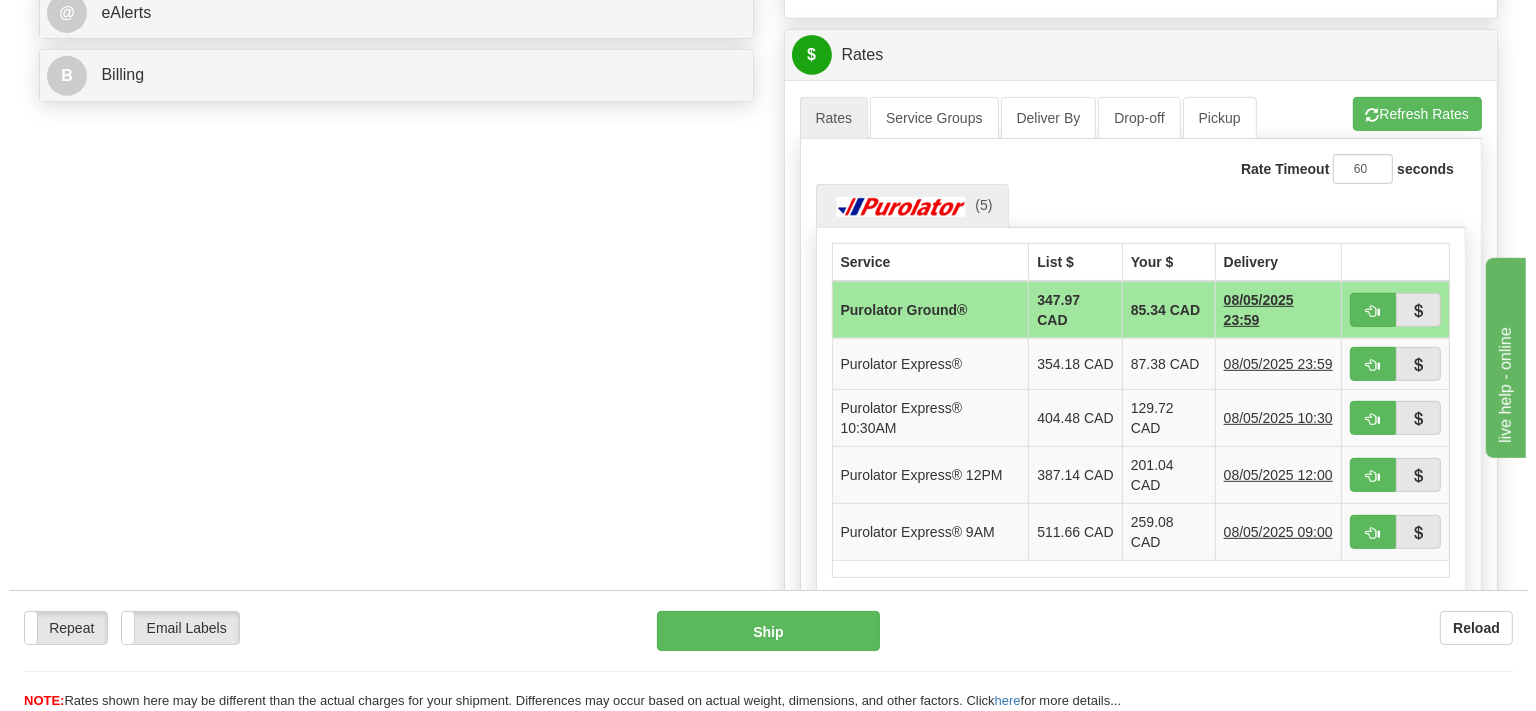 scroll, scrollTop: 844, scrollLeft: 0, axis: vertical 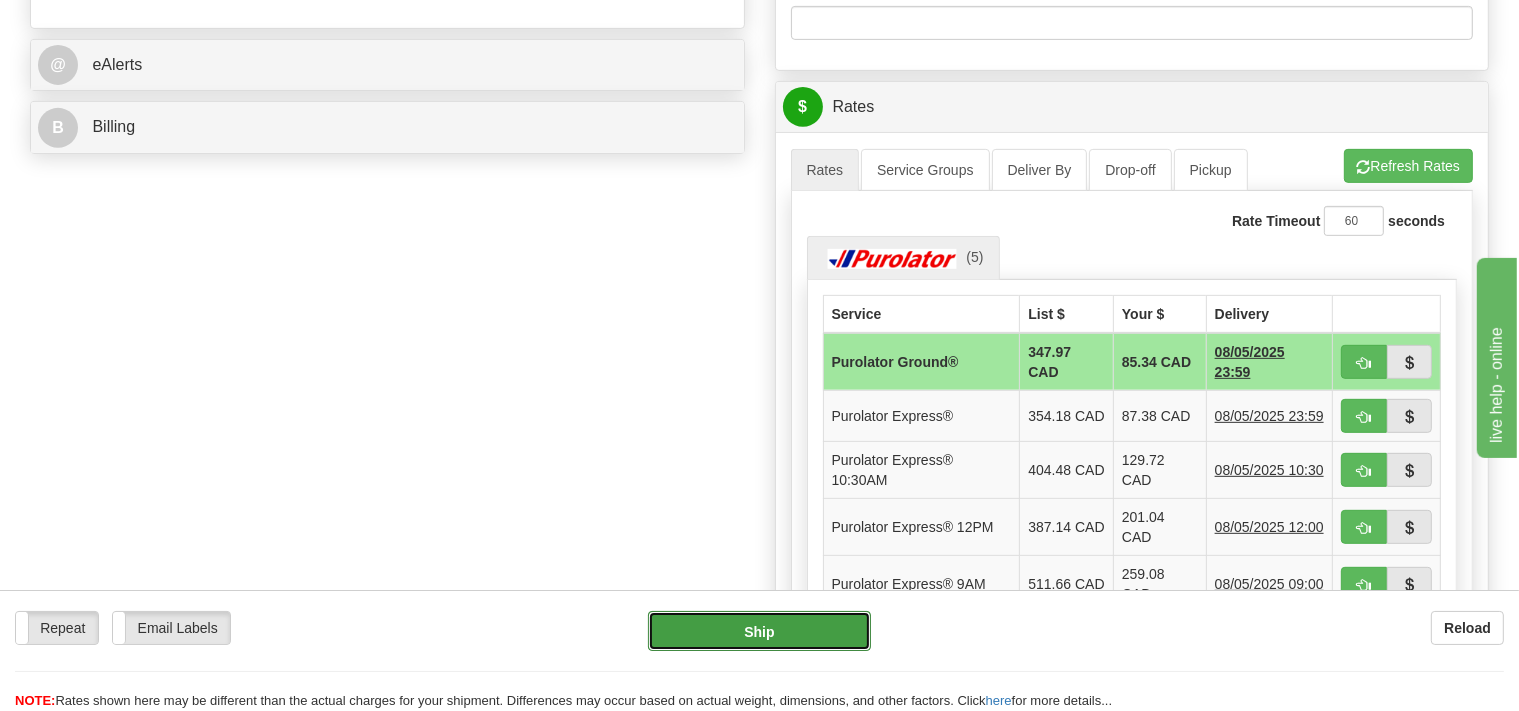 click on "Ship" at bounding box center (759, 631) 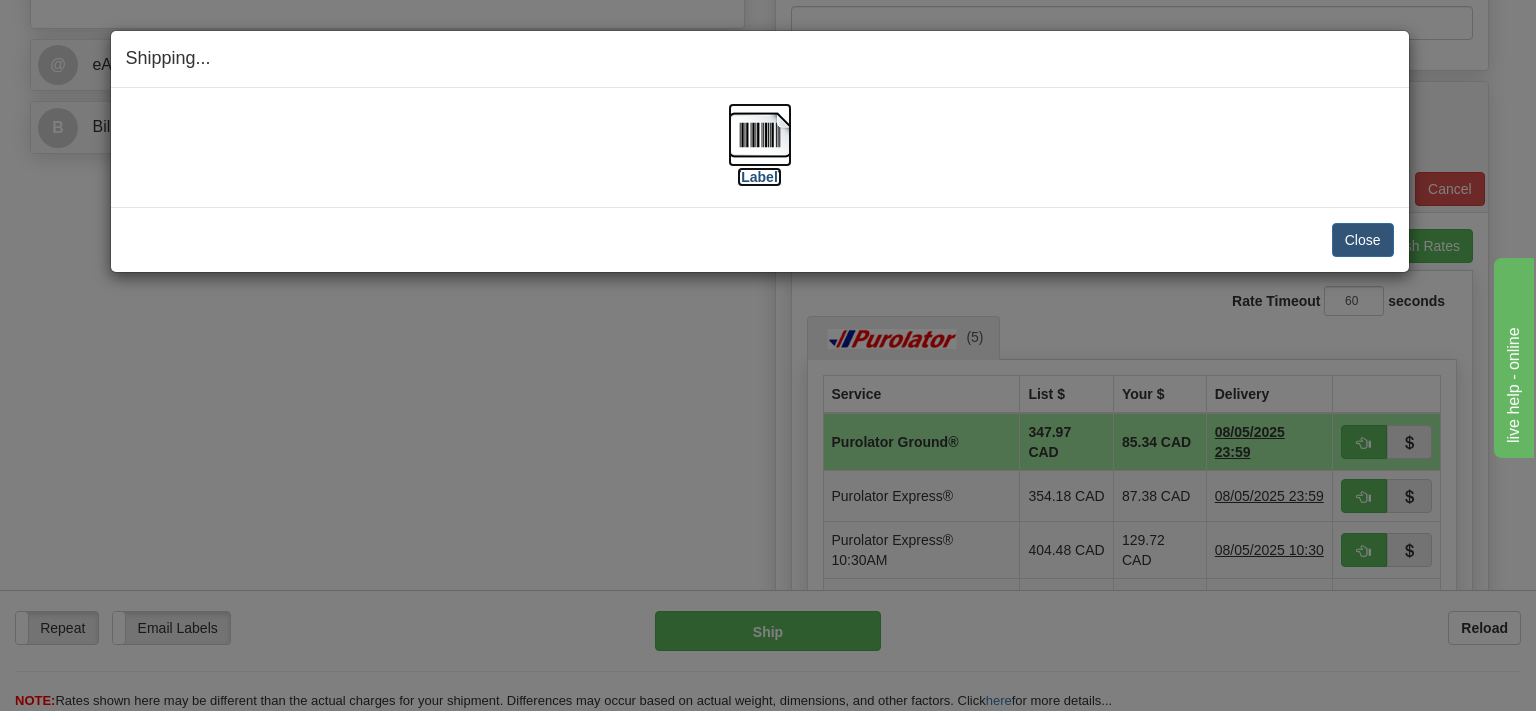 click at bounding box center (760, 135) 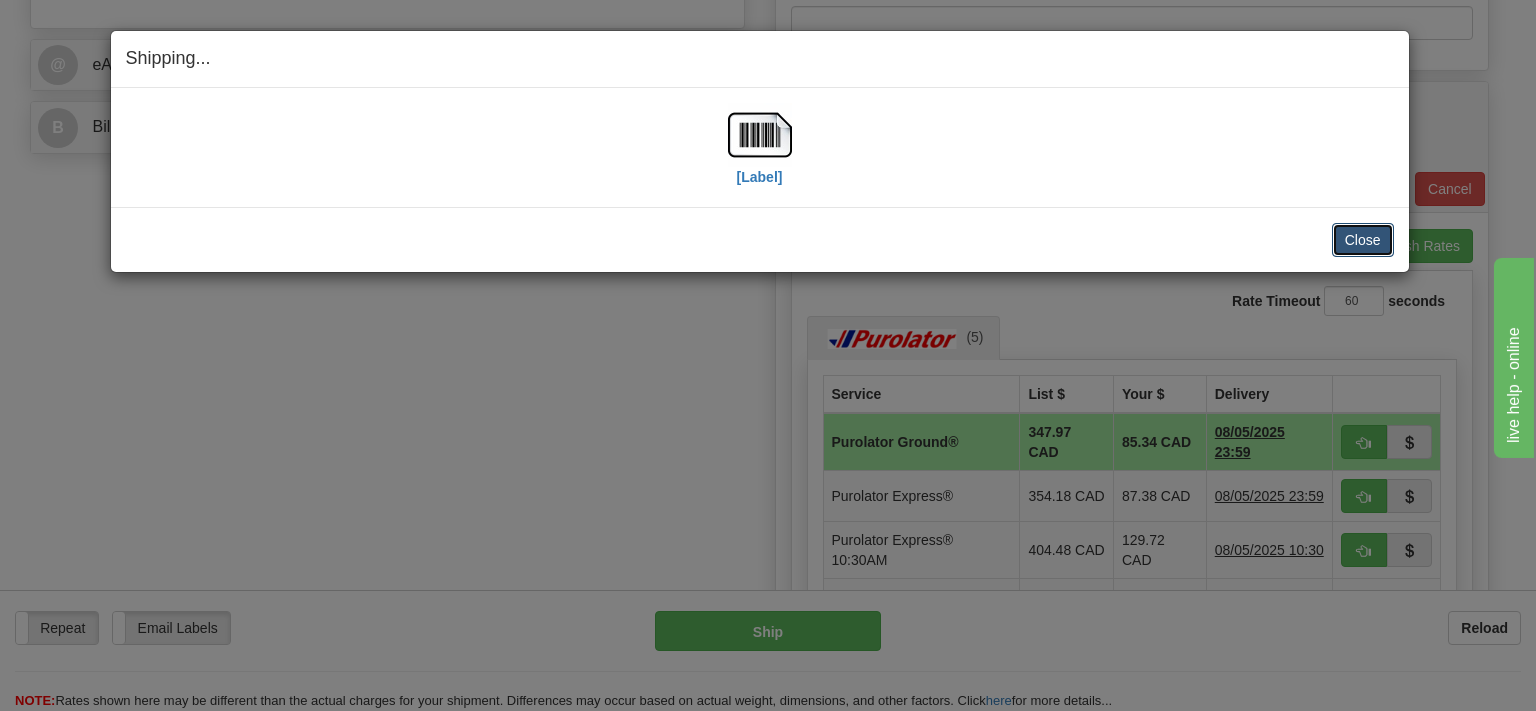 click on "Close" at bounding box center (1363, 240) 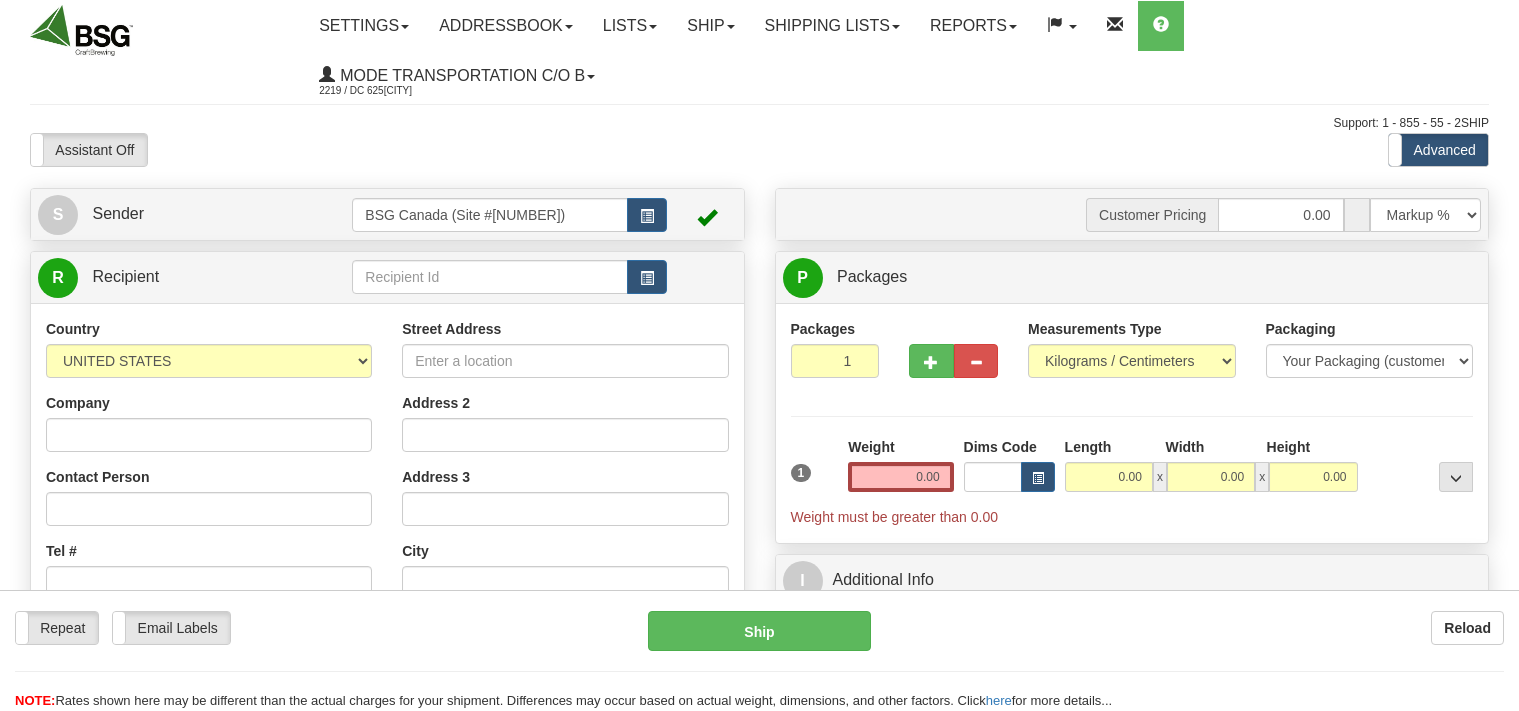 scroll, scrollTop: 0, scrollLeft: 0, axis: both 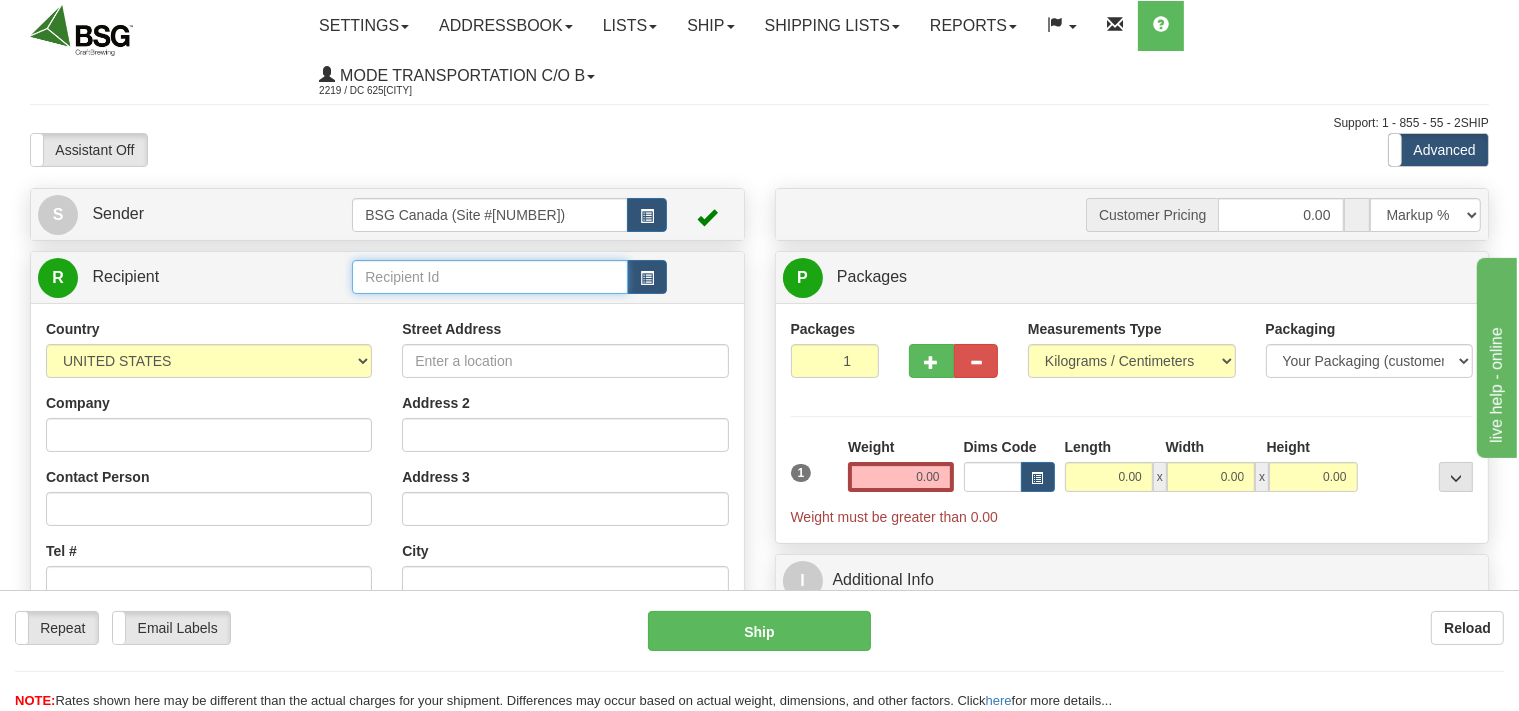 click at bounding box center [489, 277] 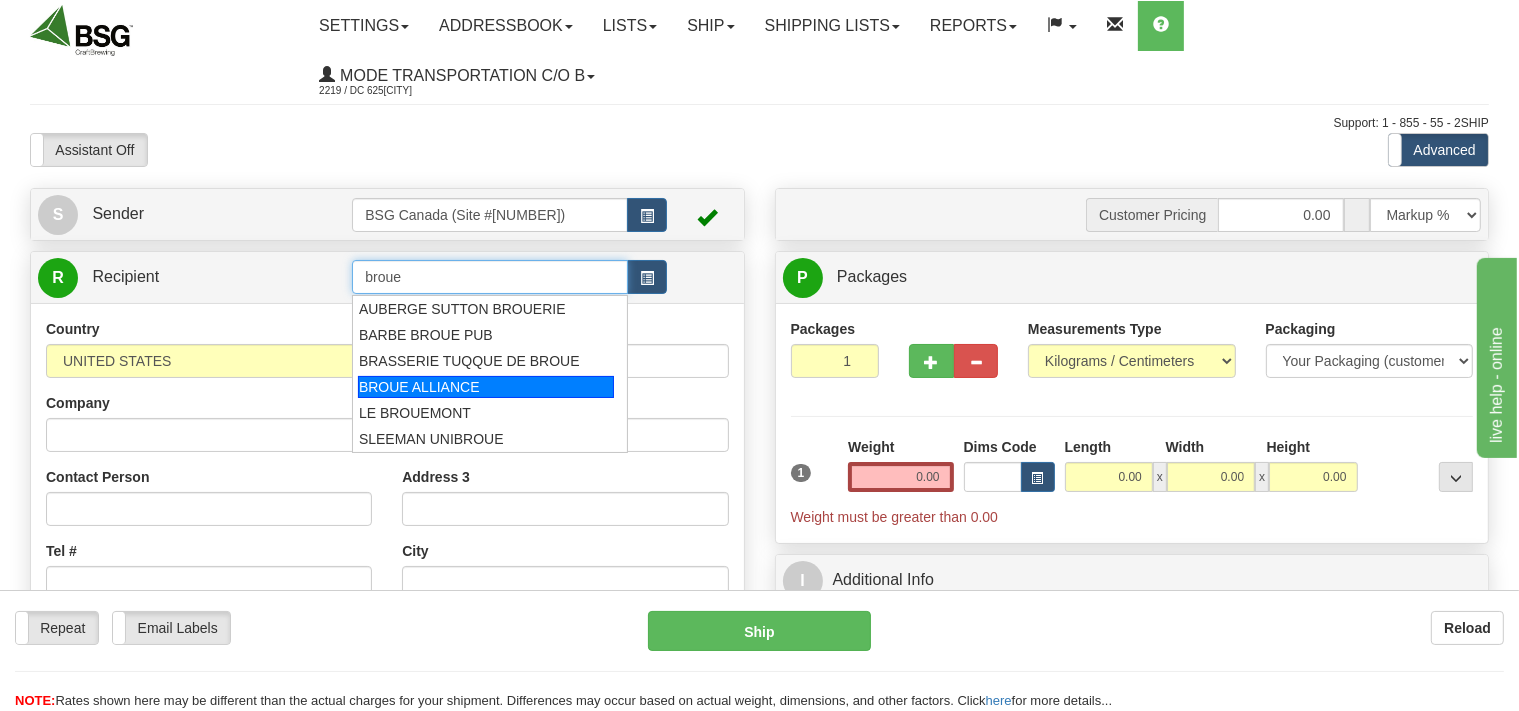 click on "BROUE ALLIANCE" at bounding box center [486, 387] 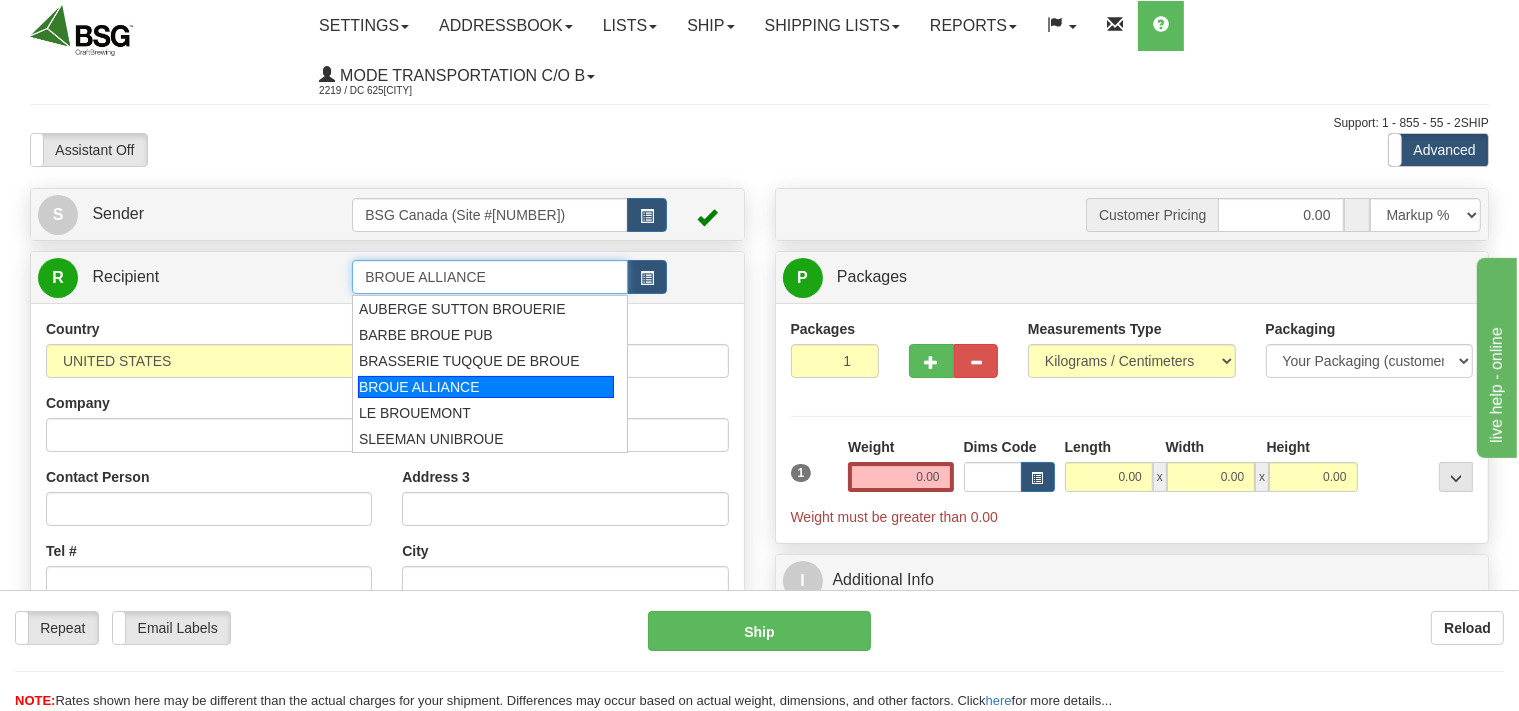 type on "BROUE ALLIANCE" 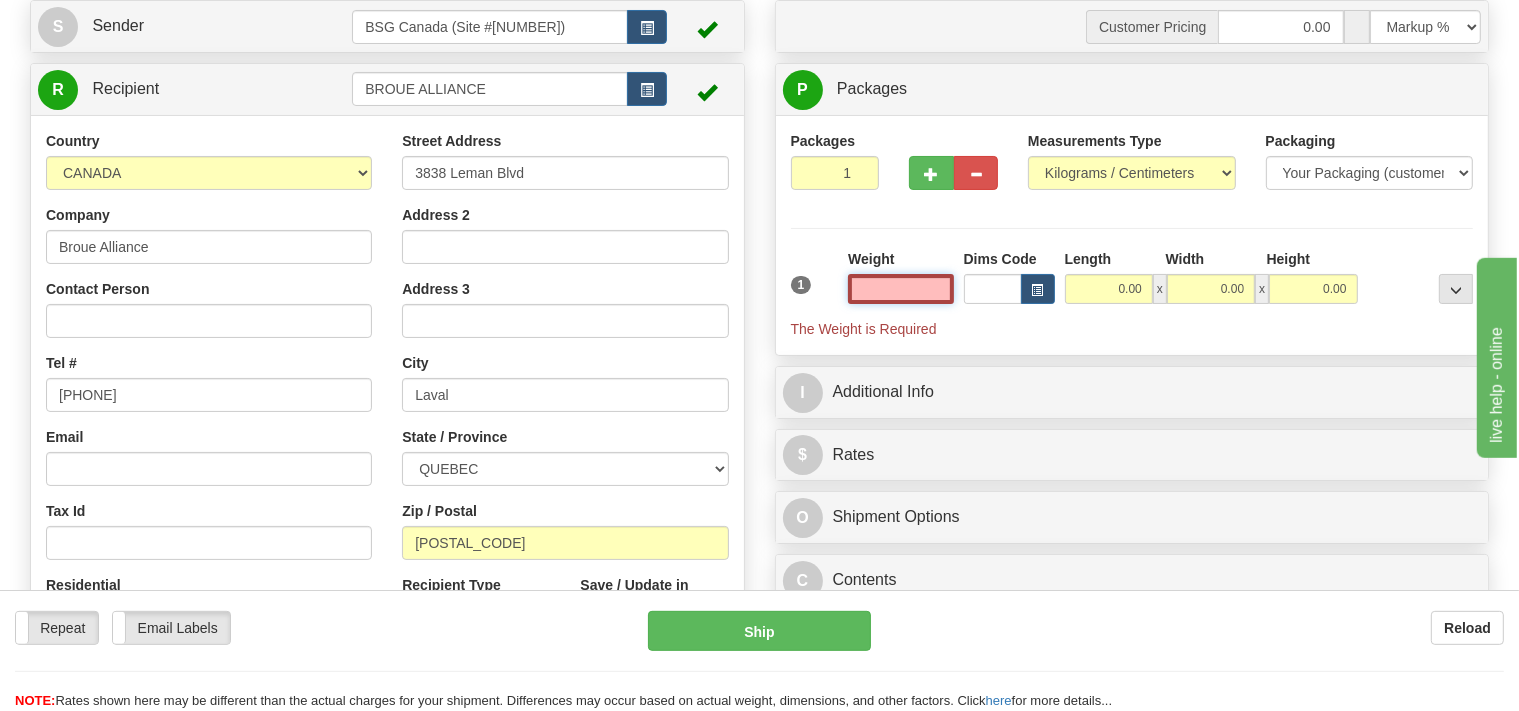 scroll, scrollTop: 211, scrollLeft: 0, axis: vertical 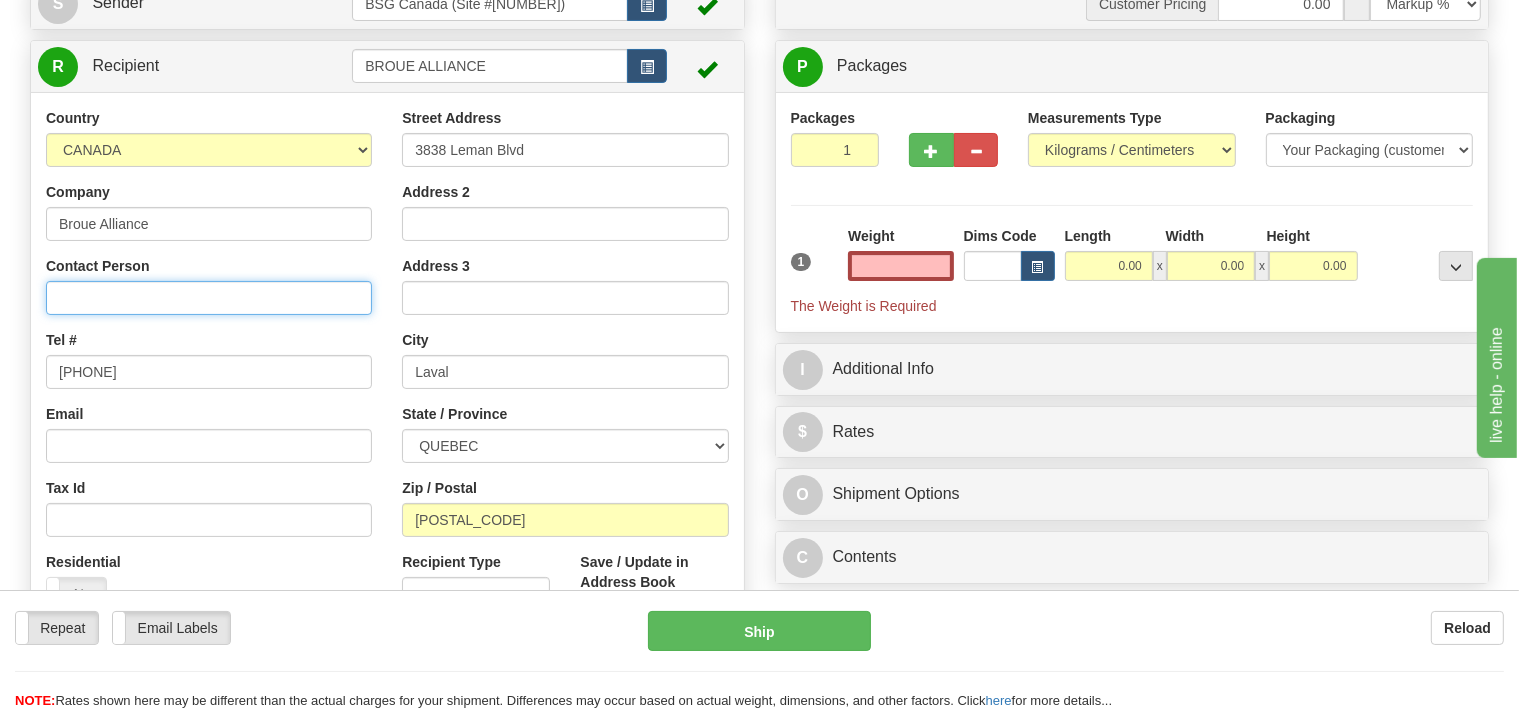 type on "0.00" 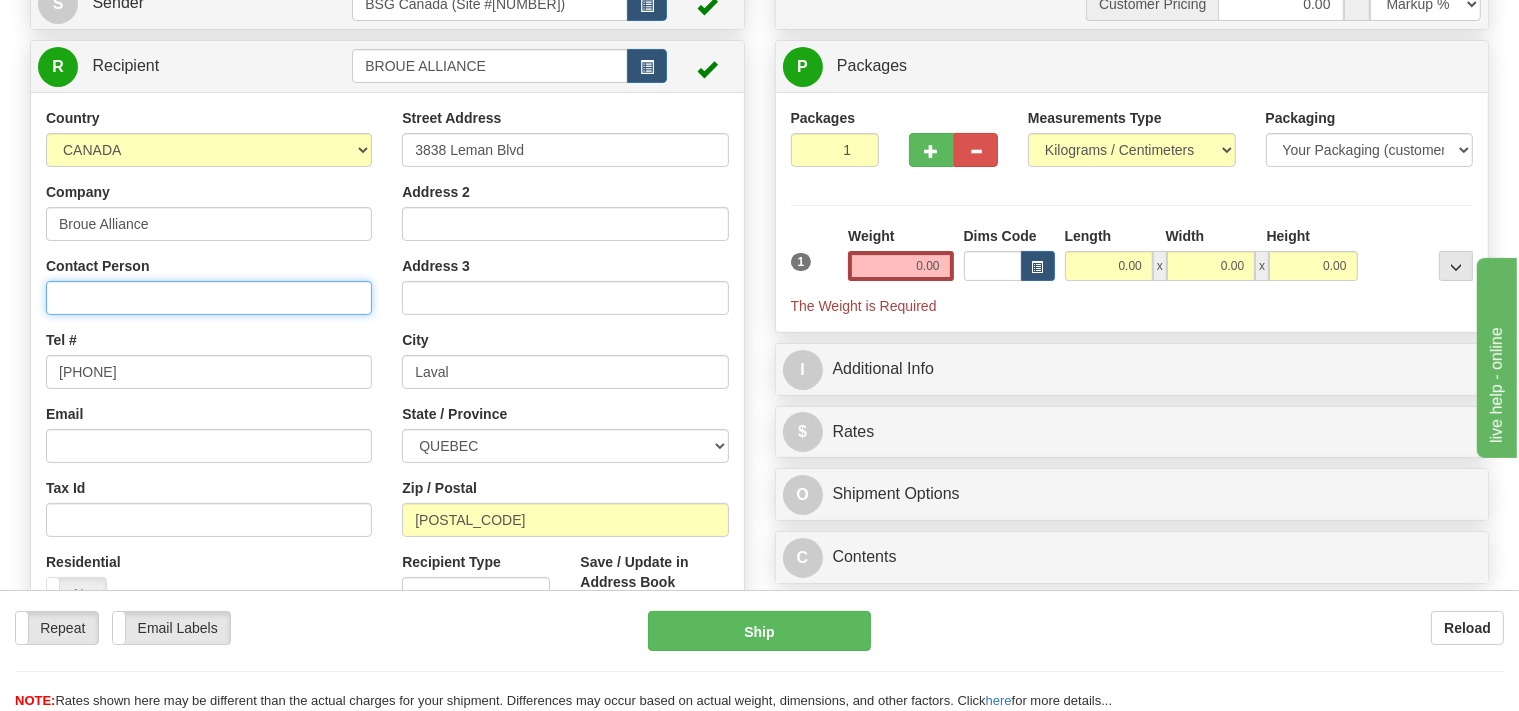 click on "Contact Person" at bounding box center (209, 298) 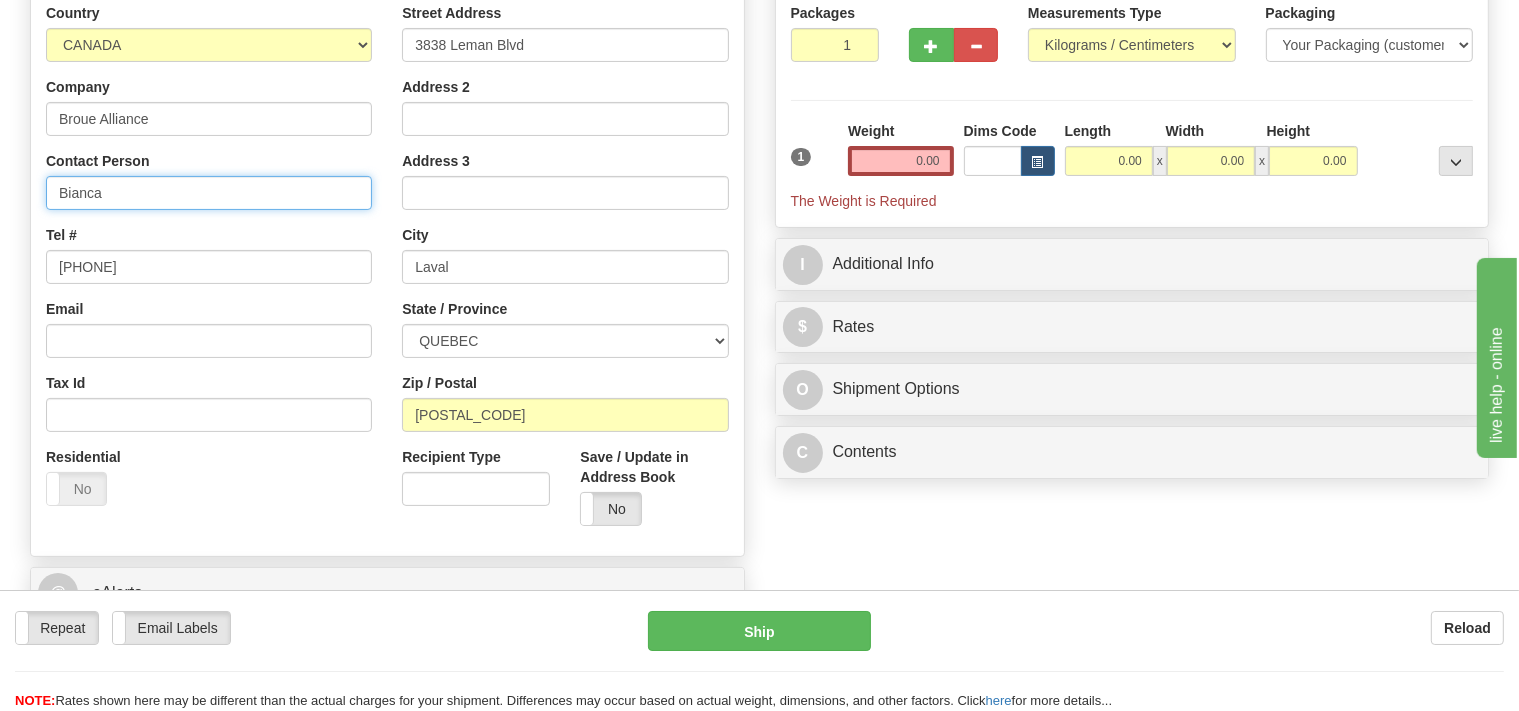 scroll, scrollTop: 316, scrollLeft: 0, axis: vertical 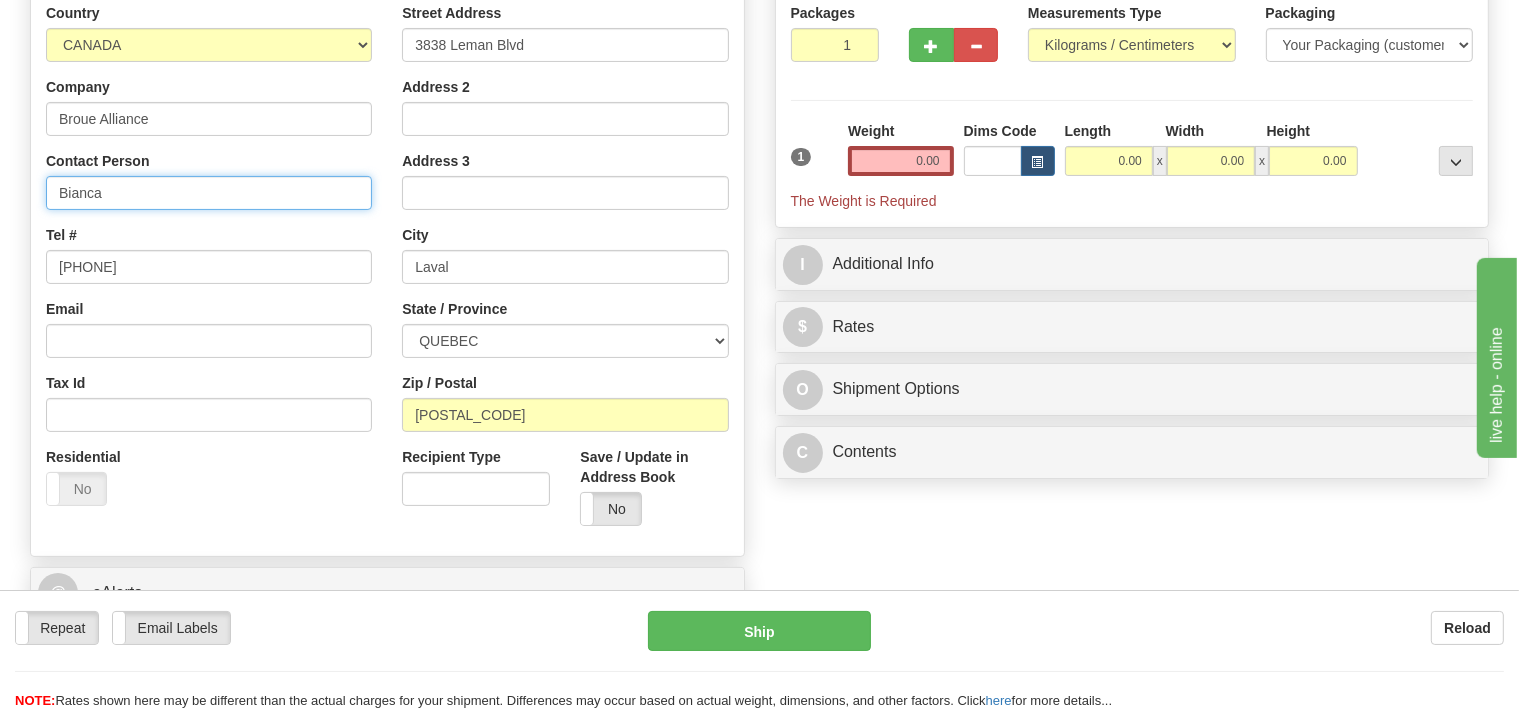 type on "Bianca" 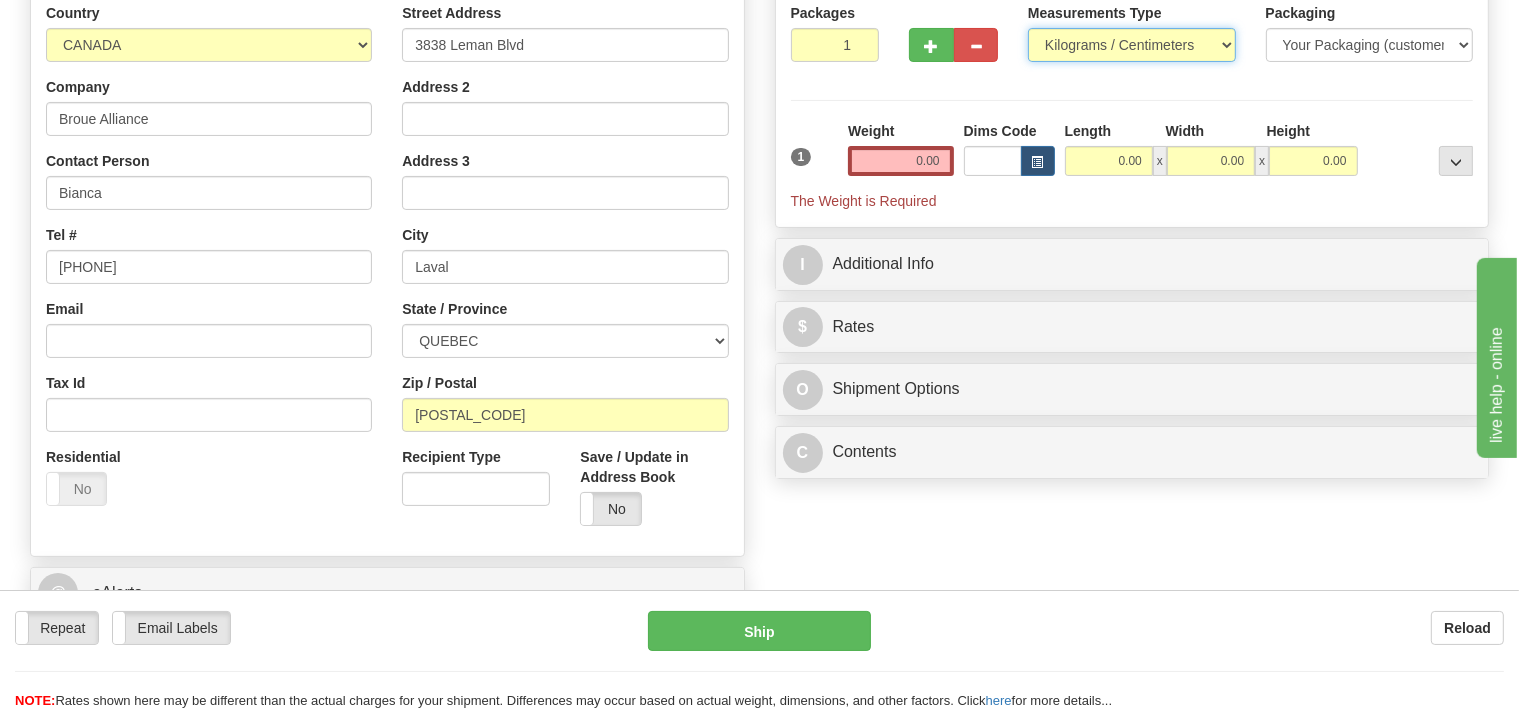 click on "Pounds / Inches
Kilograms / Centimeters" at bounding box center [1132, 45] 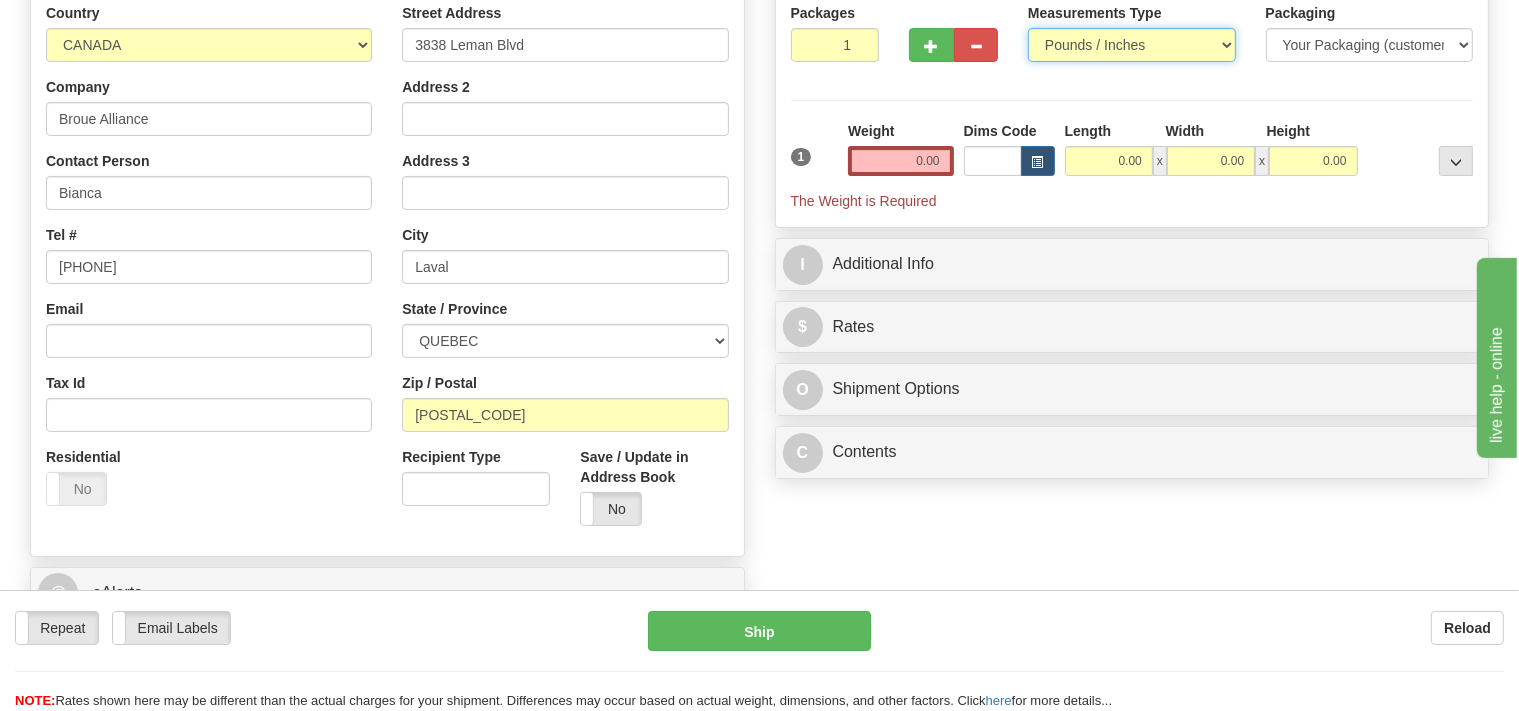 click on "Pounds / Inches" at bounding box center [0, 0] 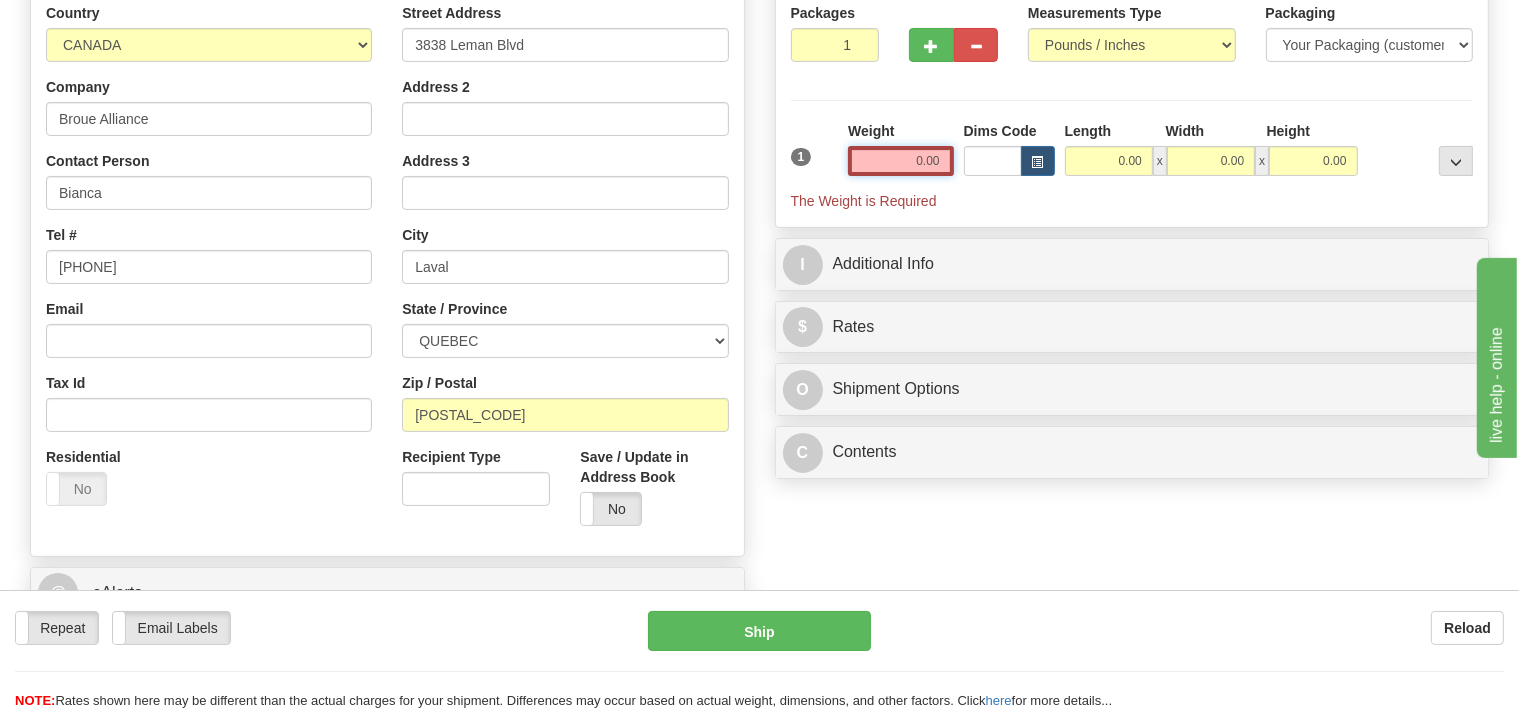 click on "0.00" at bounding box center [900, 161] 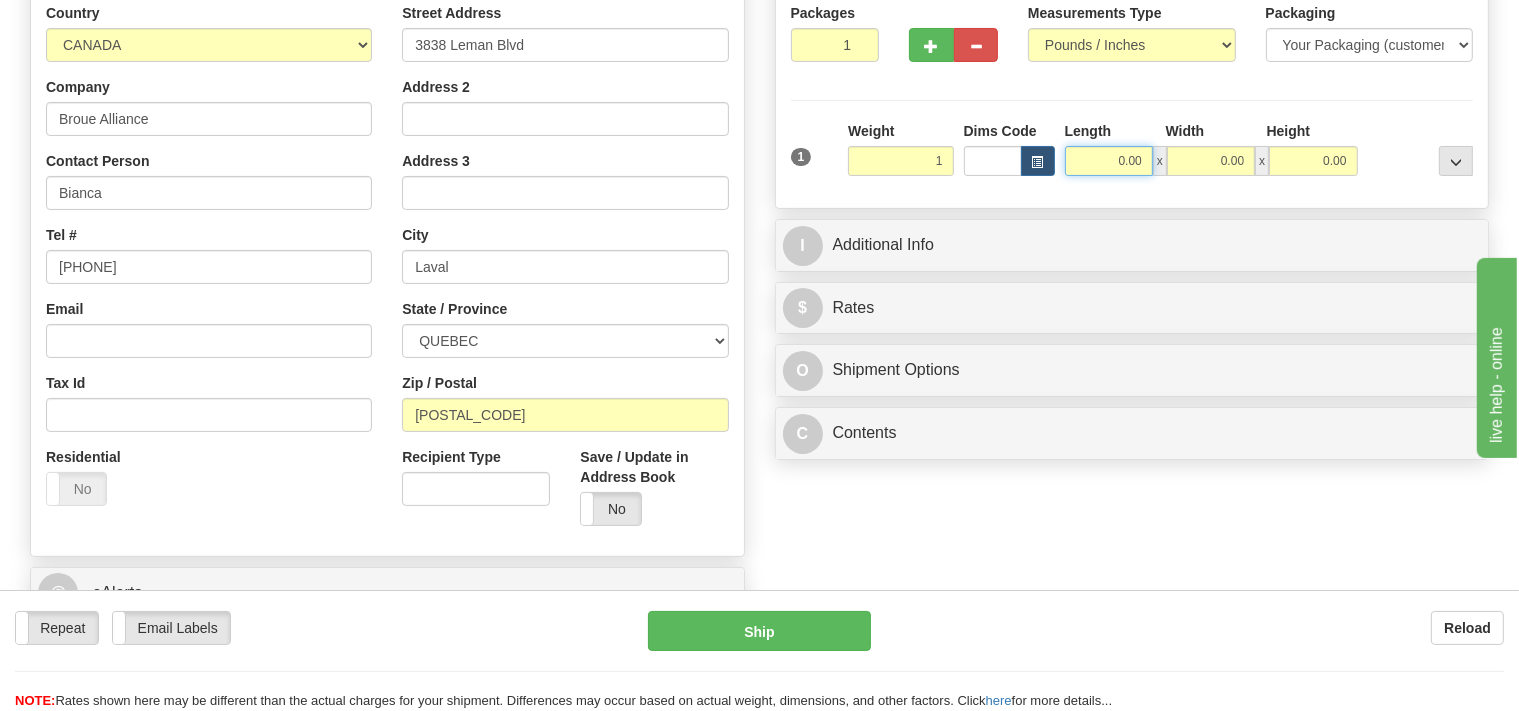 type on "1.00" 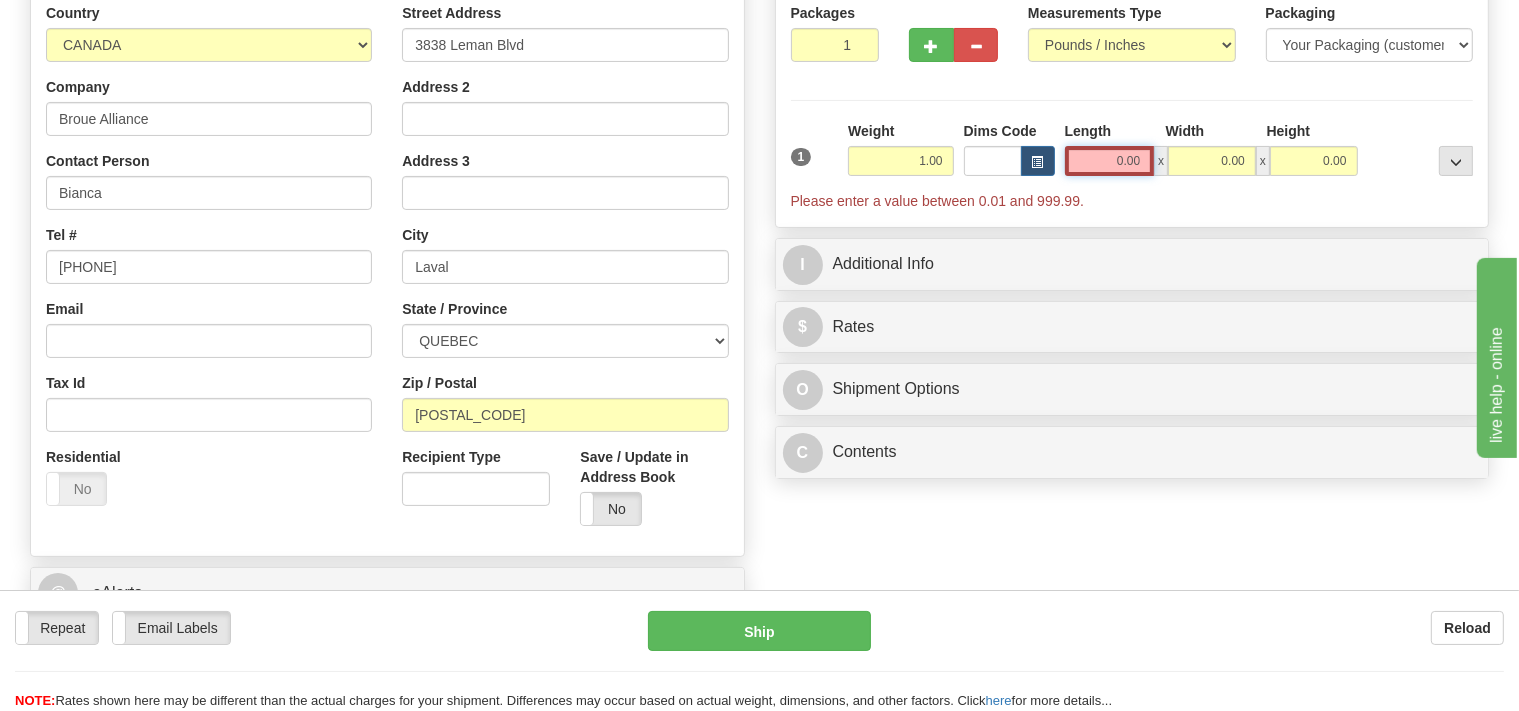 click on "0.00" at bounding box center (1110, 161) 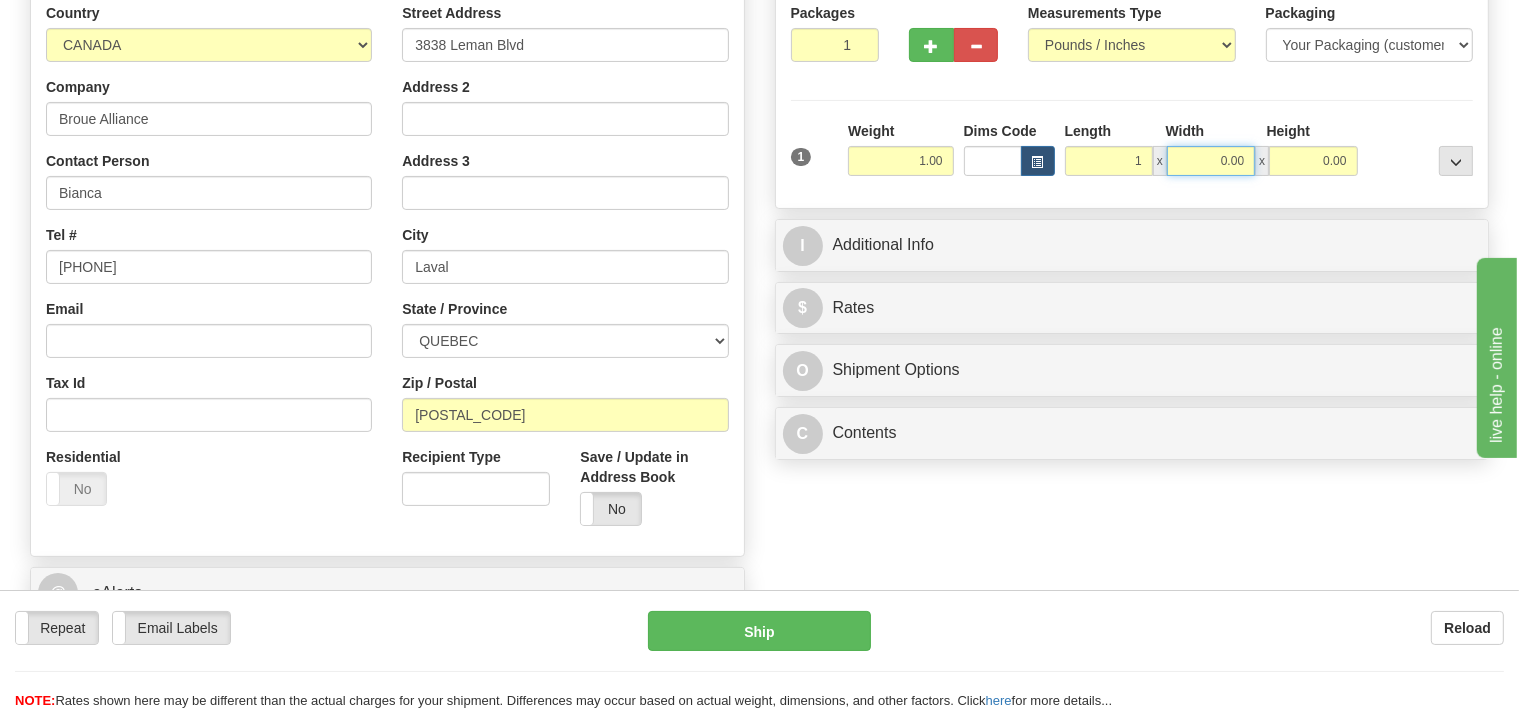 type on "1.00" 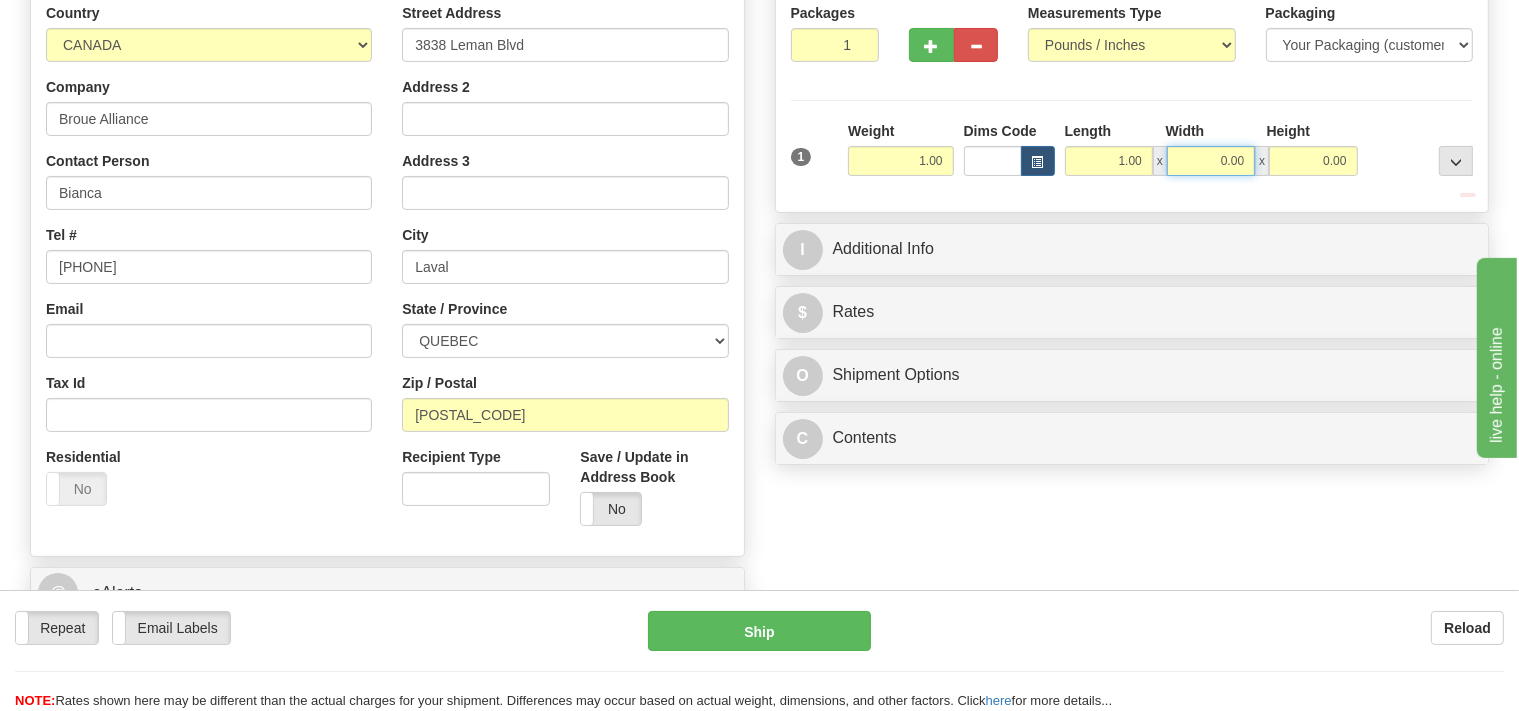 click on "0.00" at bounding box center [1211, 161] 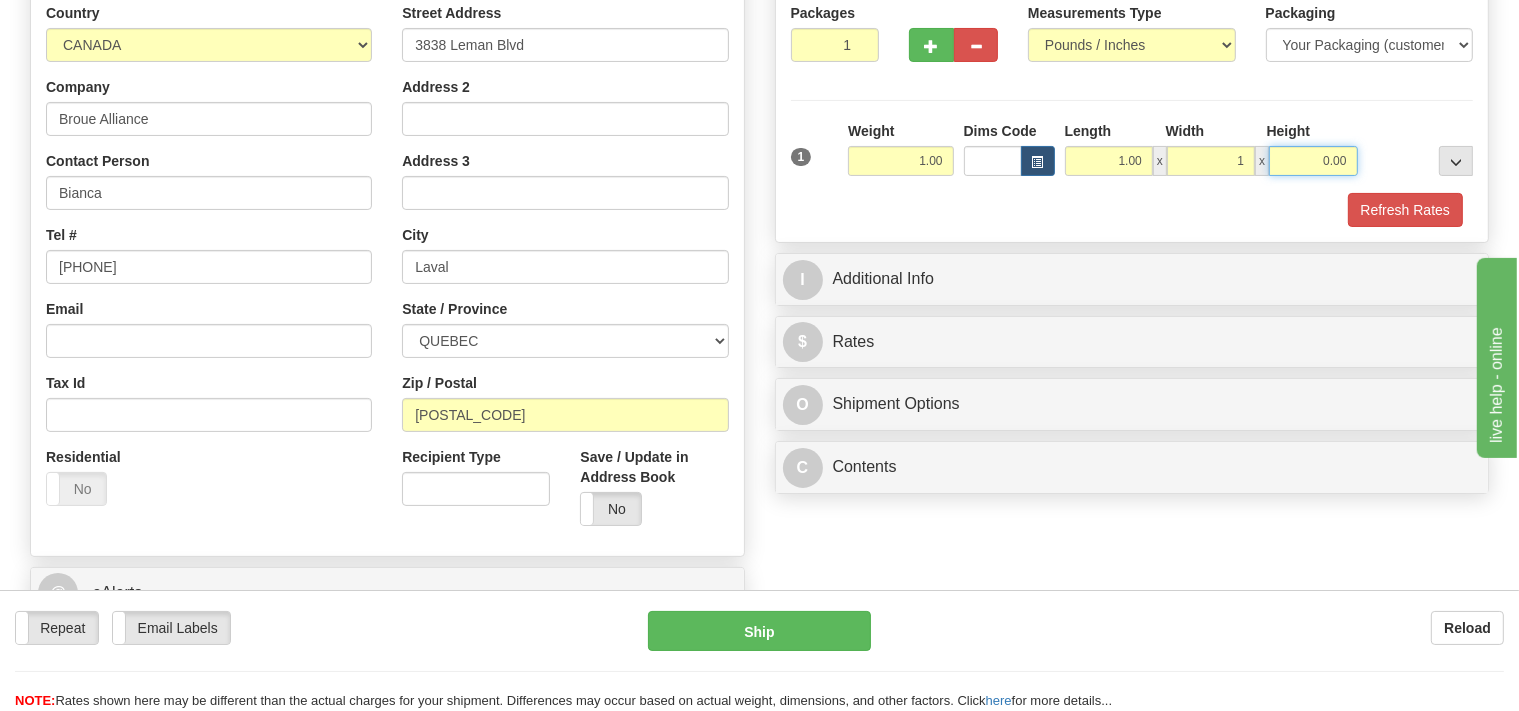 type on "1.00" 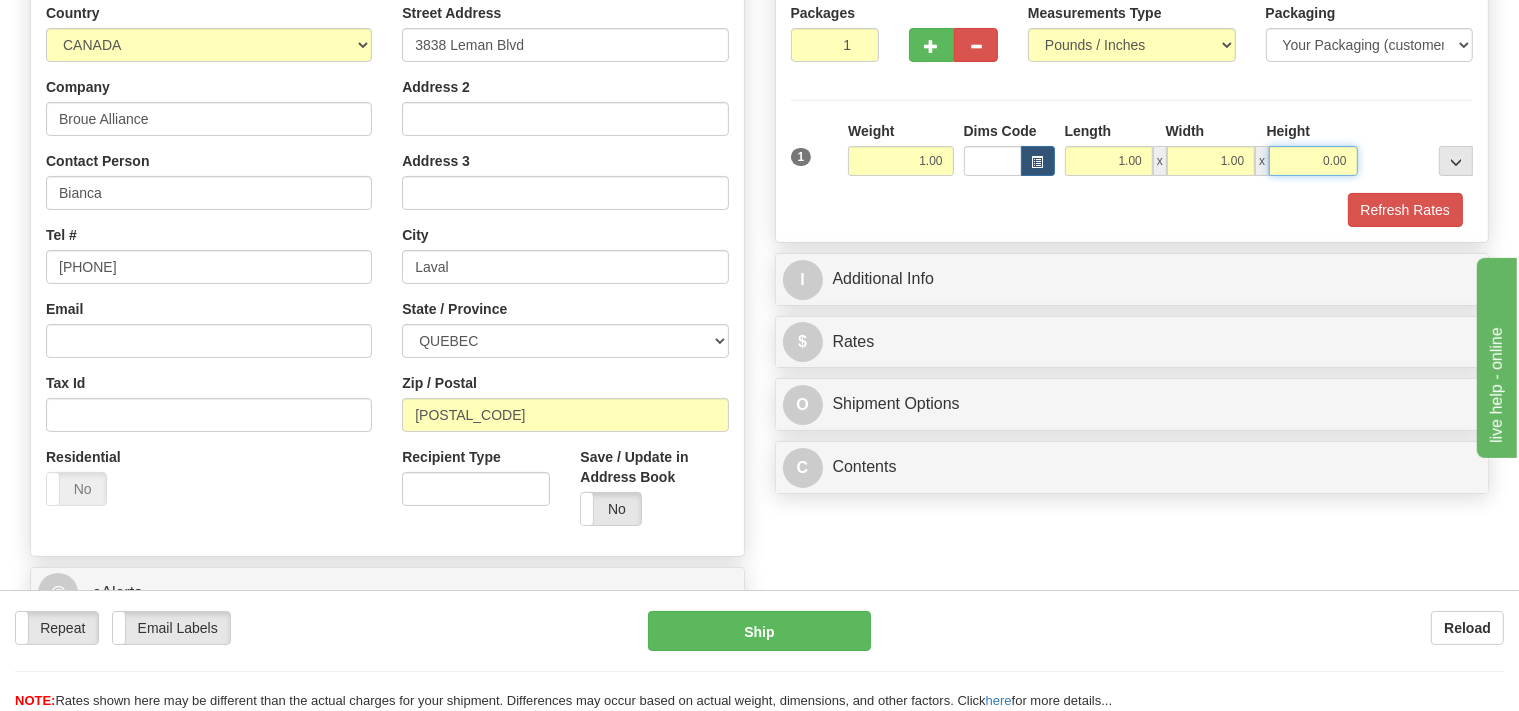 click on "0.00" at bounding box center (1313, 161) 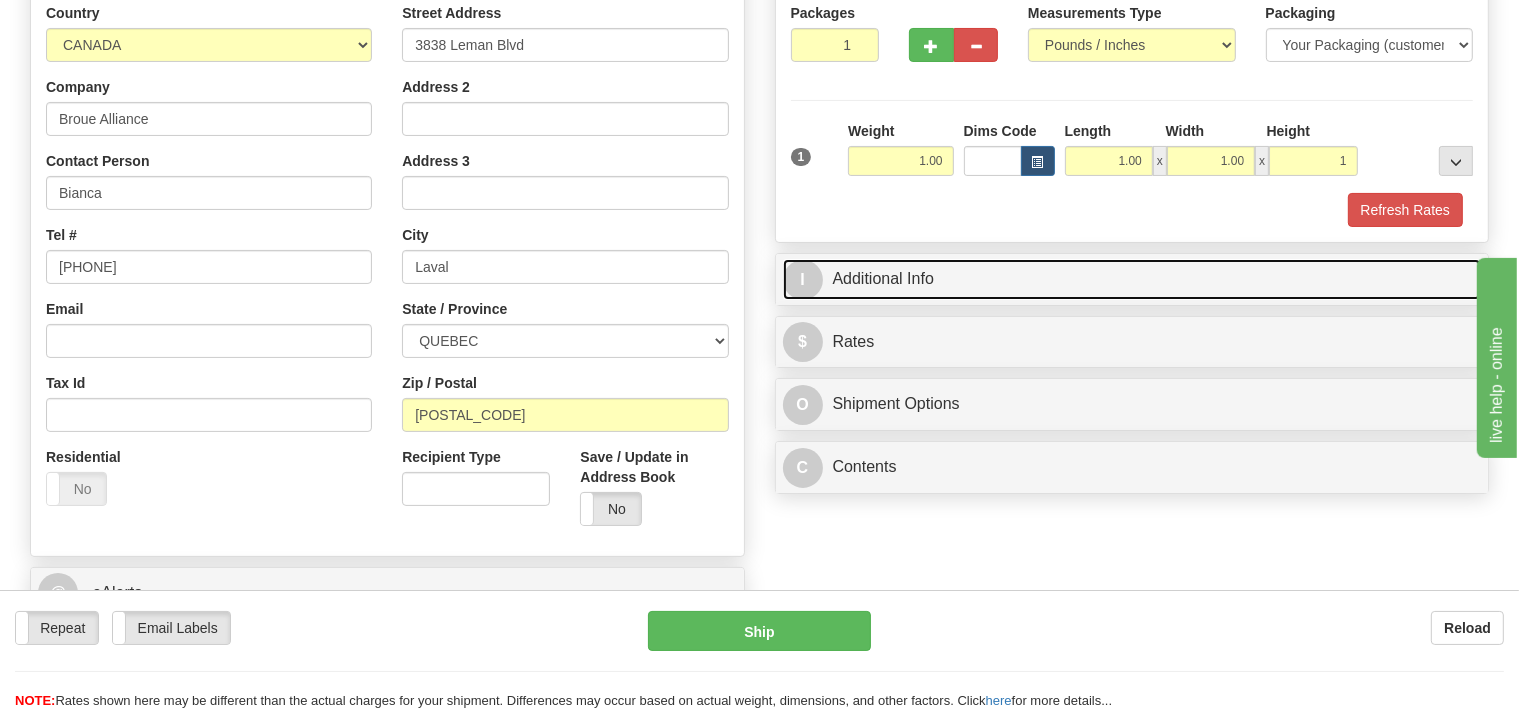 type on "1.00" 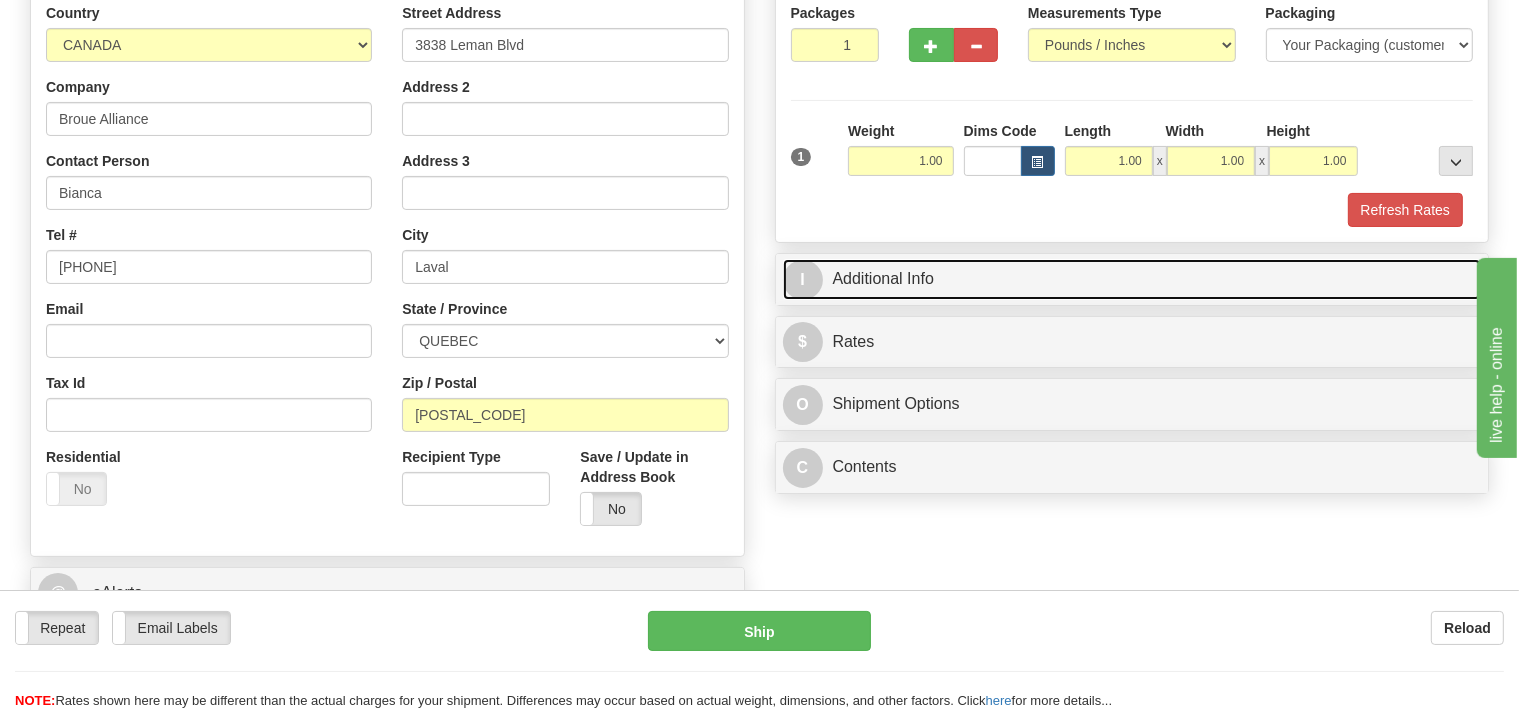 click on "I Additional Info" at bounding box center (1132, 279) 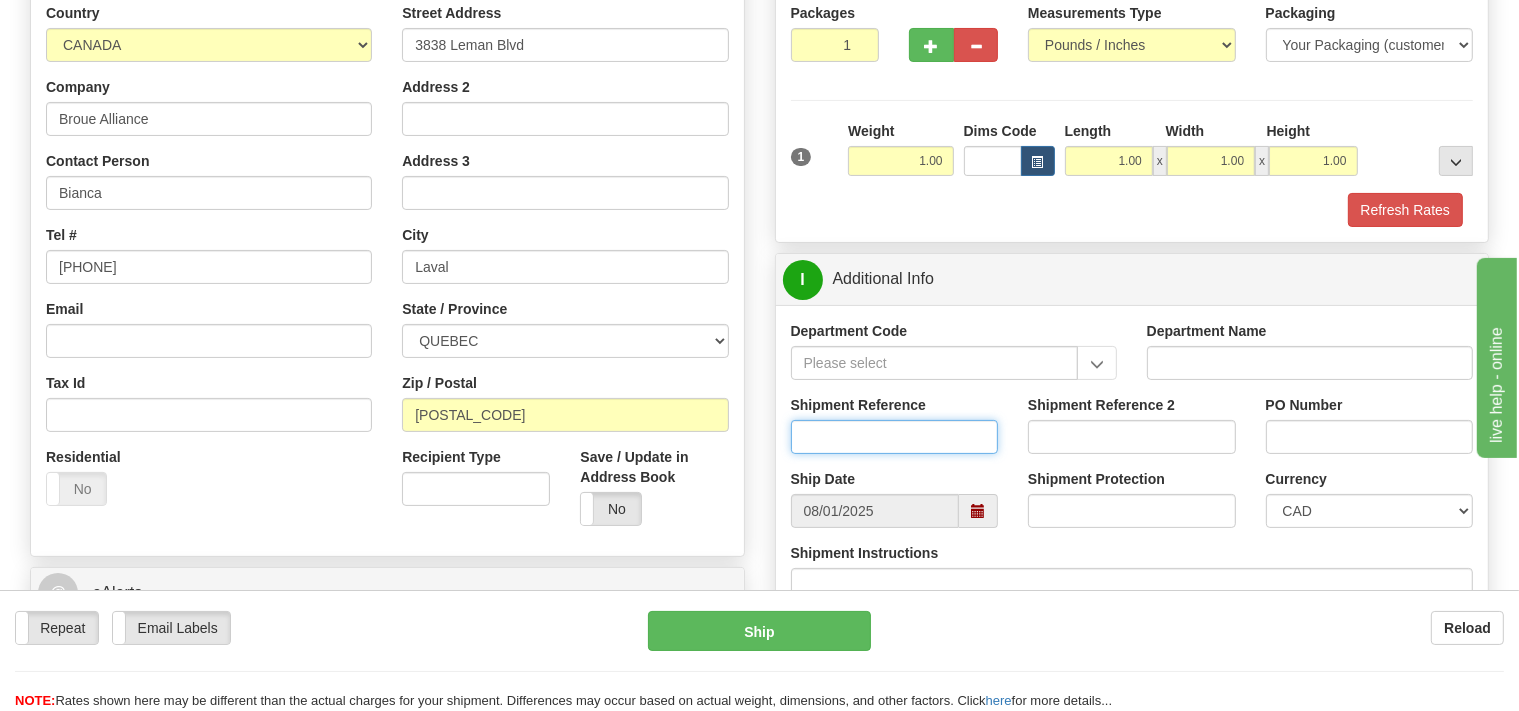click on "Shipment Reference" at bounding box center (895, 437) 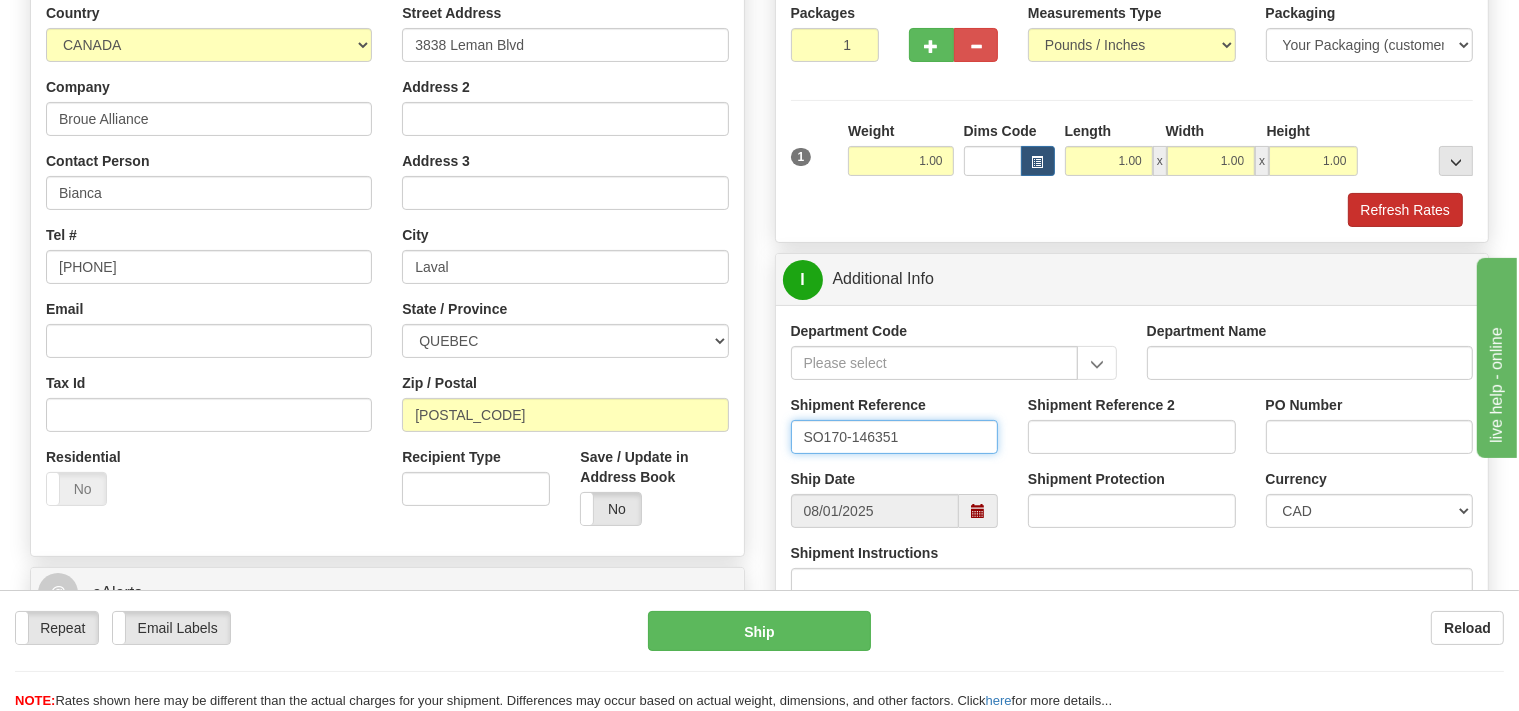 type on "SO170-146351" 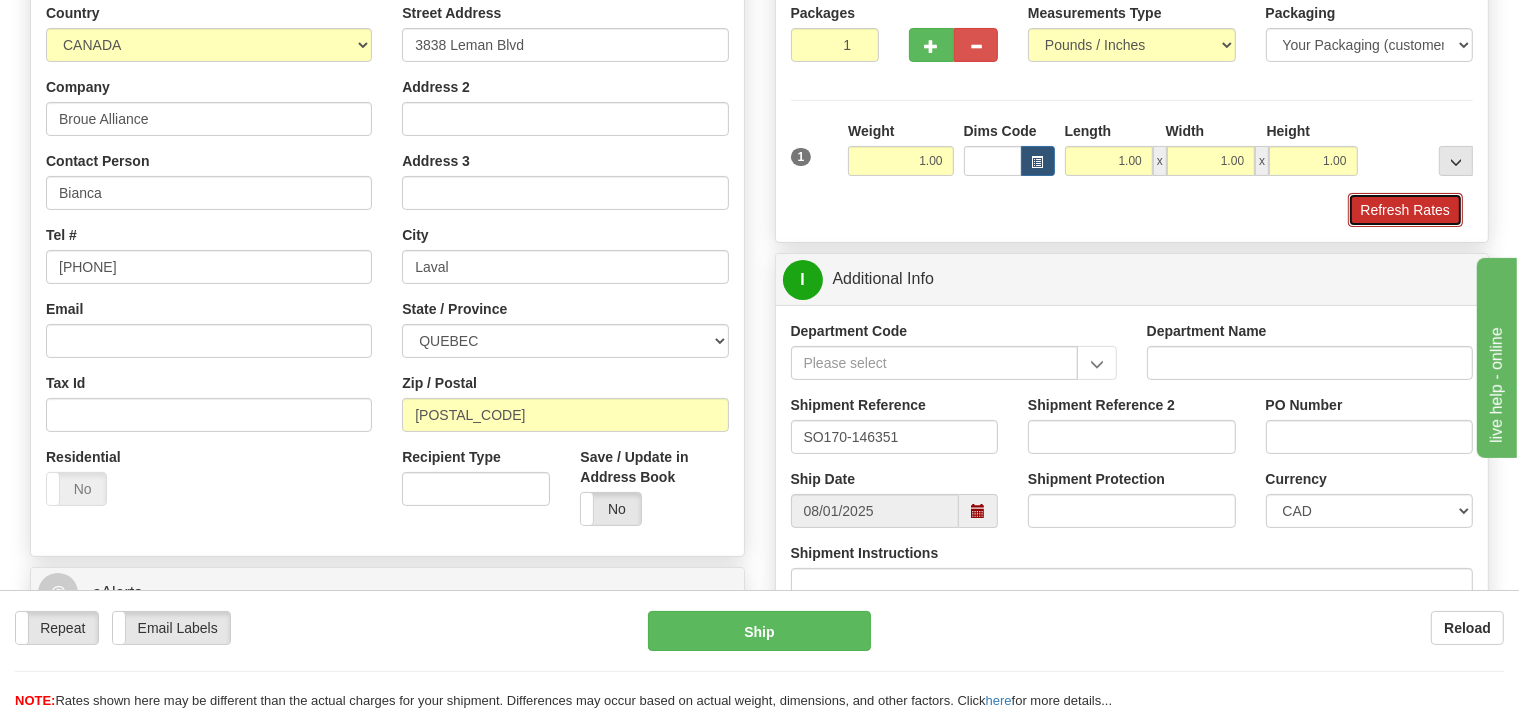 click on "Refresh Rates" at bounding box center (1405, 210) 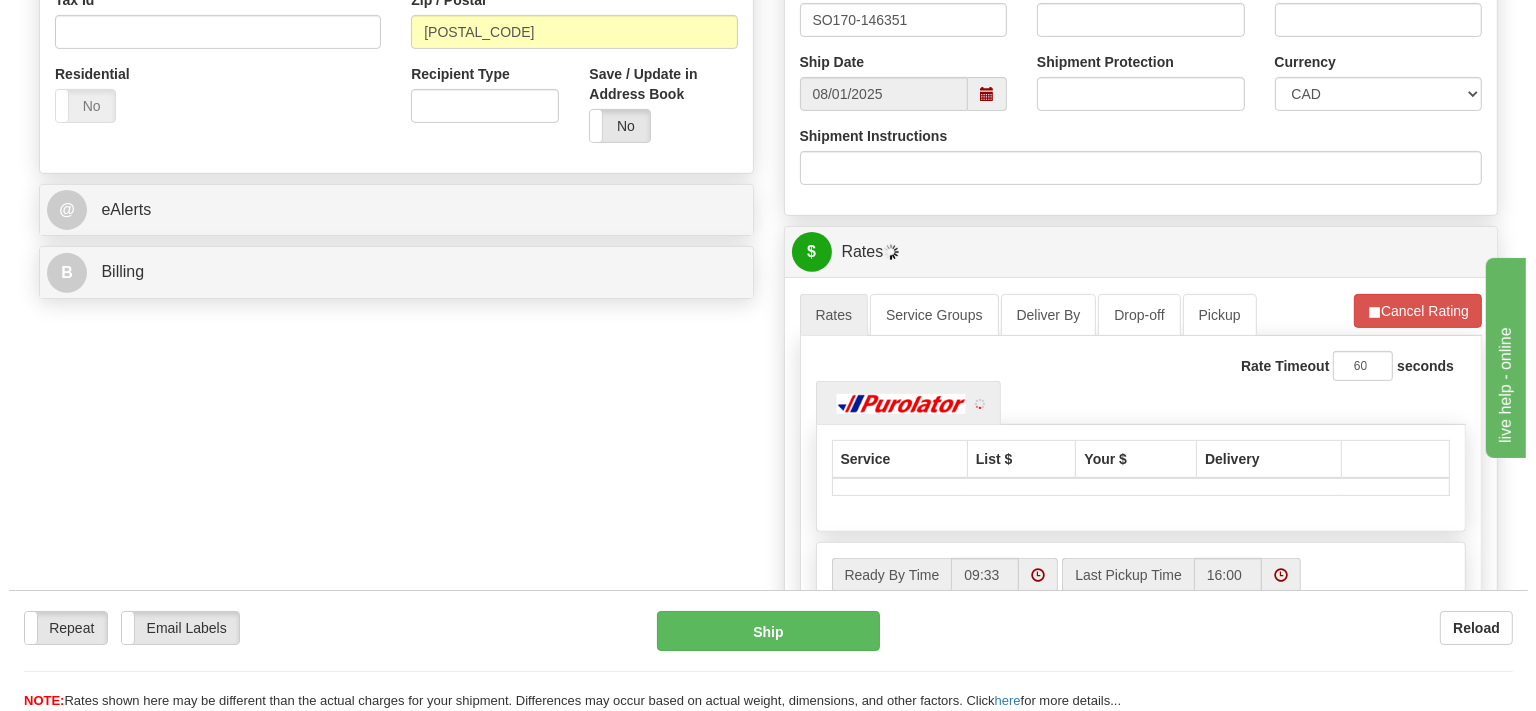 scroll, scrollTop: 739, scrollLeft: 0, axis: vertical 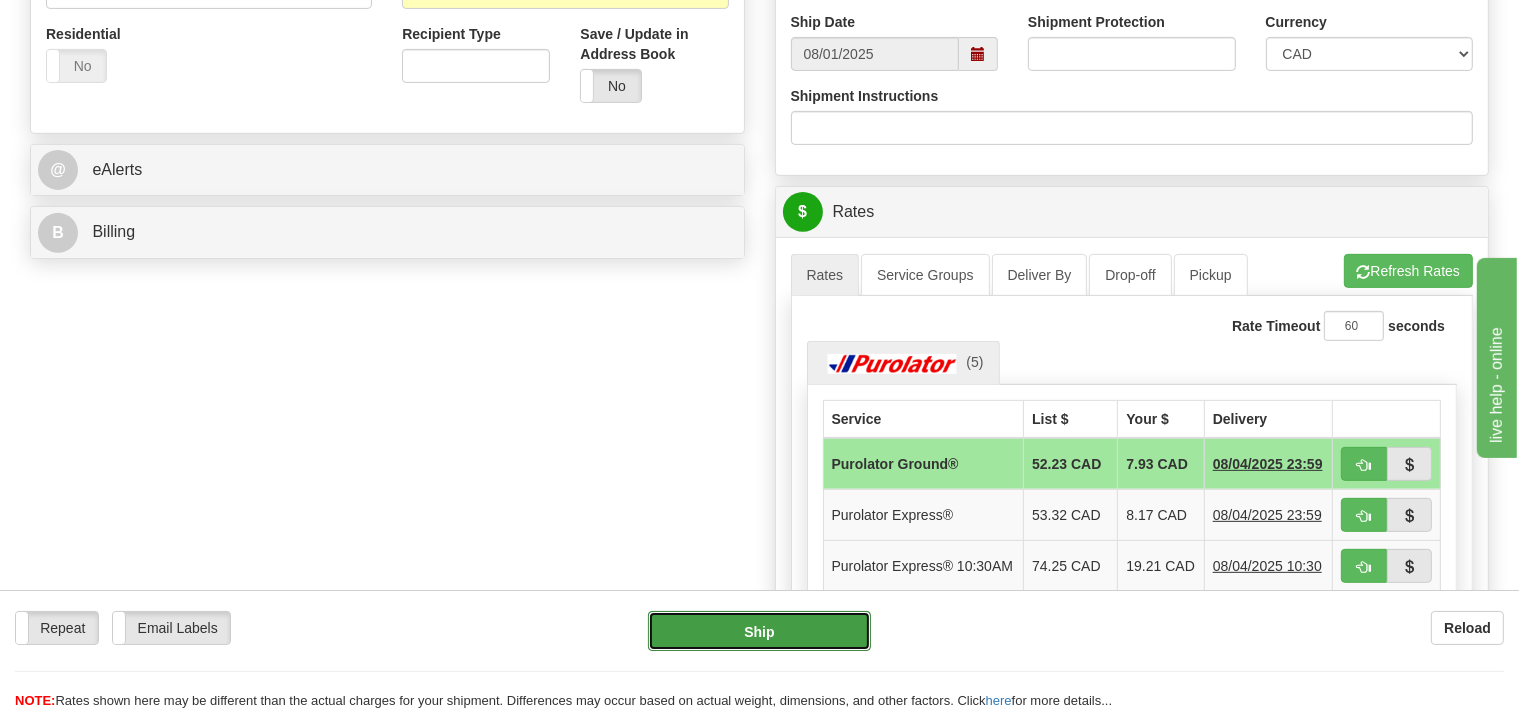 click on "Ship" at bounding box center [759, 631] 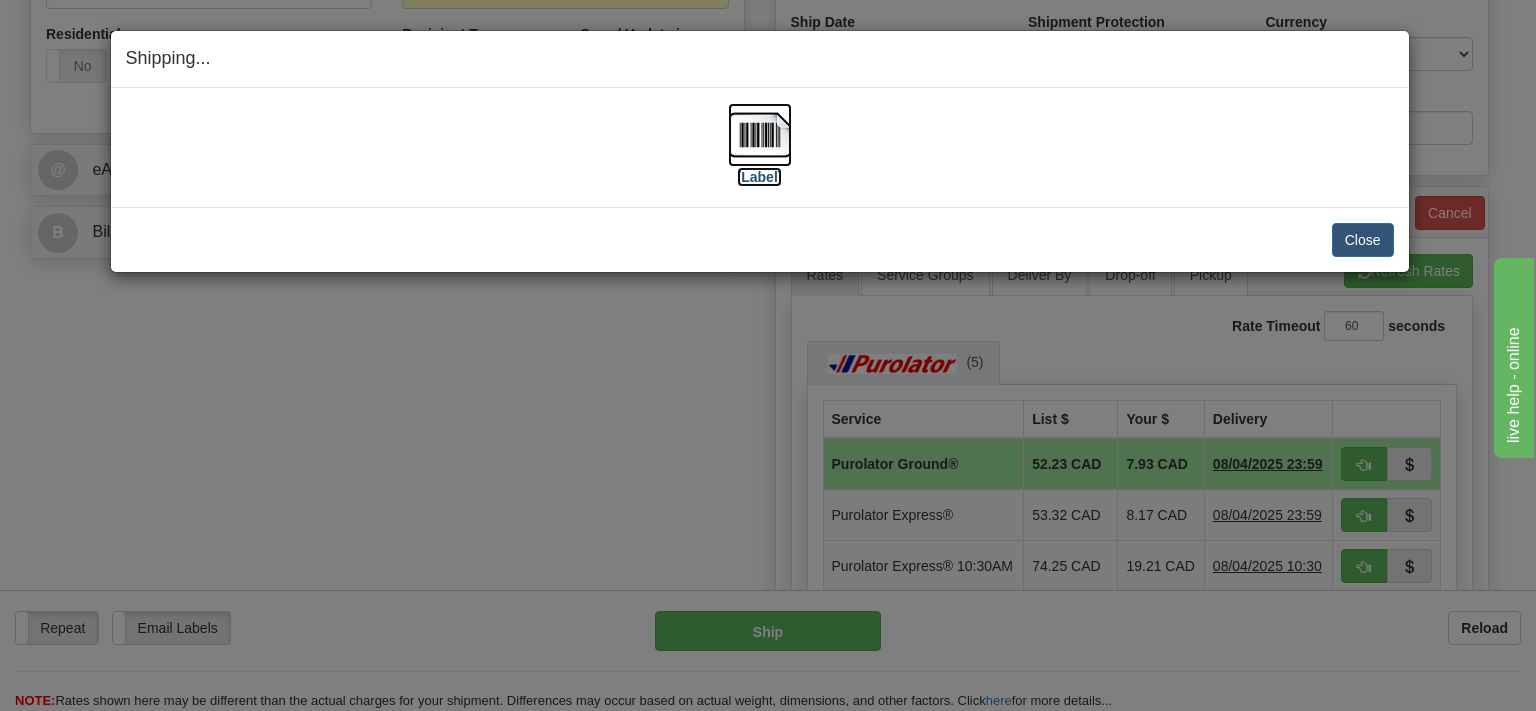 click at bounding box center (760, 135) 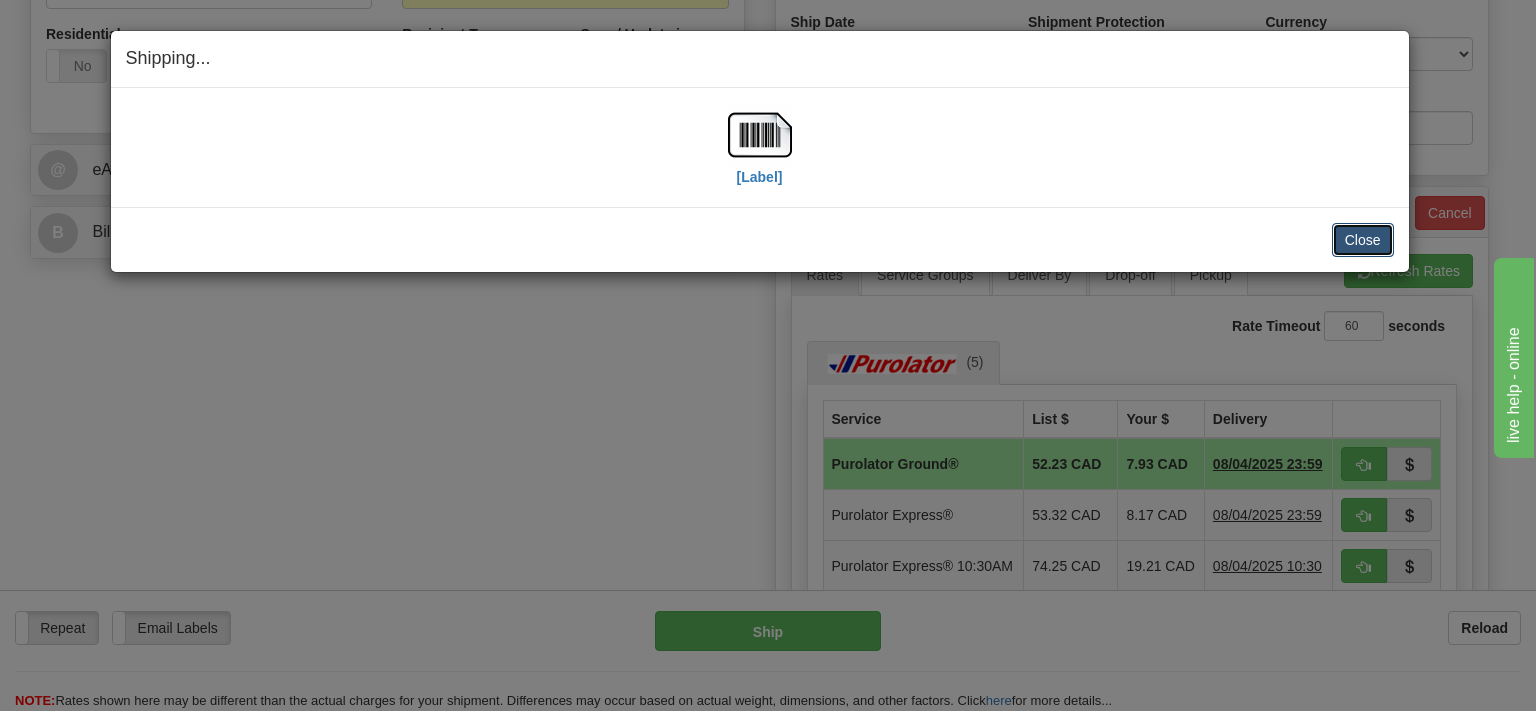 drag, startPoint x: 1376, startPoint y: 230, endPoint x: 1338, endPoint y: 228, distance: 38.052597 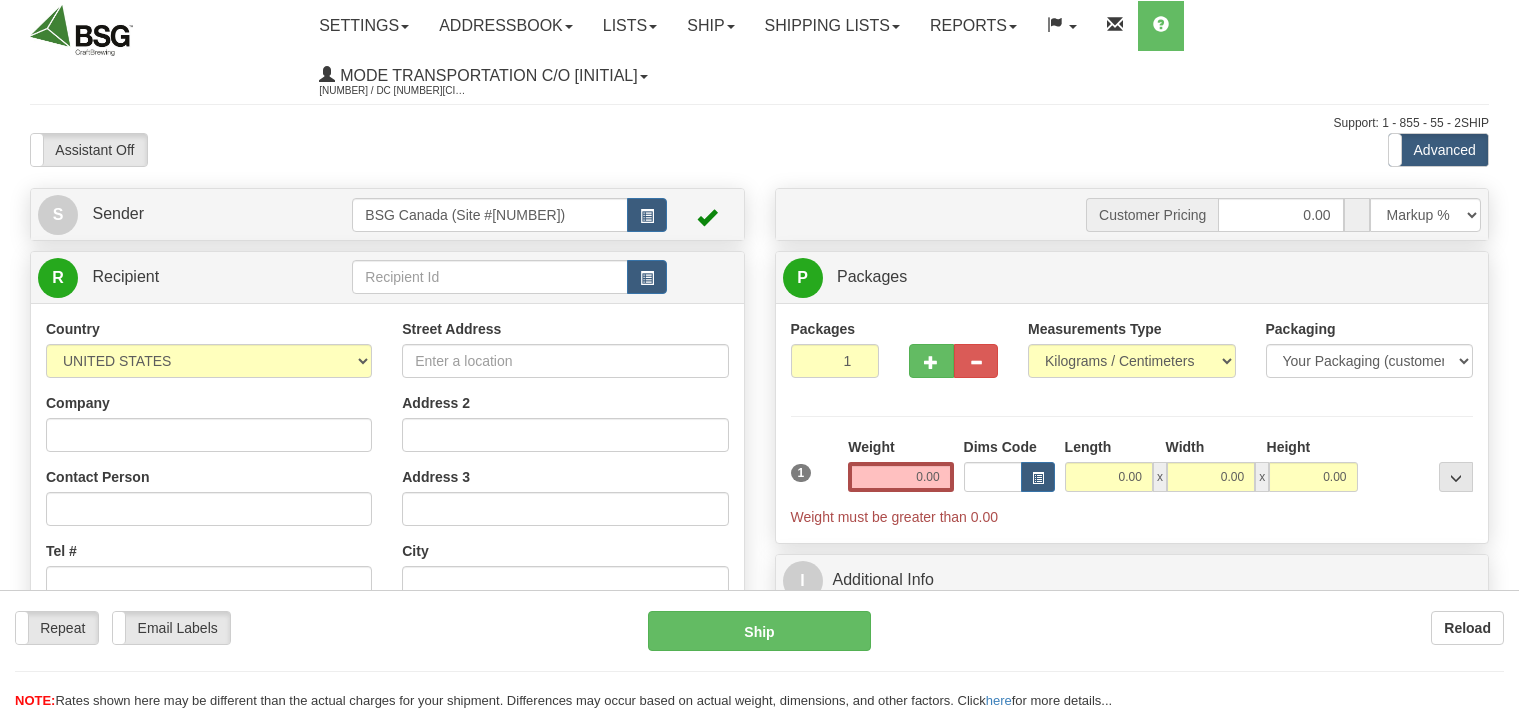 scroll, scrollTop: 0, scrollLeft: 0, axis: both 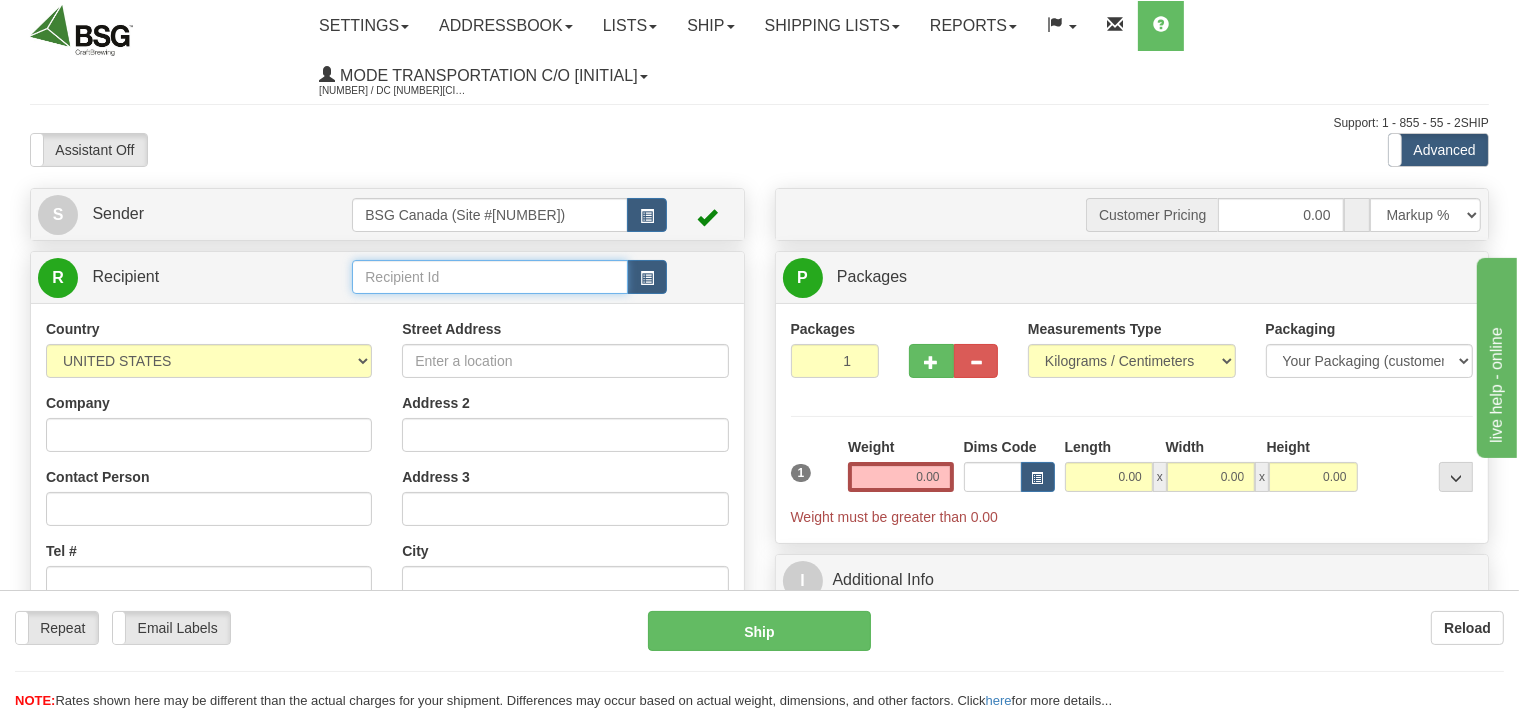 click at bounding box center (489, 277) 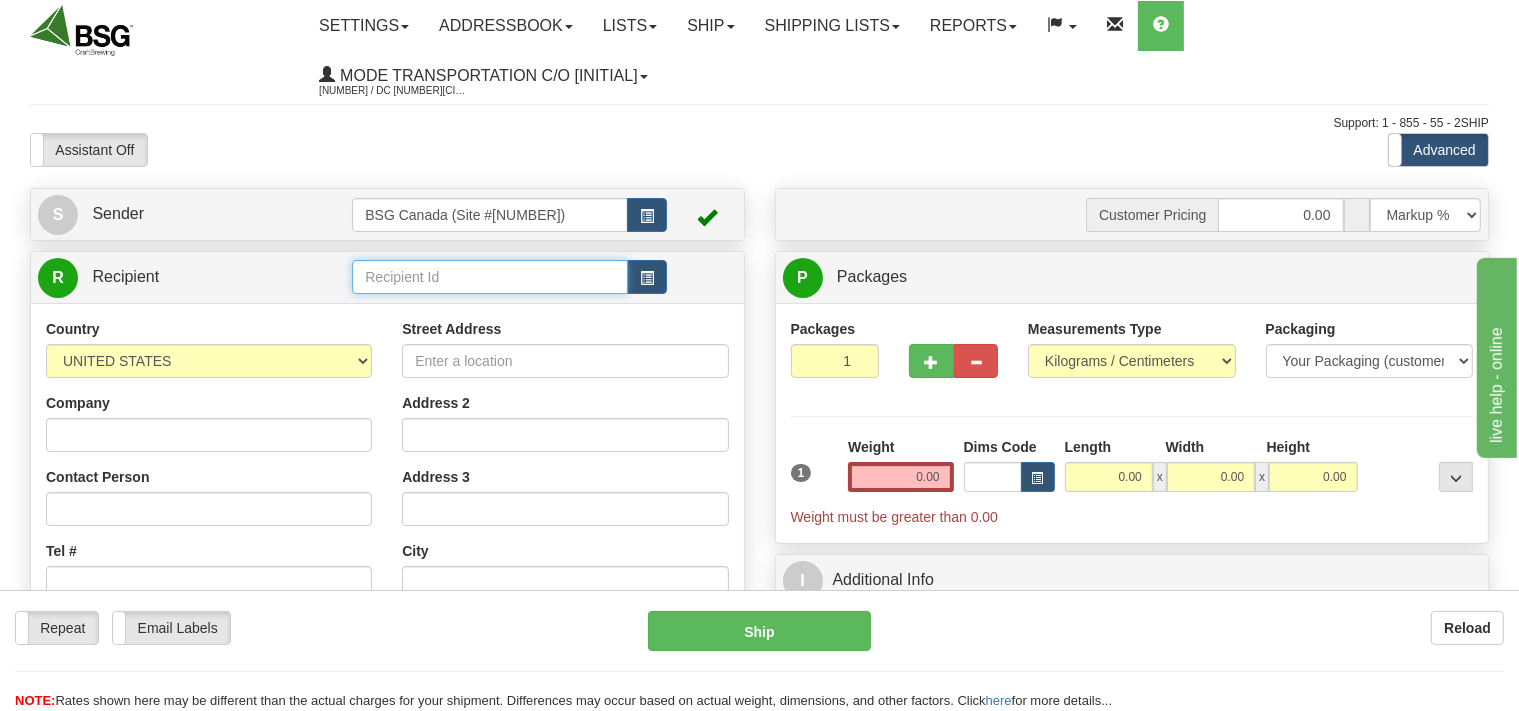 click at bounding box center (489, 277) 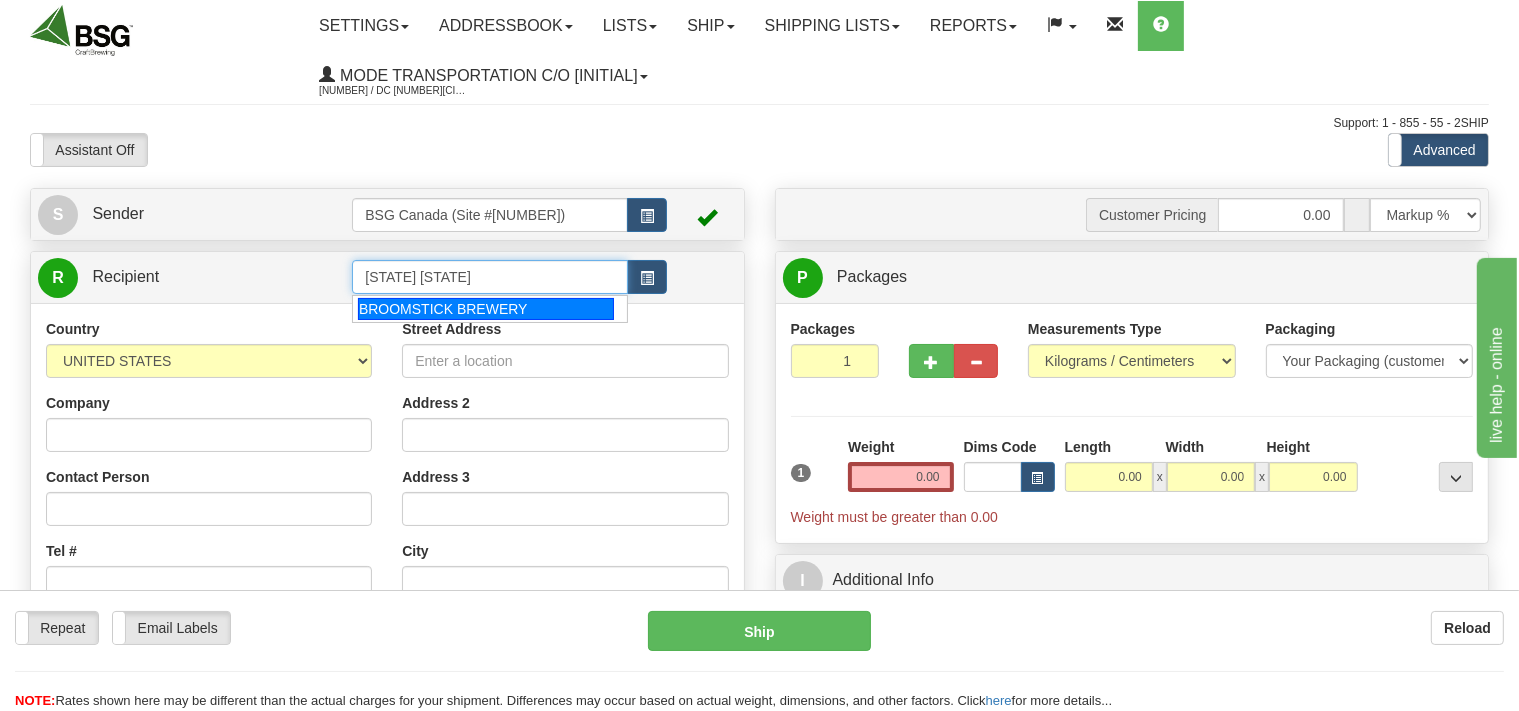 click on "BROOMSTICK BREWERY" at bounding box center [486, 309] 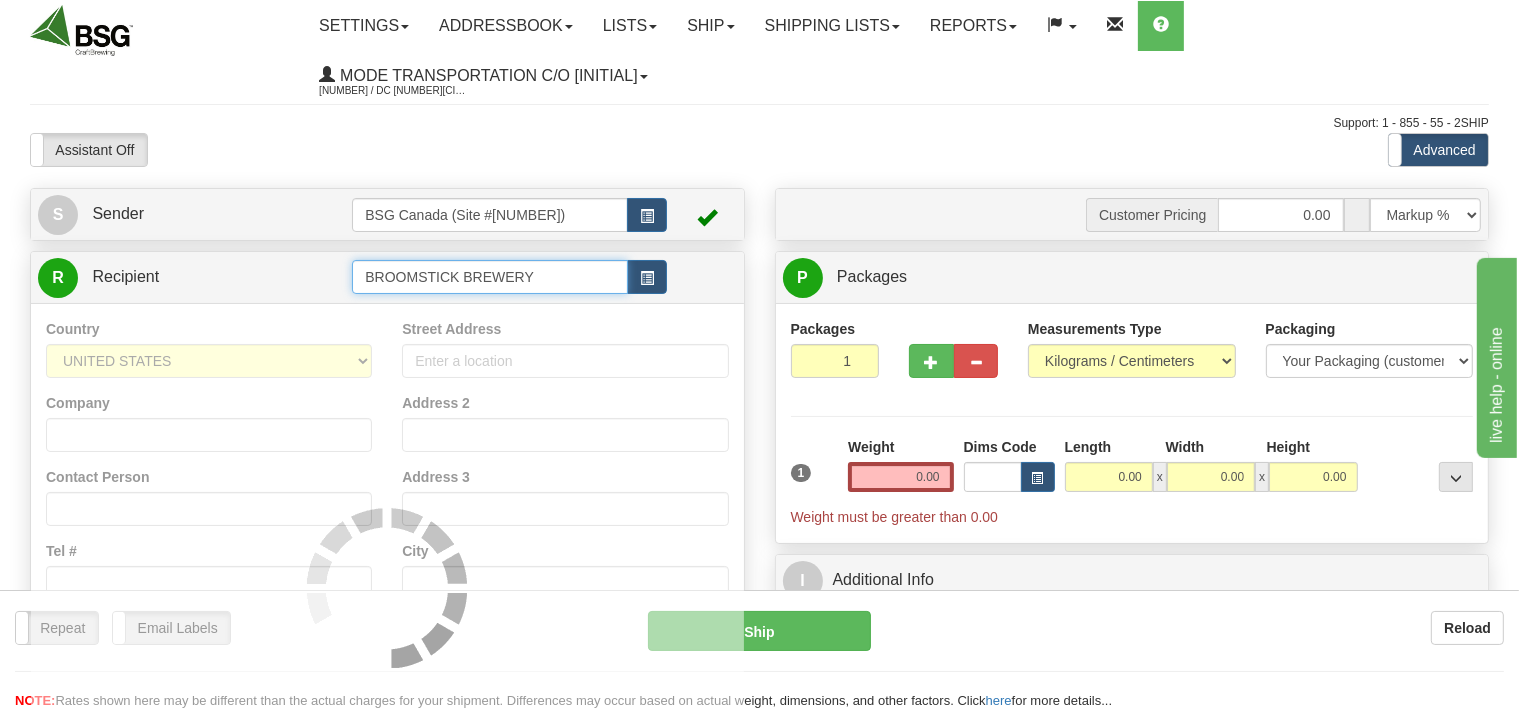 type on "BROOMSTICK BREWERY" 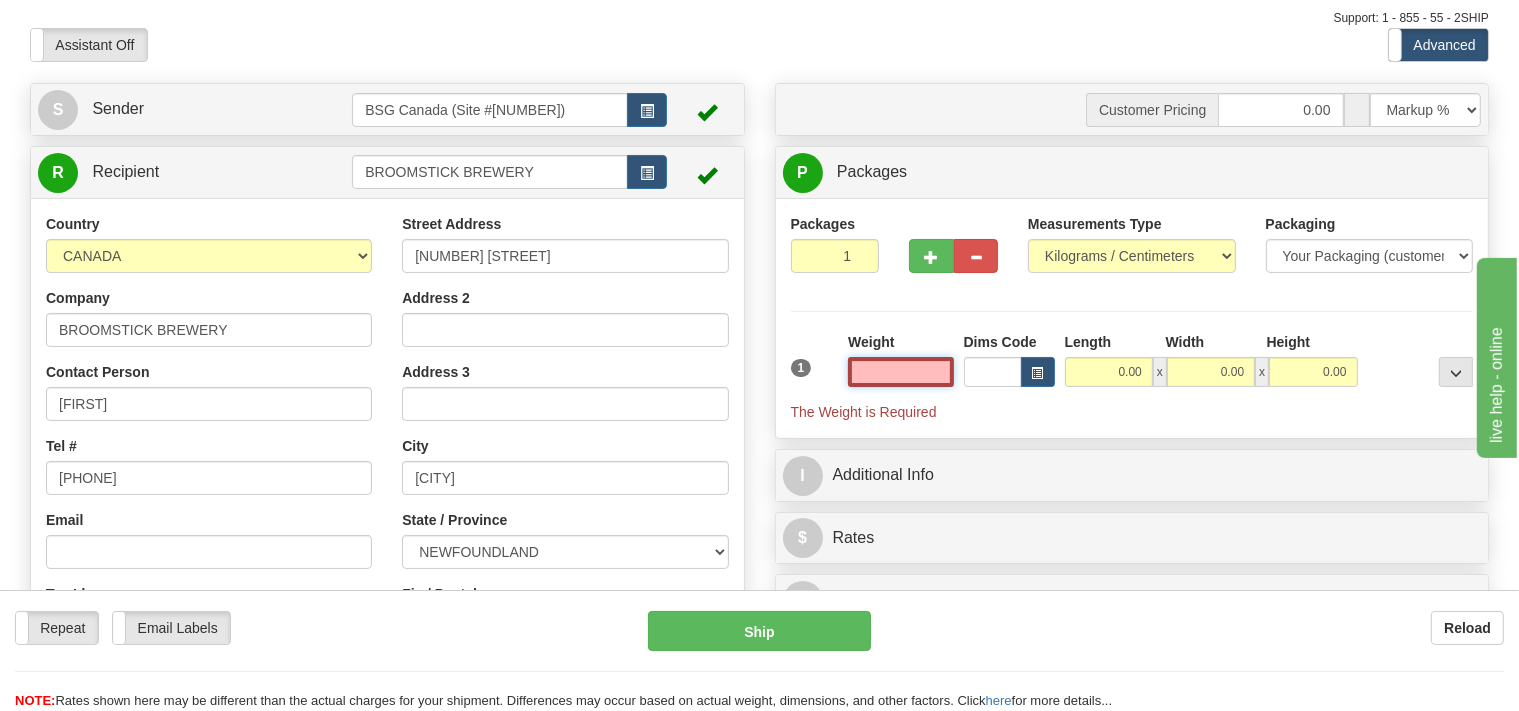 scroll, scrollTop: 316, scrollLeft: 0, axis: vertical 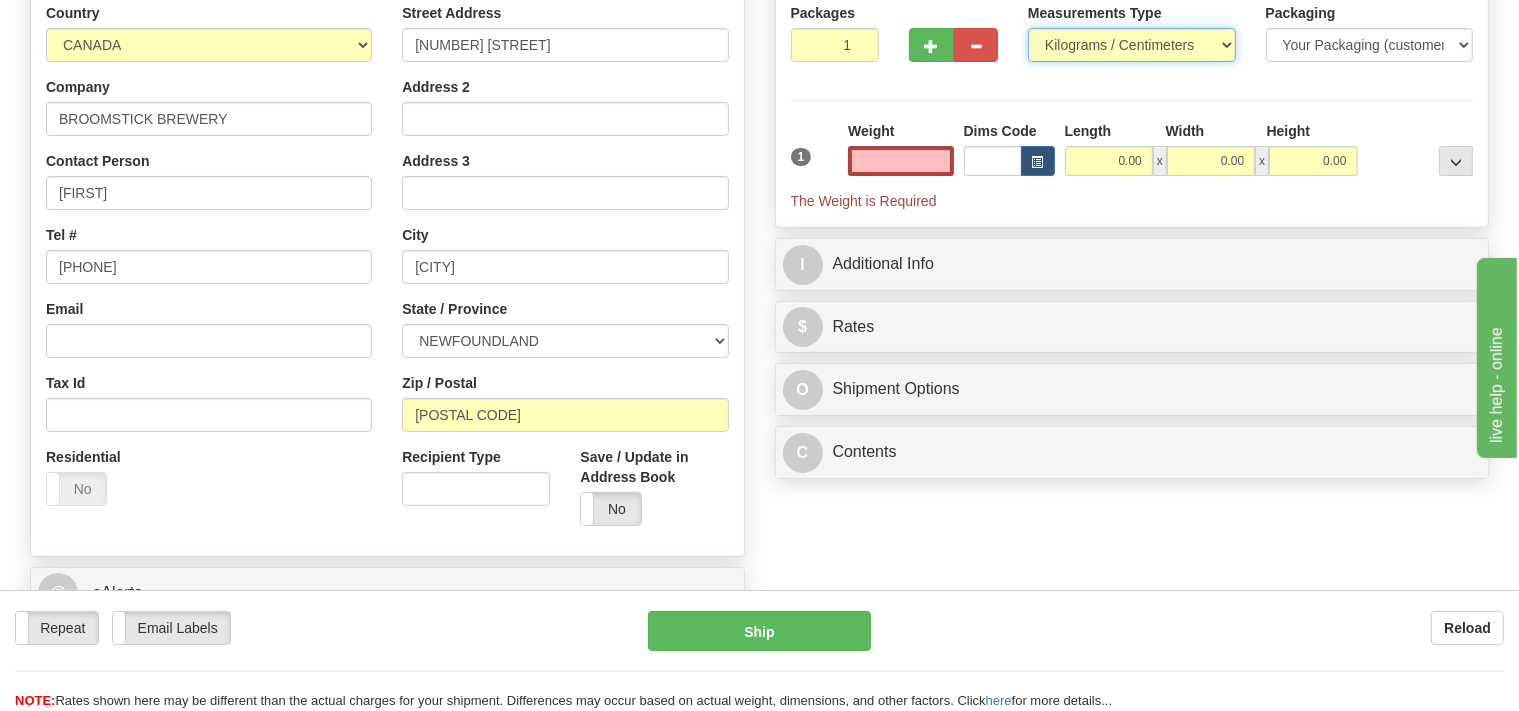 type on "0.00" 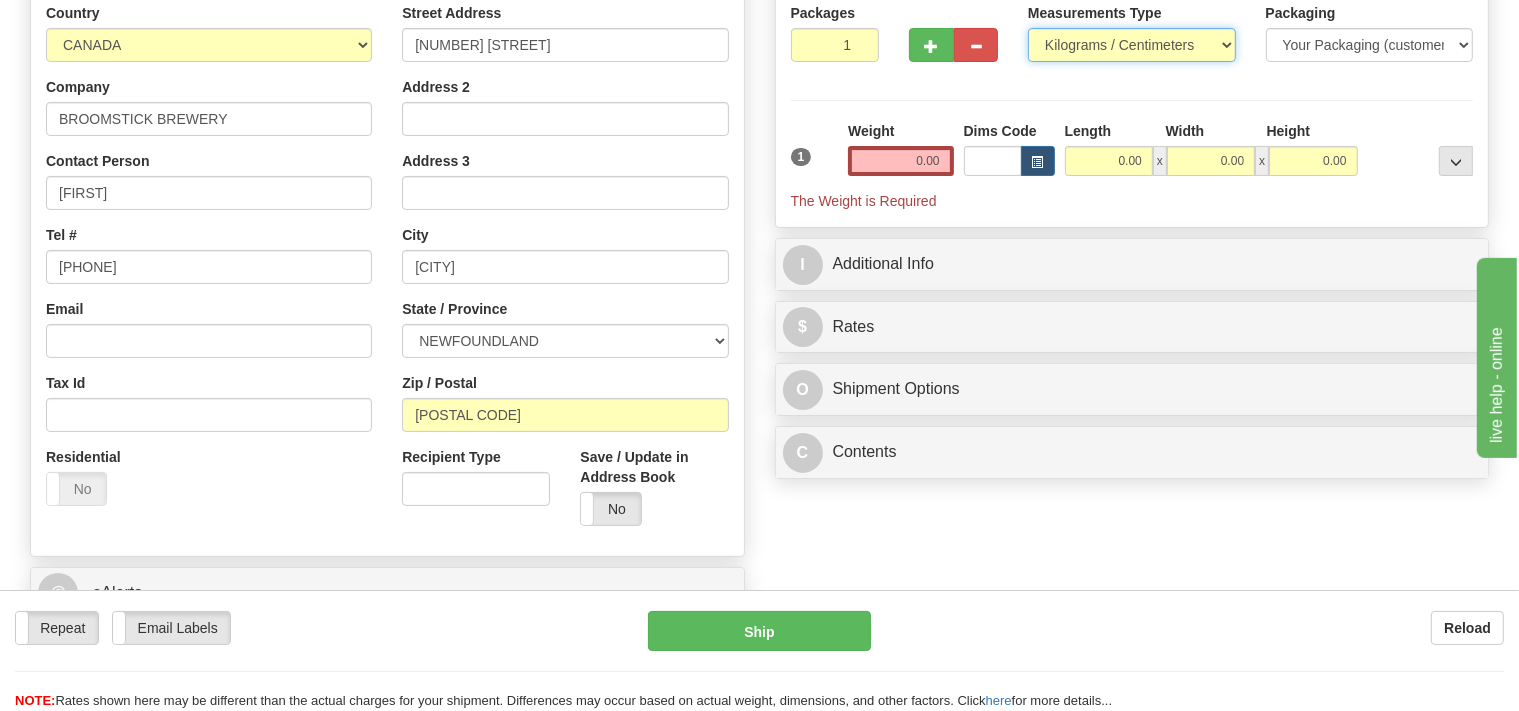 click on "Pounds / Inches
Kilograms / Centimeters" at bounding box center (1132, 45) 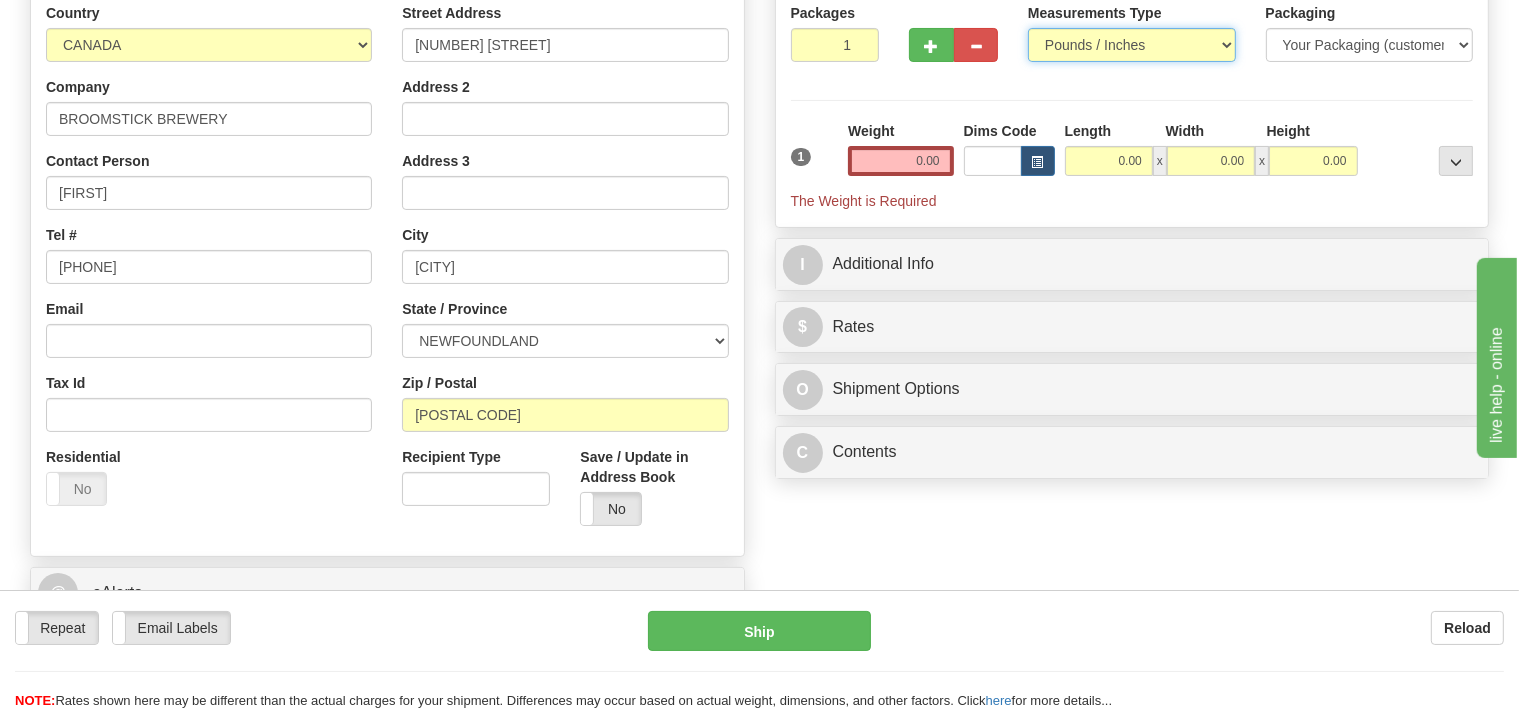 click on "Pounds / Inches" at bounding box center (0, 0) 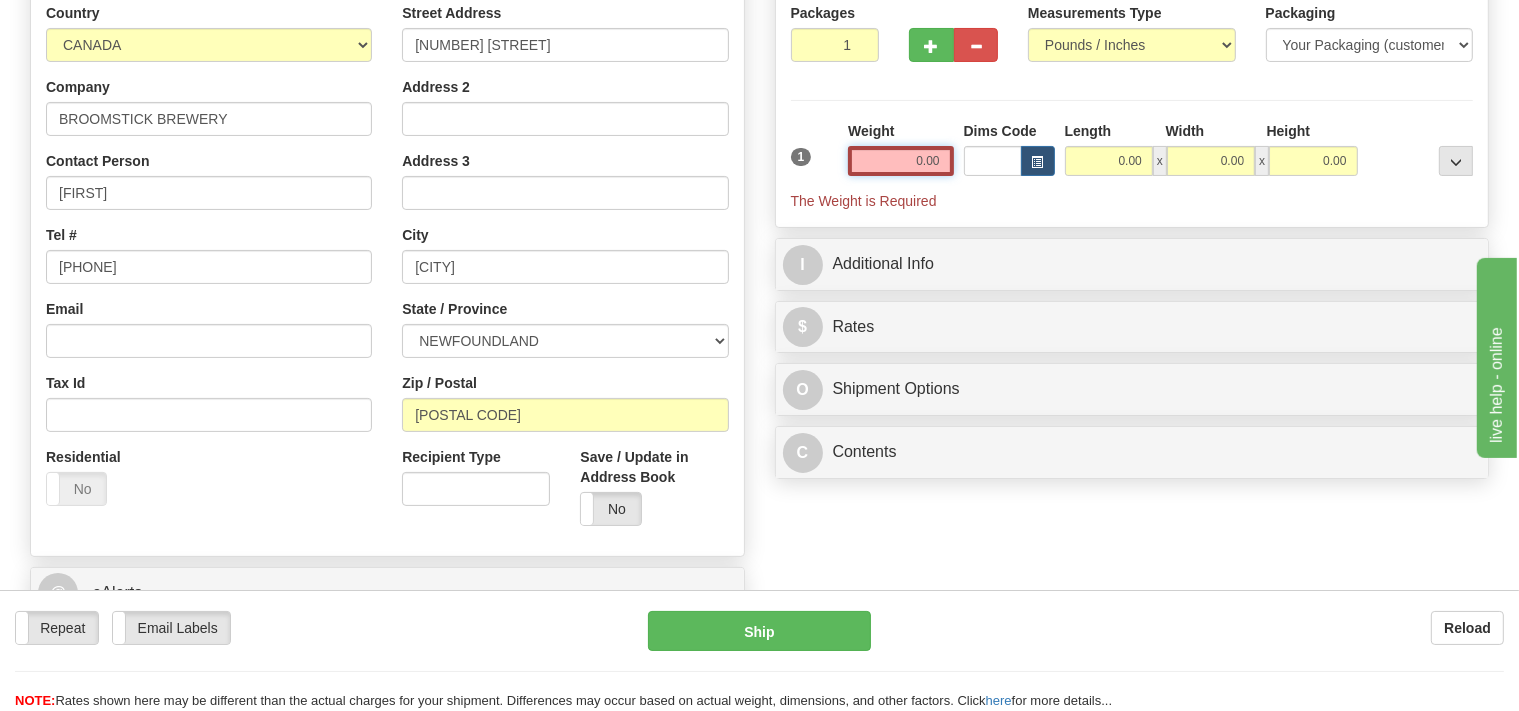 click on "0.00" at bounding box center (900, 161) 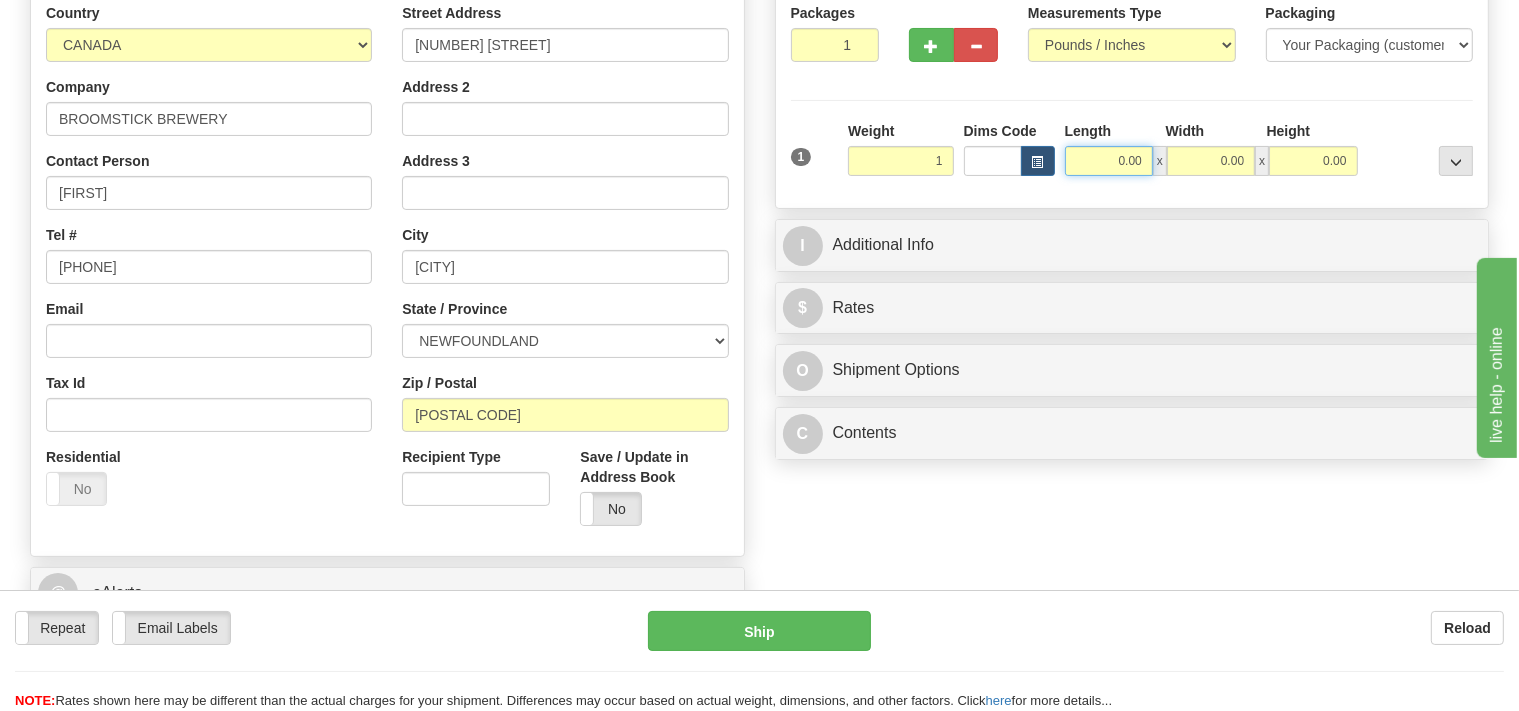 type on "1.00" 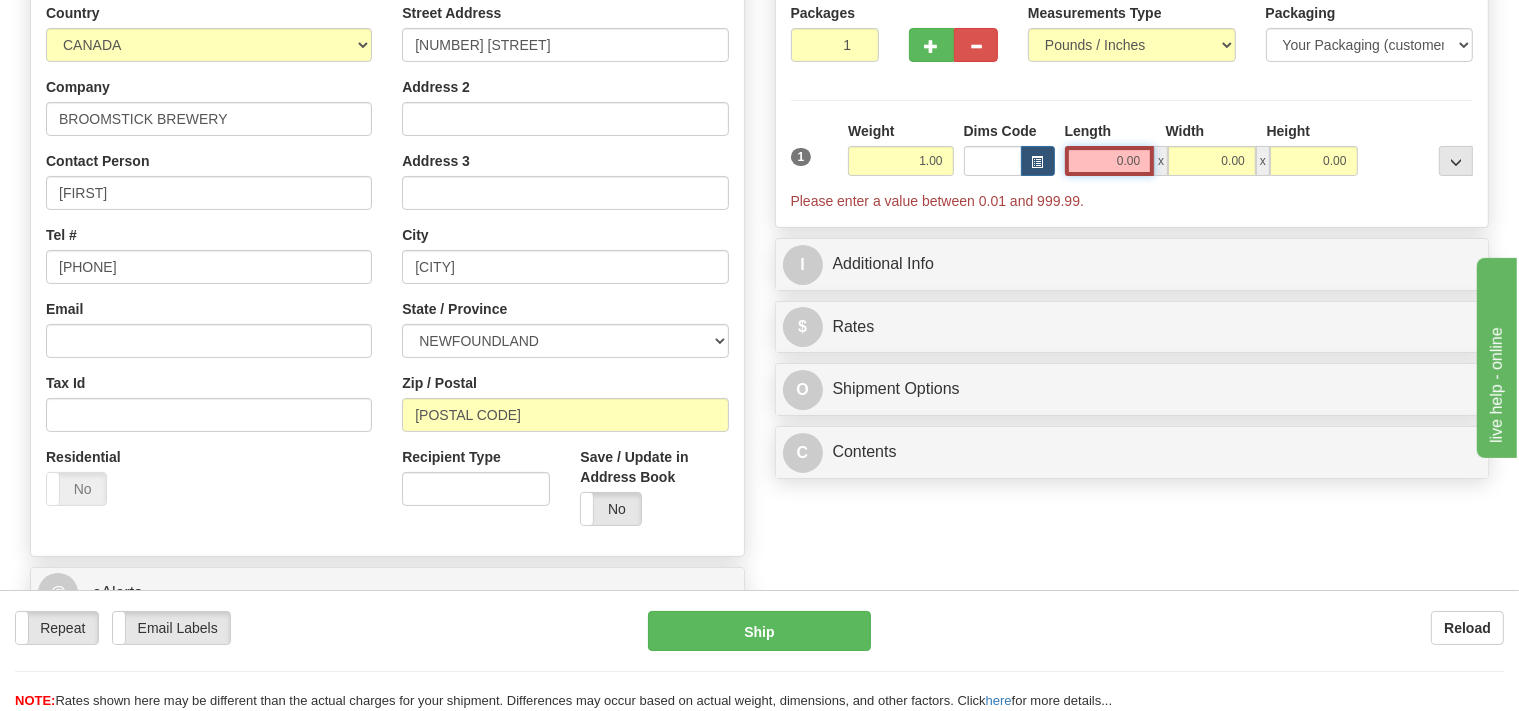 click on "0.00" at bounding box center (1110, 161) 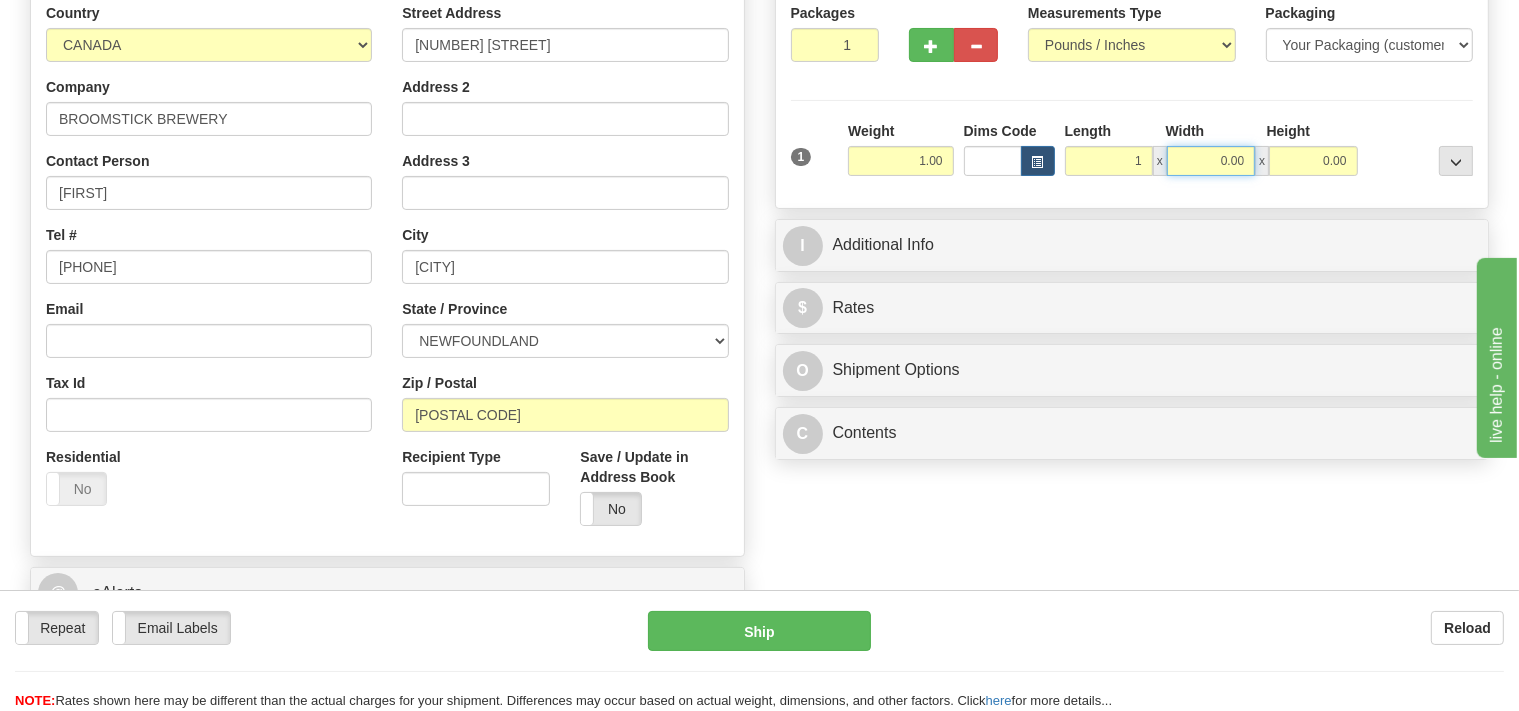 type on "1.00" 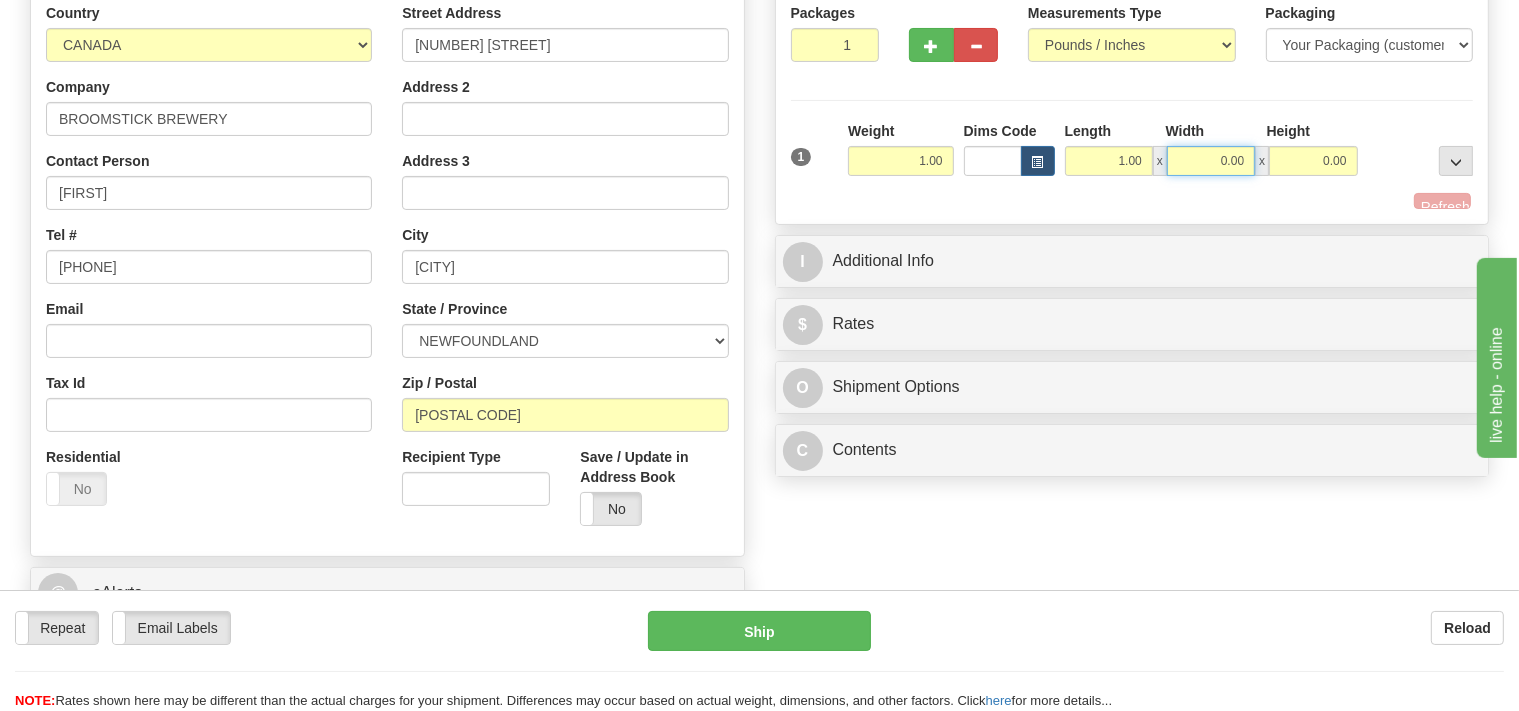 click on "0.00" at bounding box center (1211, 161) 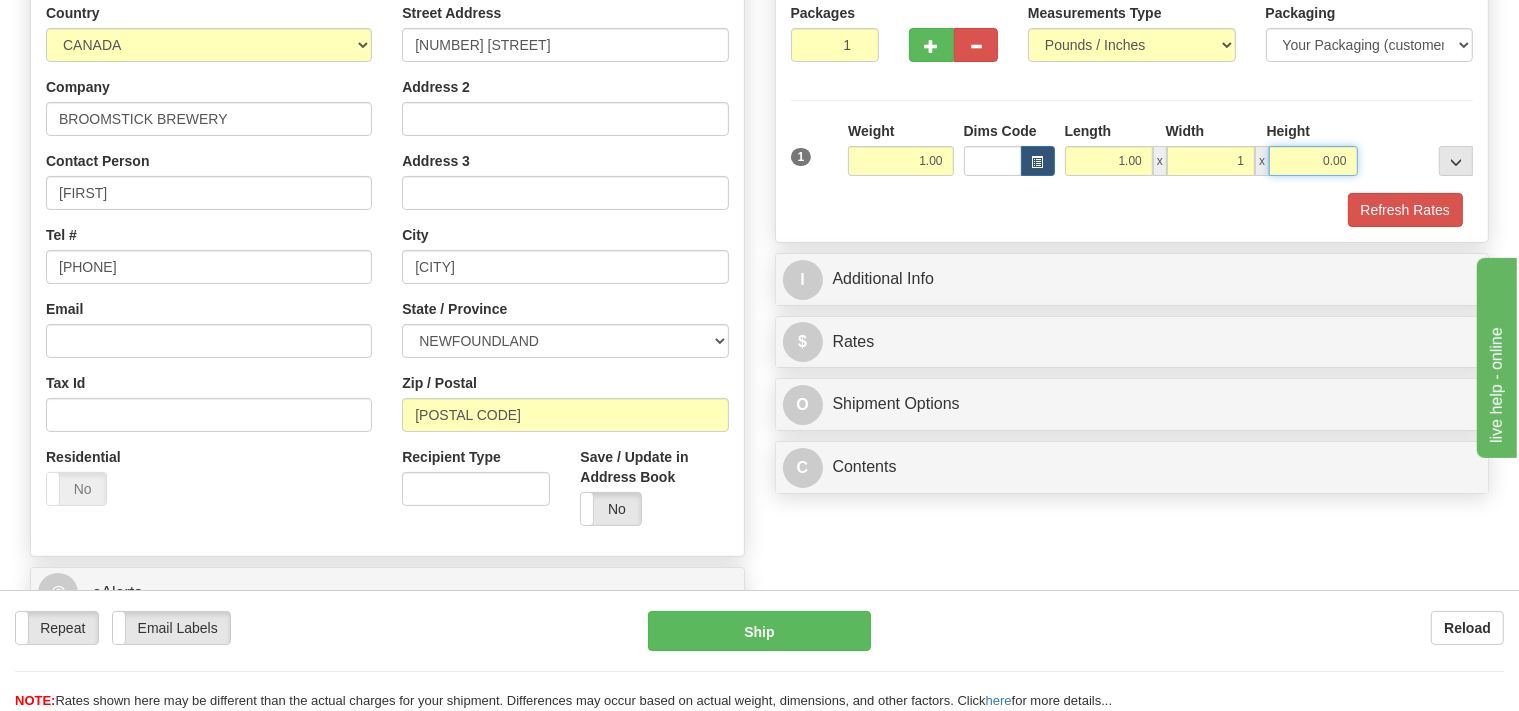 type on "1.00" 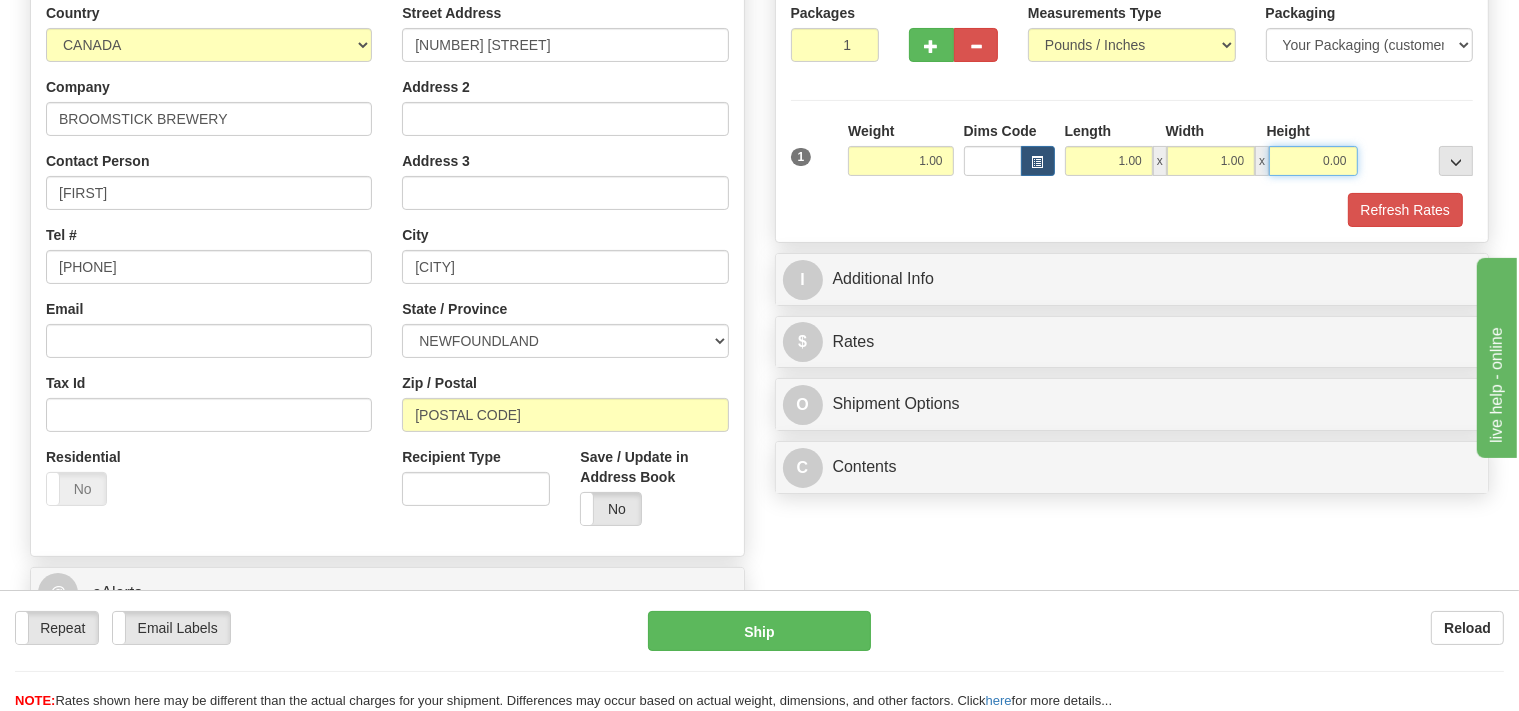 click on "0.00" at bounding box center (1313, 161) 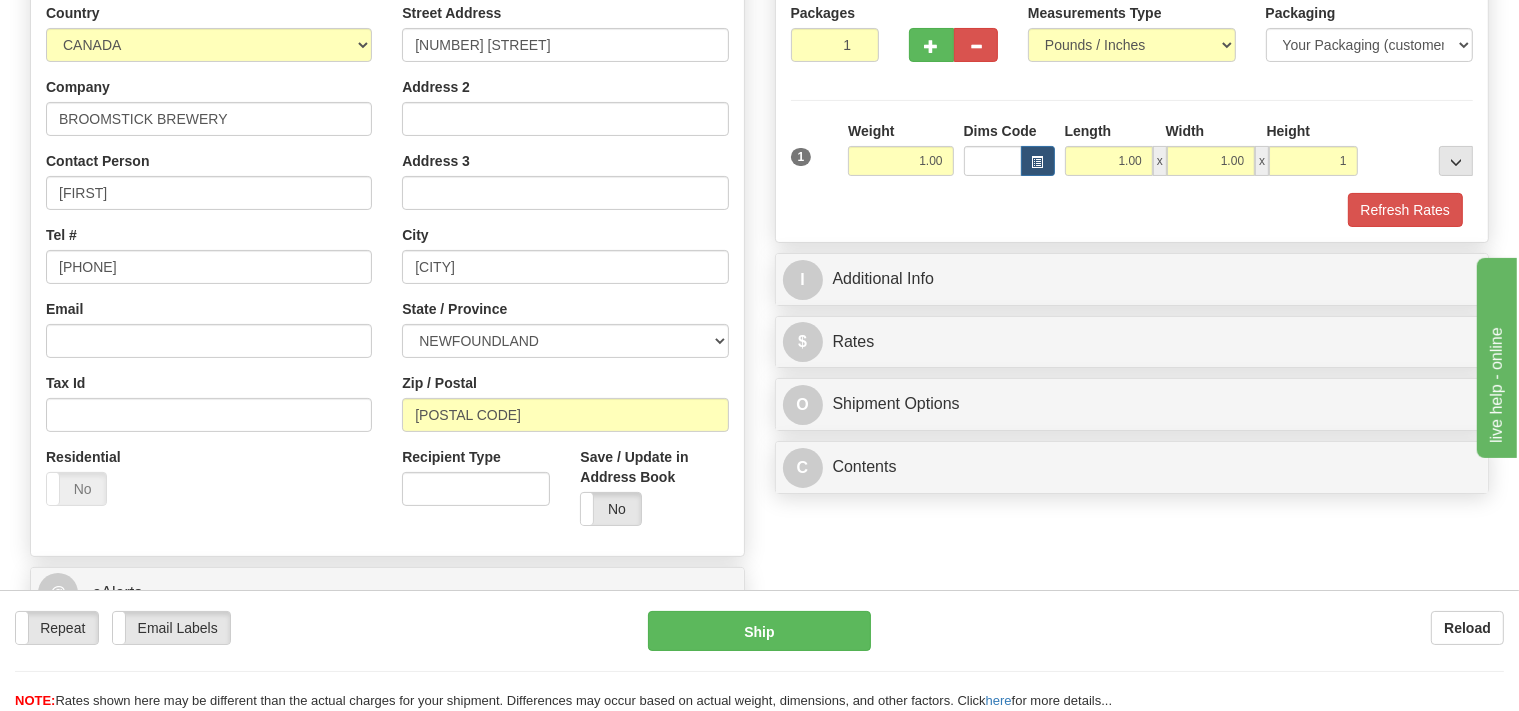 type on "1.00" 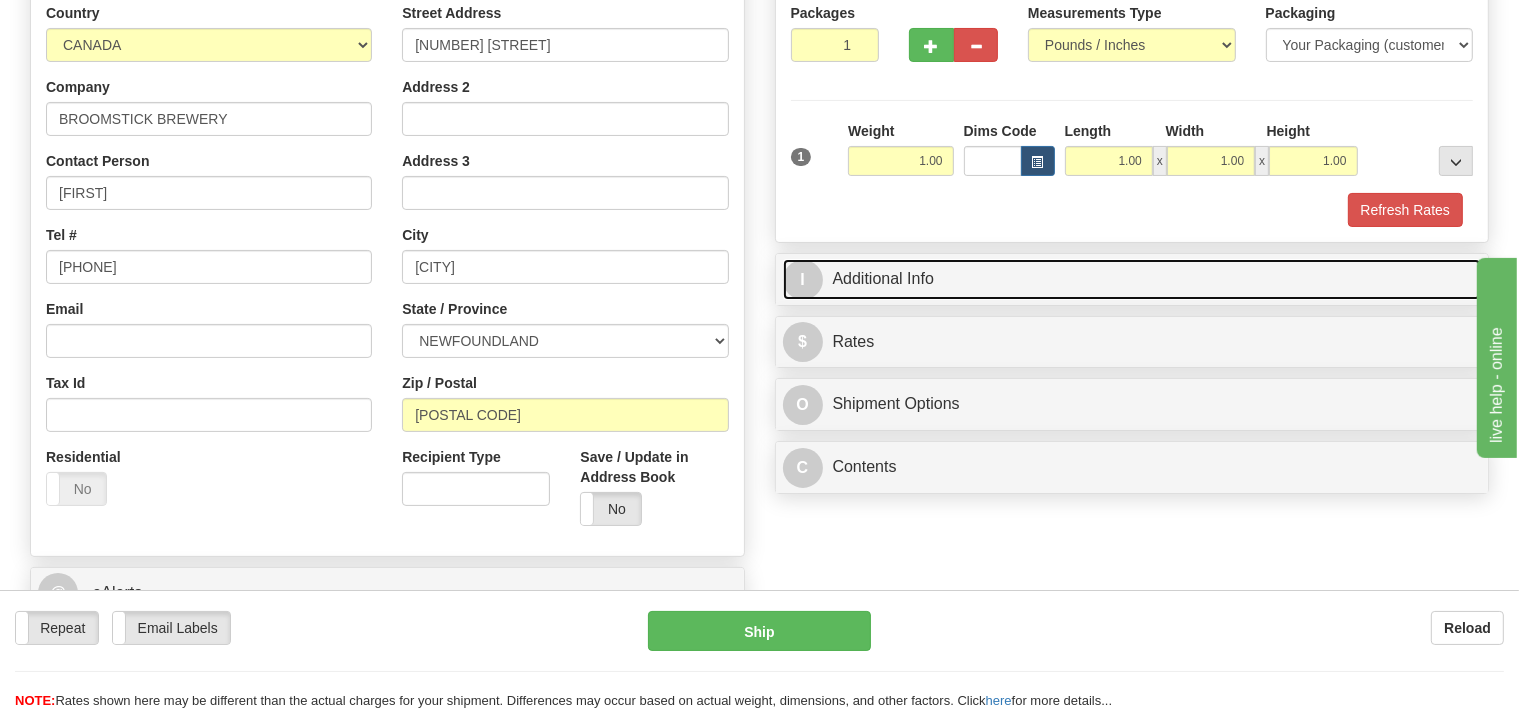 click on "I Additional Info" at bounding box center (1132, 279) 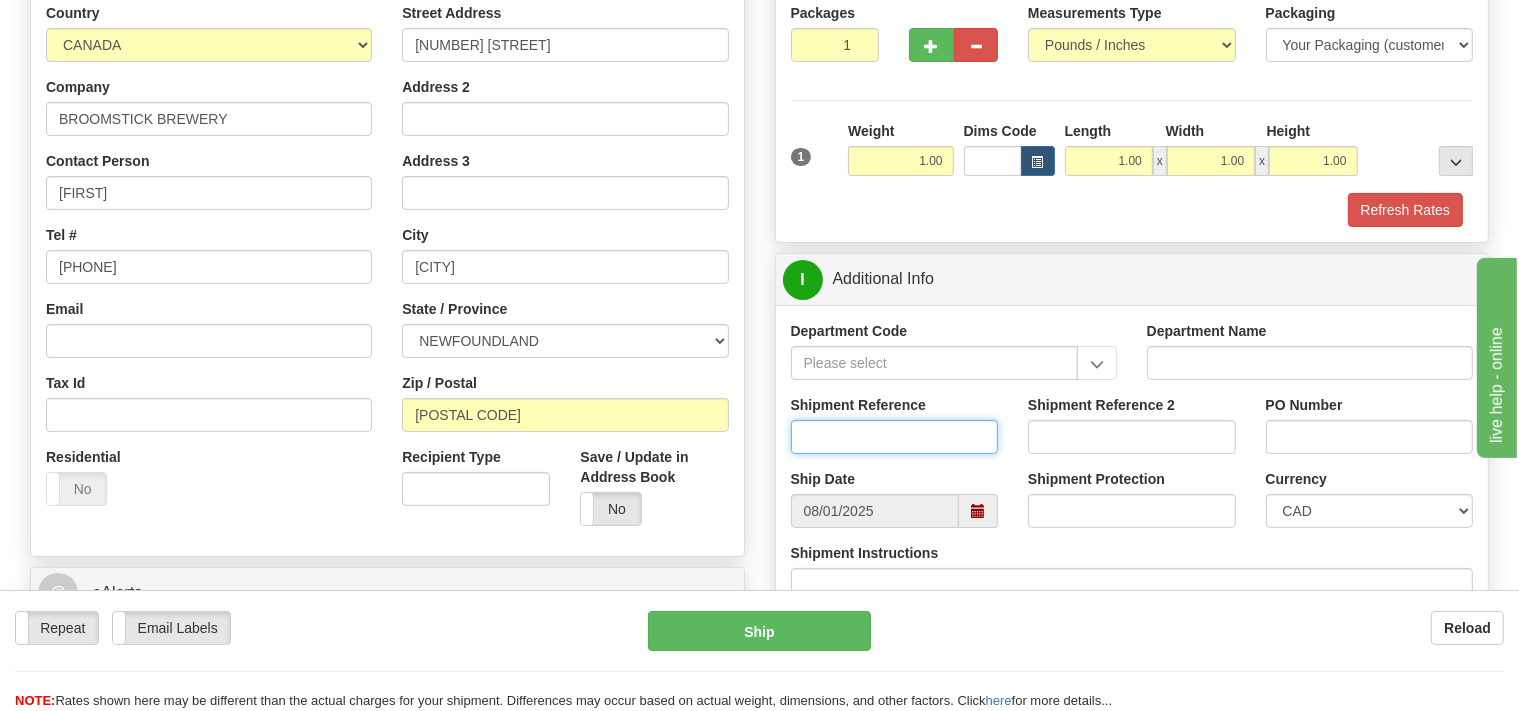 click on "Shipment Reference" at bounding box center (895, 437) 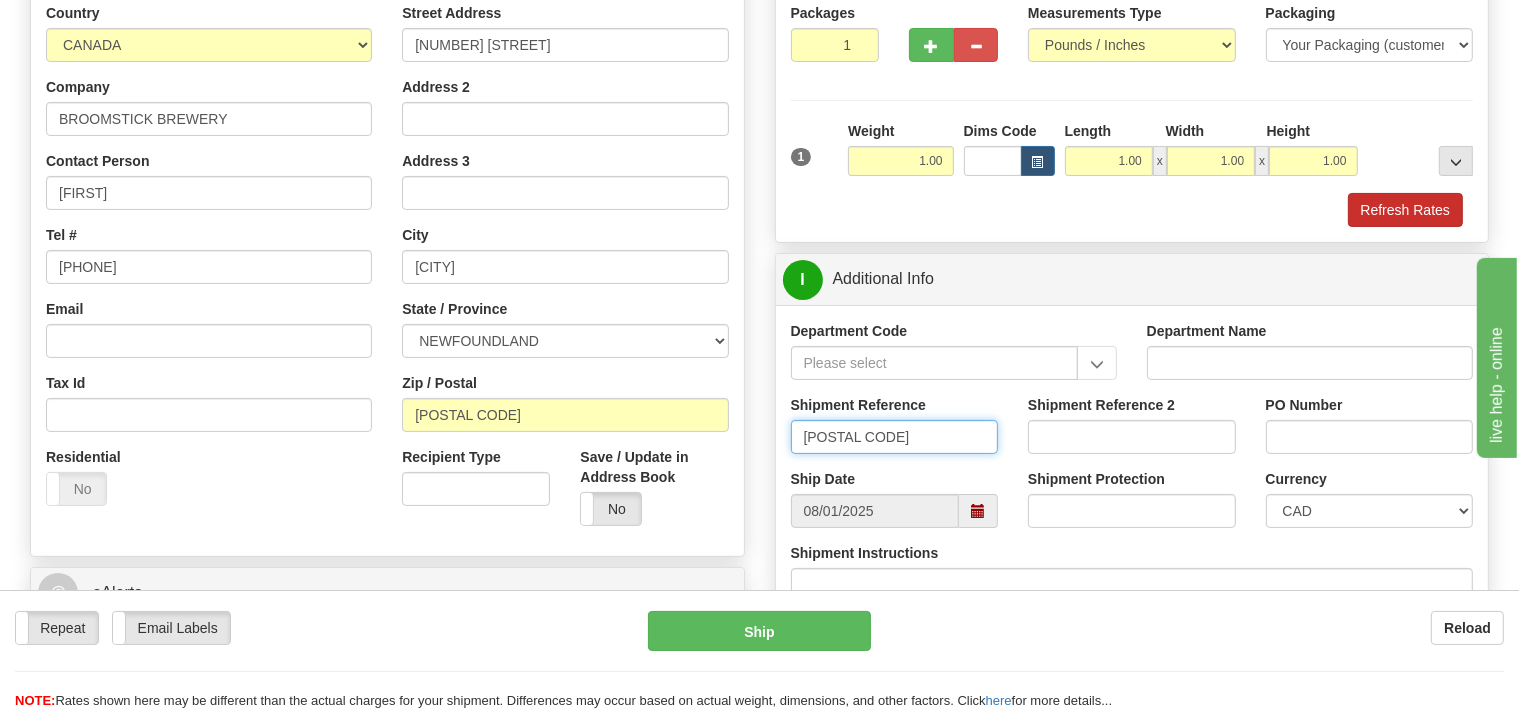 type on "[POSTAL CODE]" 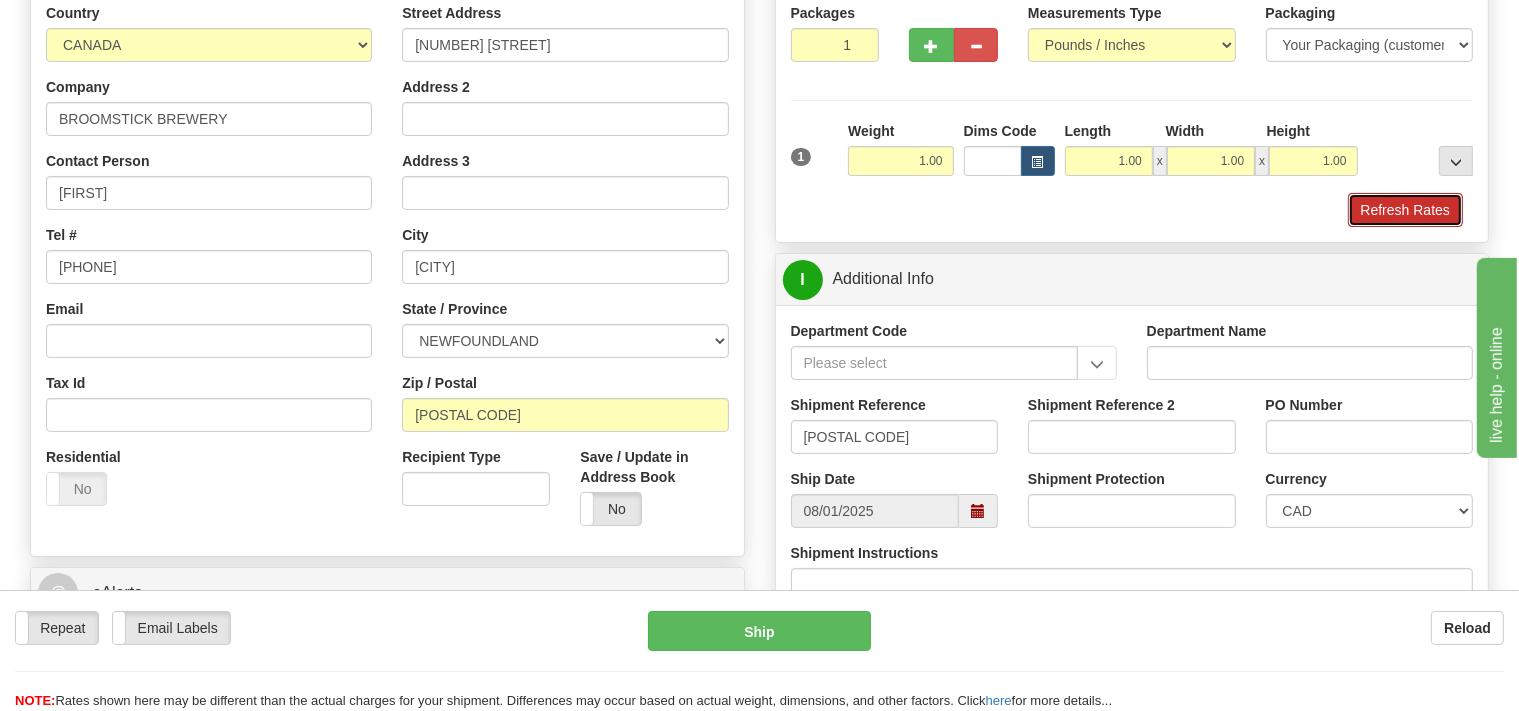 click on "Refresh Rates" at bounding box center (1405, 210) 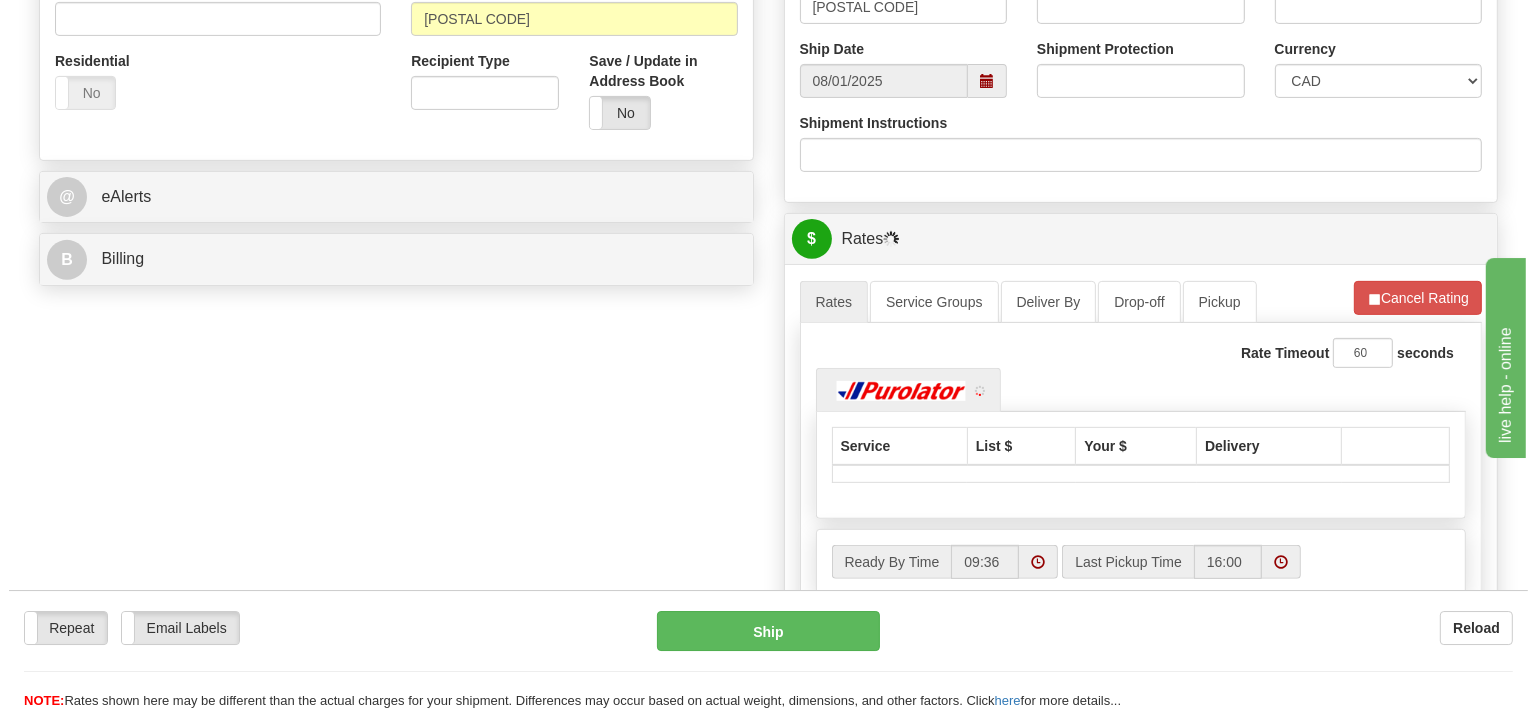 scroll, scrollTop: 739, scrollLeft: 0, axis: vertical 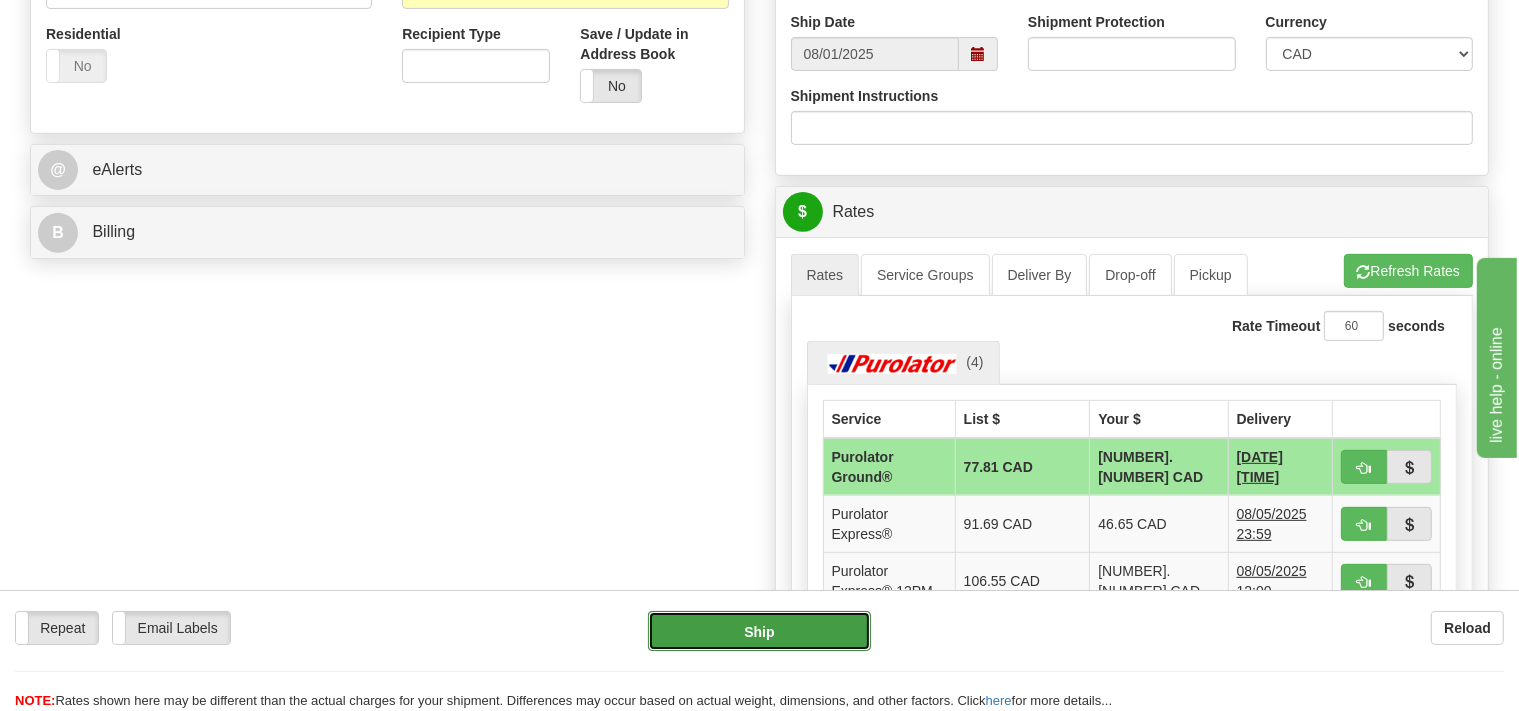 click on "Ship" at bounding box center (759, 631) 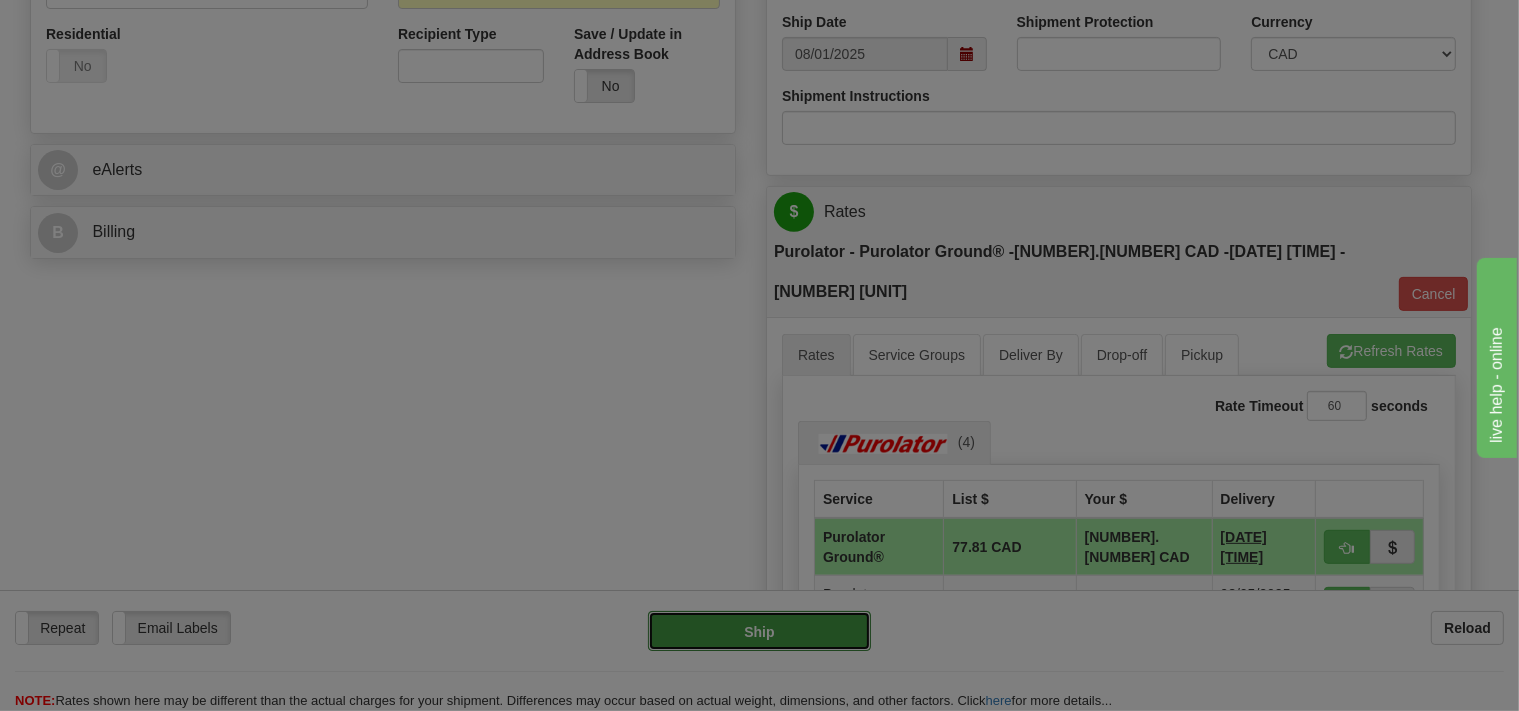 type on "260" 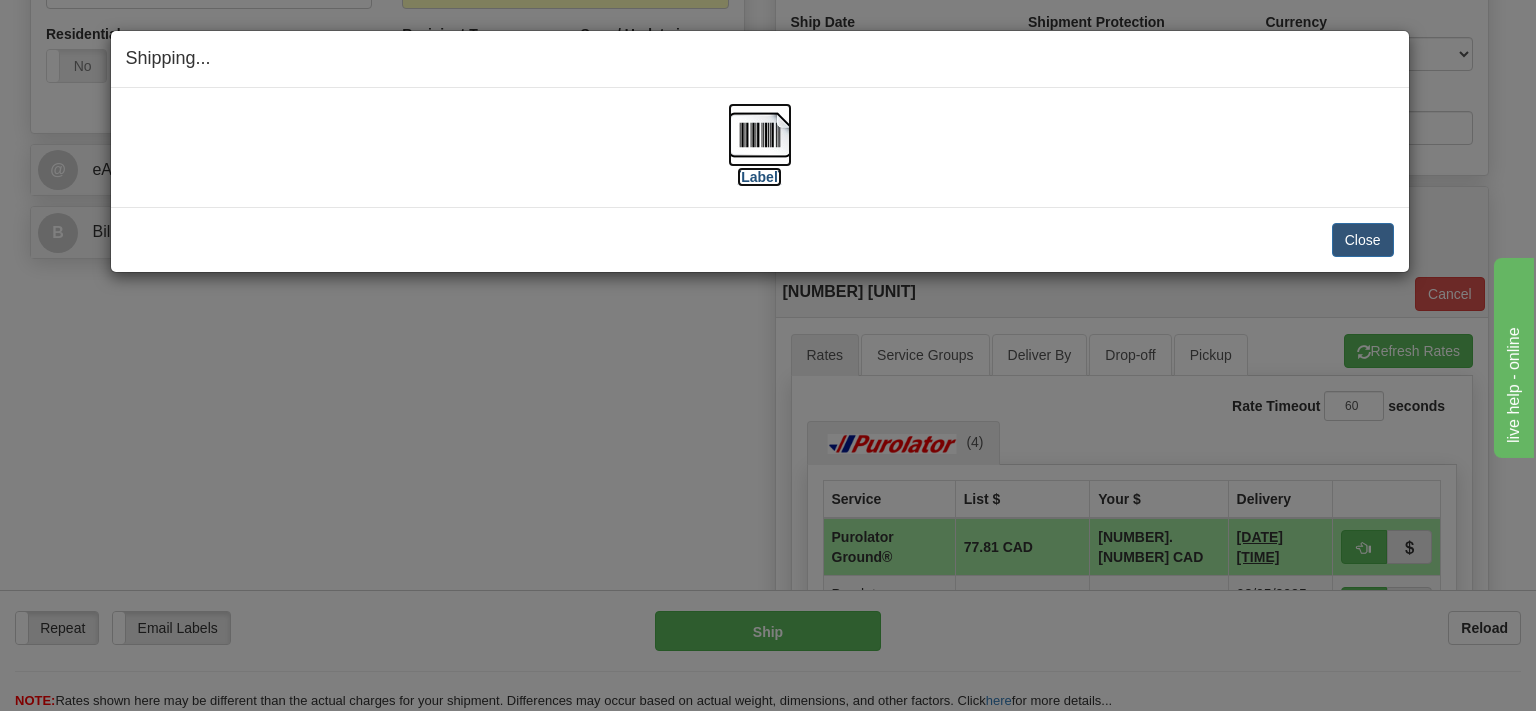 click at bounding box center (760, 135) 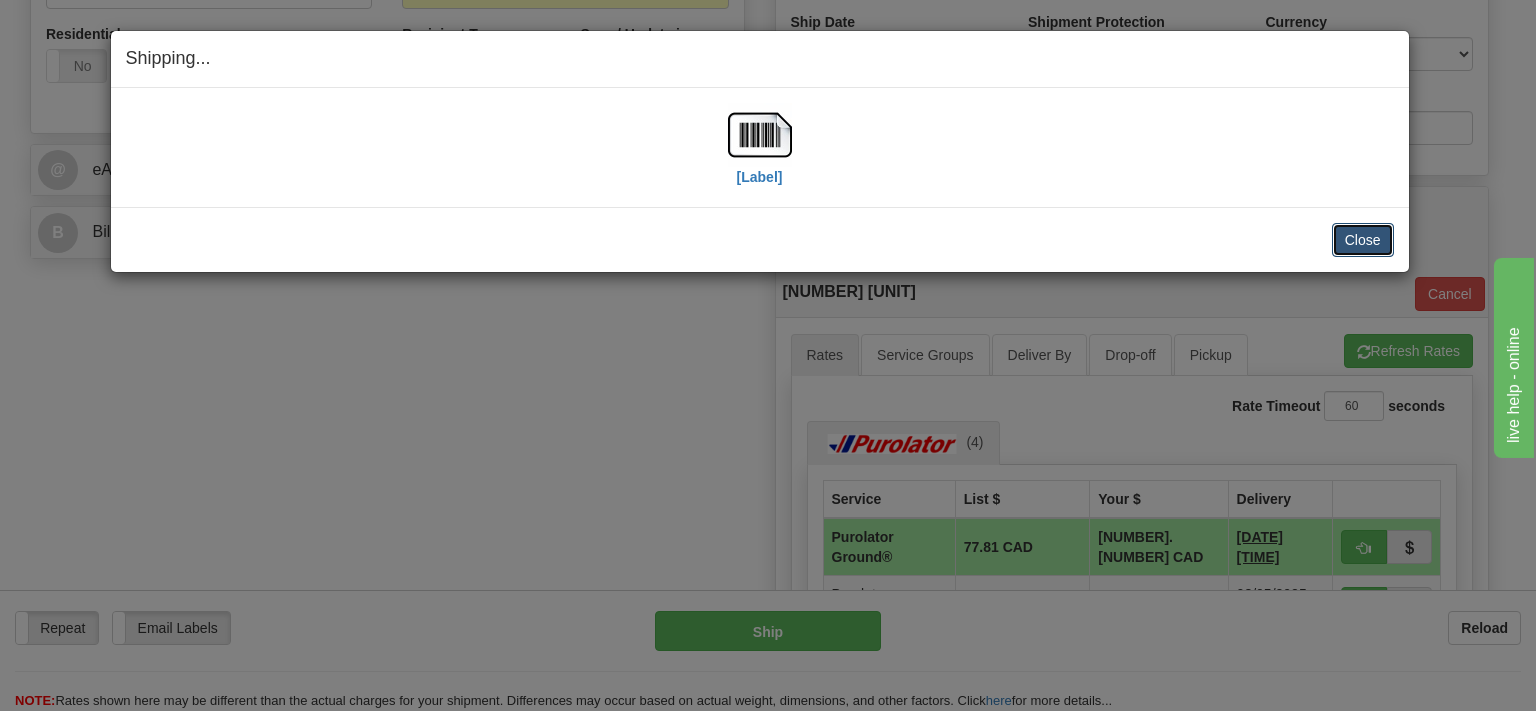 click on "Close" at bounding box center (1363, 240) 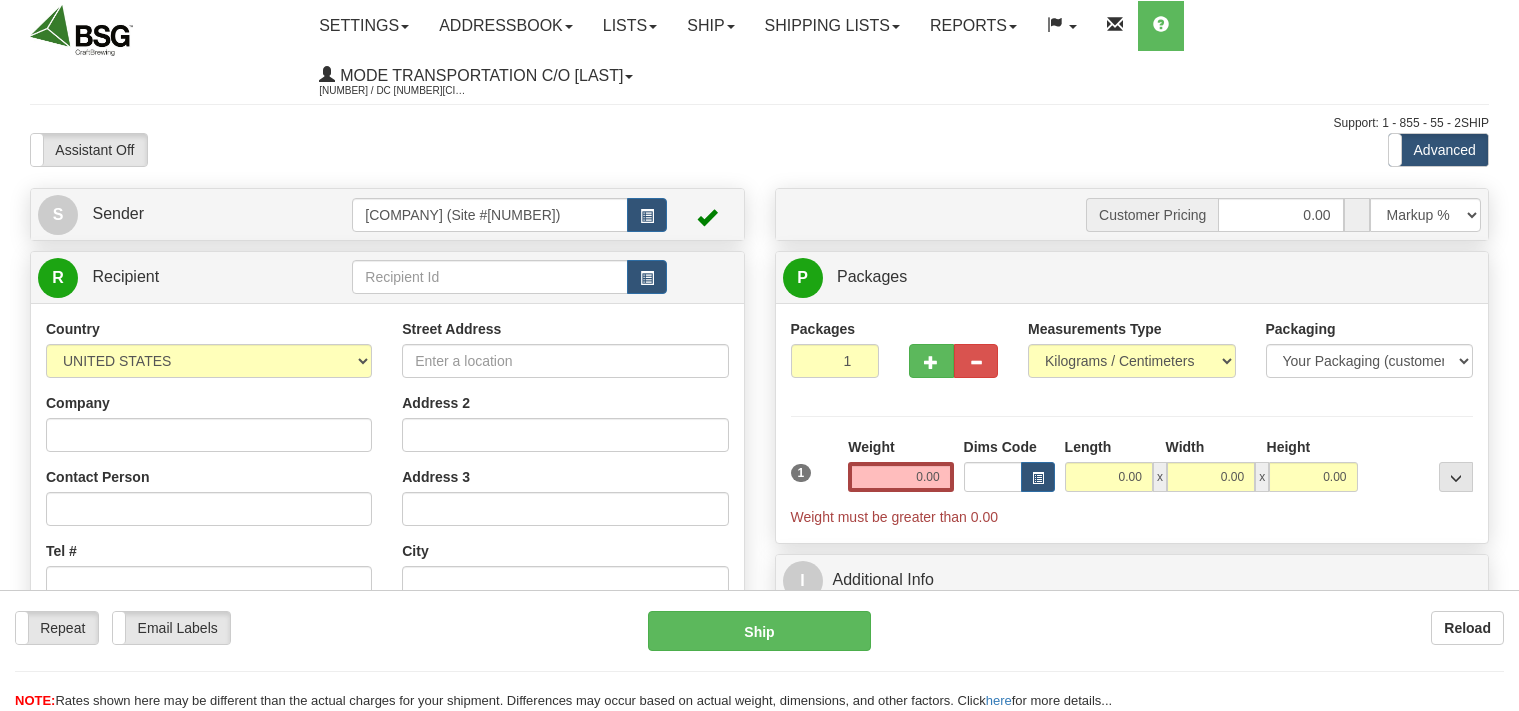 scroll, scrollTop: 0, scrollLeft: 0, axis: both 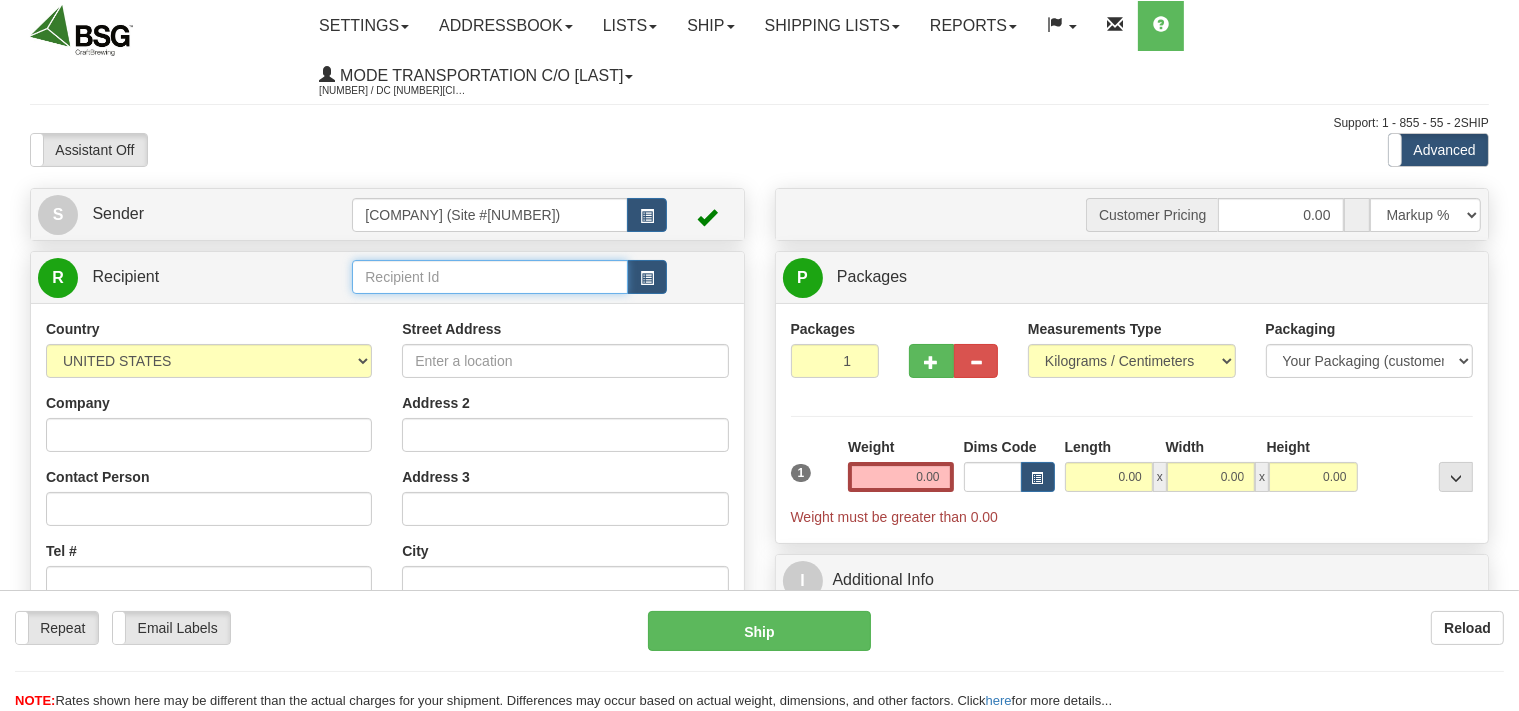 click at bounding box center [489, 277] 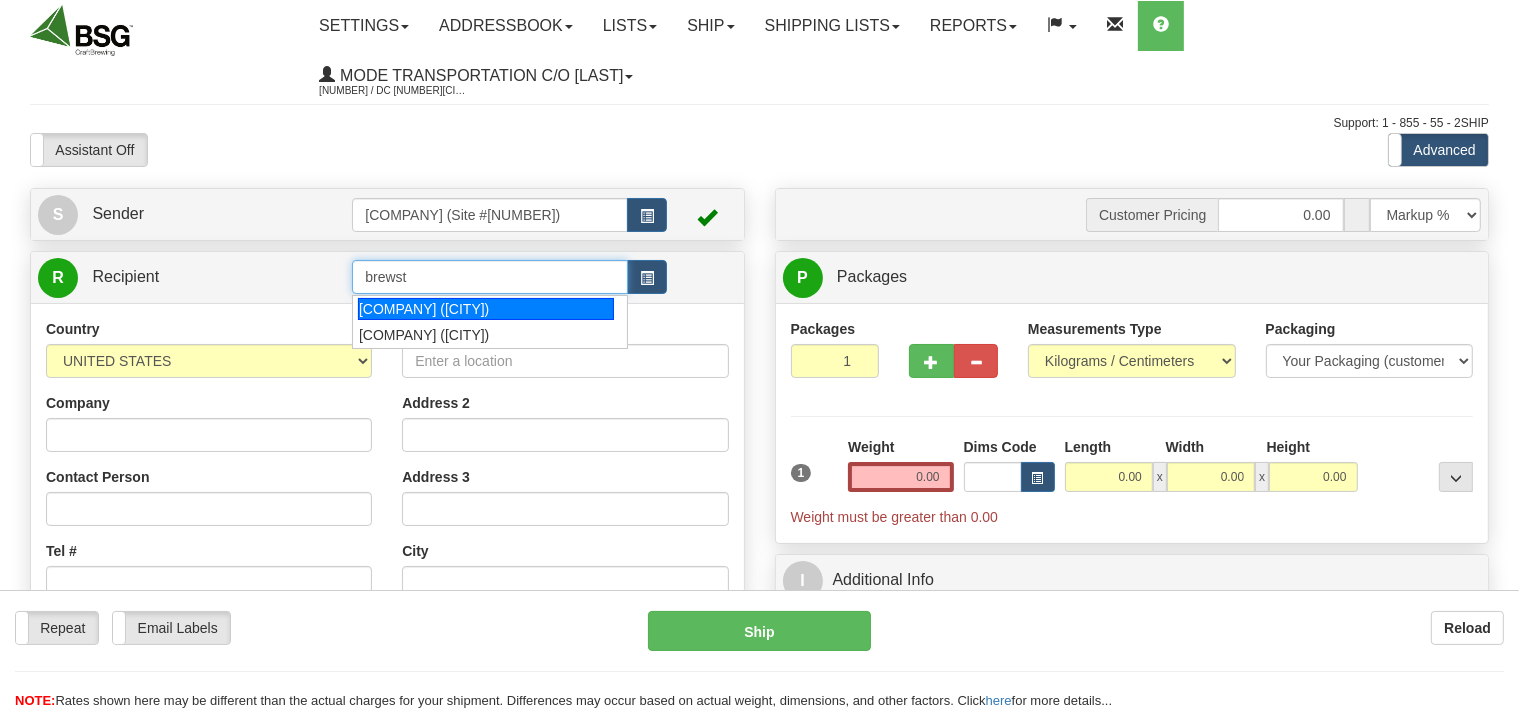 click on "BREWSTERS (CALGARY)" at bounding box center [486, 309] 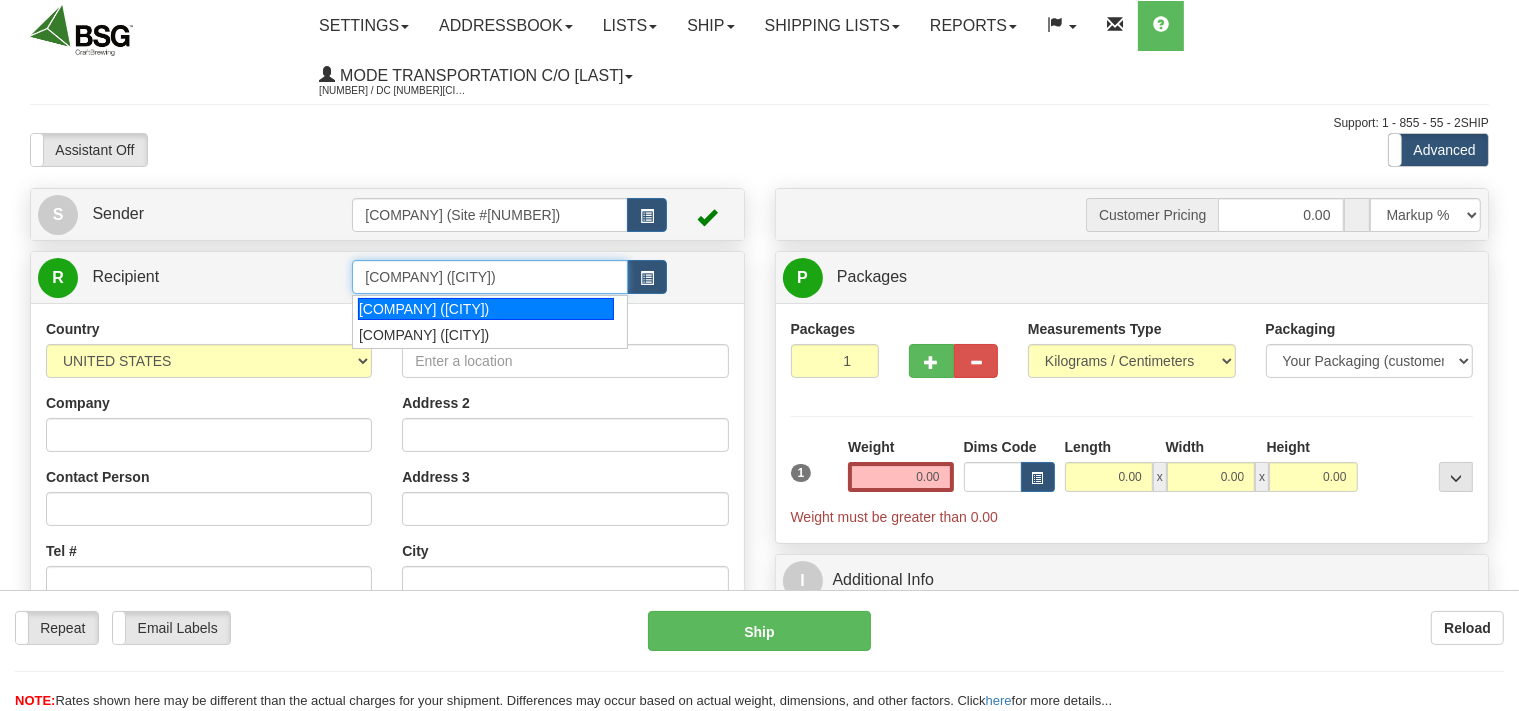 type on "BREWSTERS (CALGARY)" 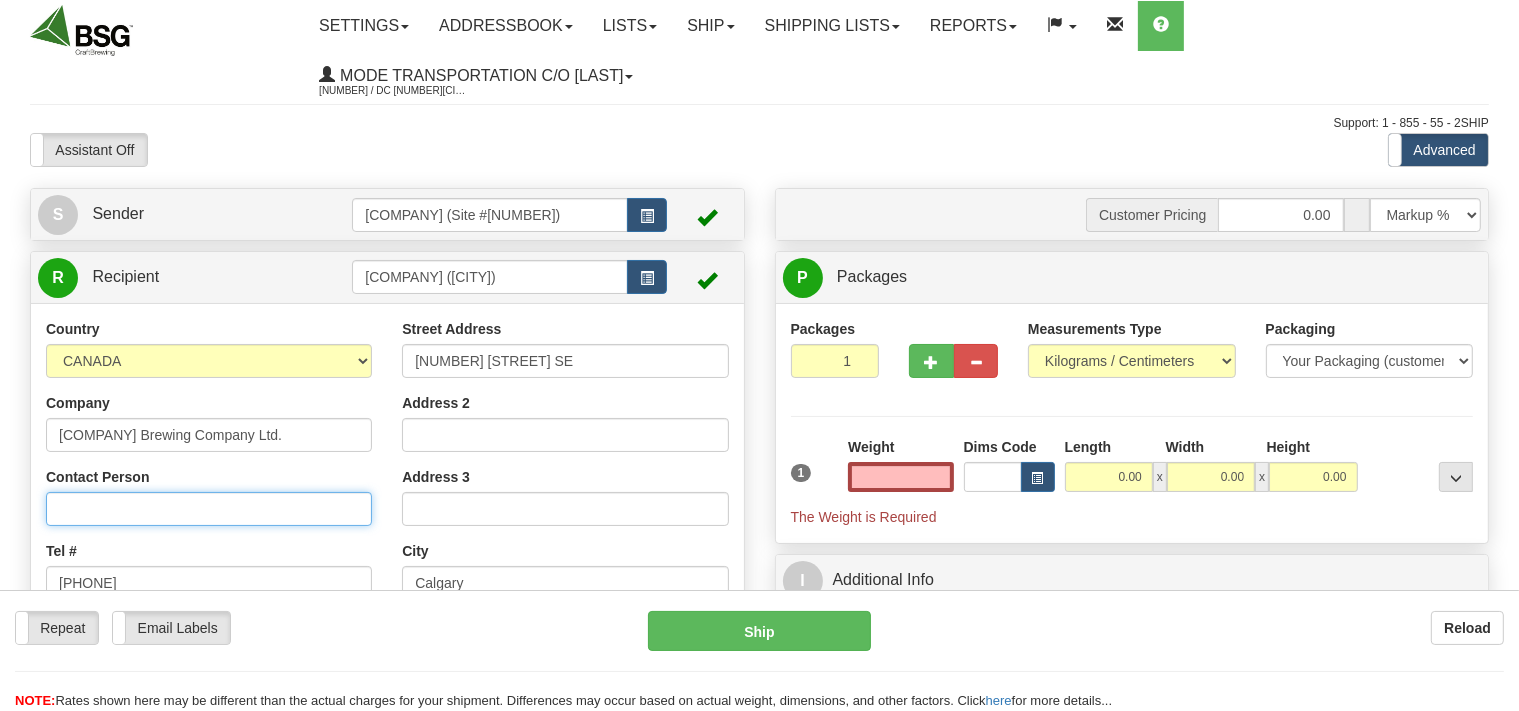 type on "0.00" 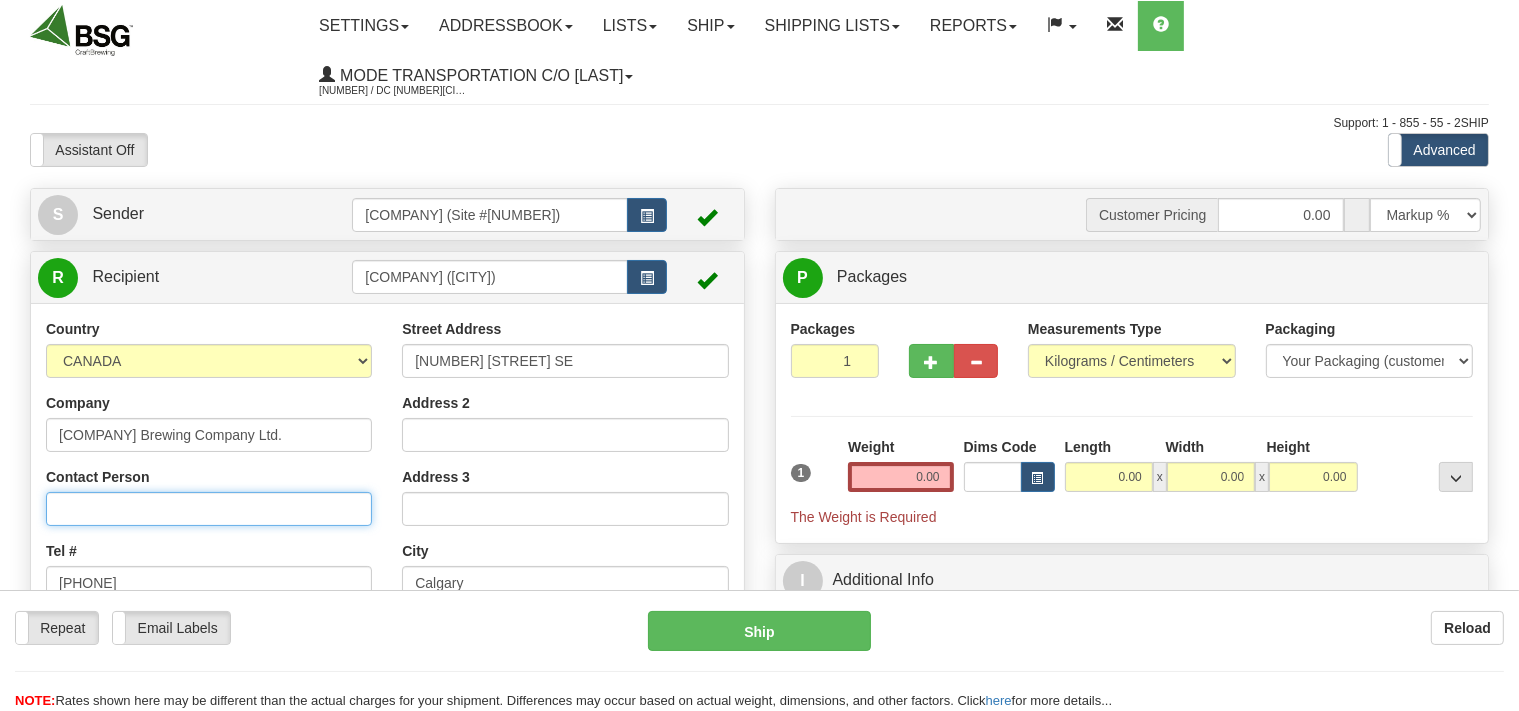 click on "Contact Person" at bounding box center [209, 509] 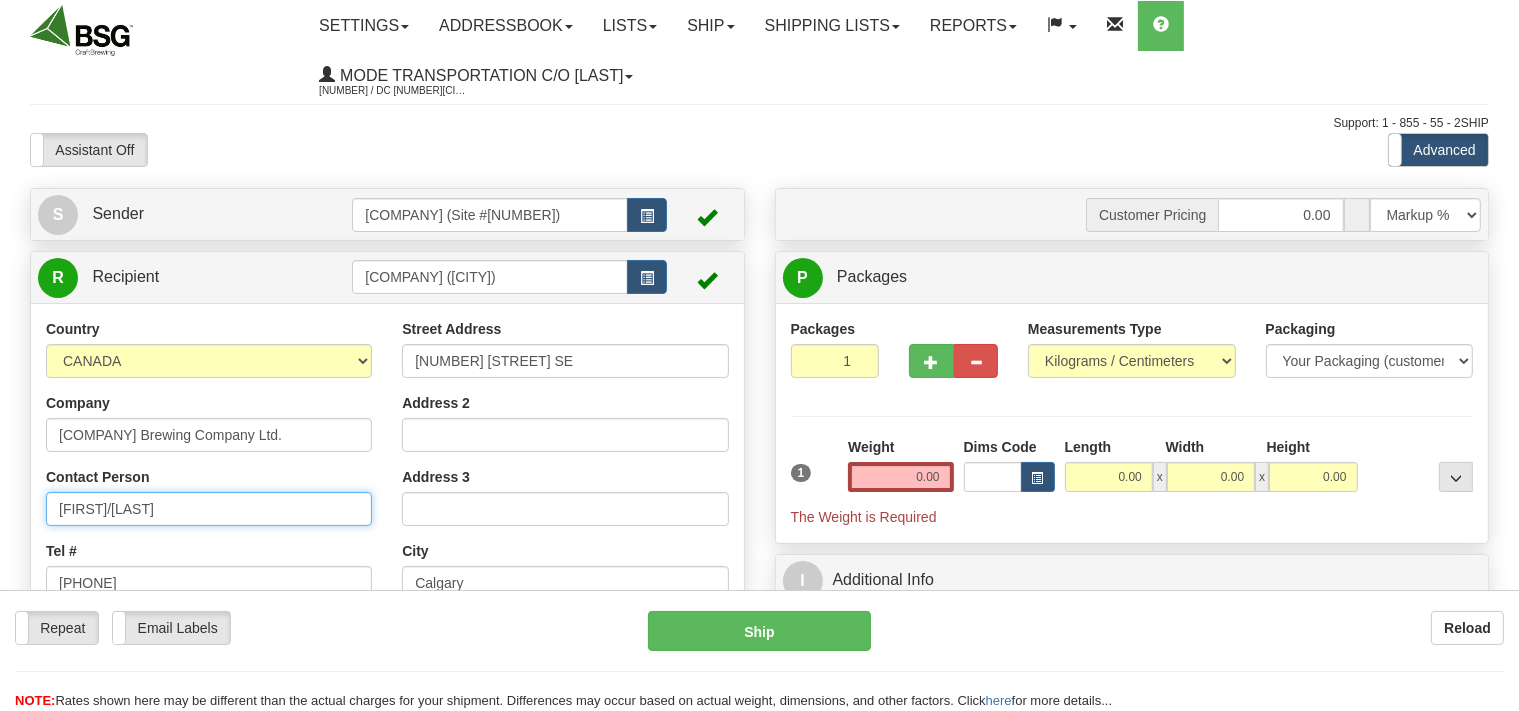 drag, startPoint x: 168, startPoint y: 516, endPoint x: 110, endPoint y: 529, distance: 59.439045 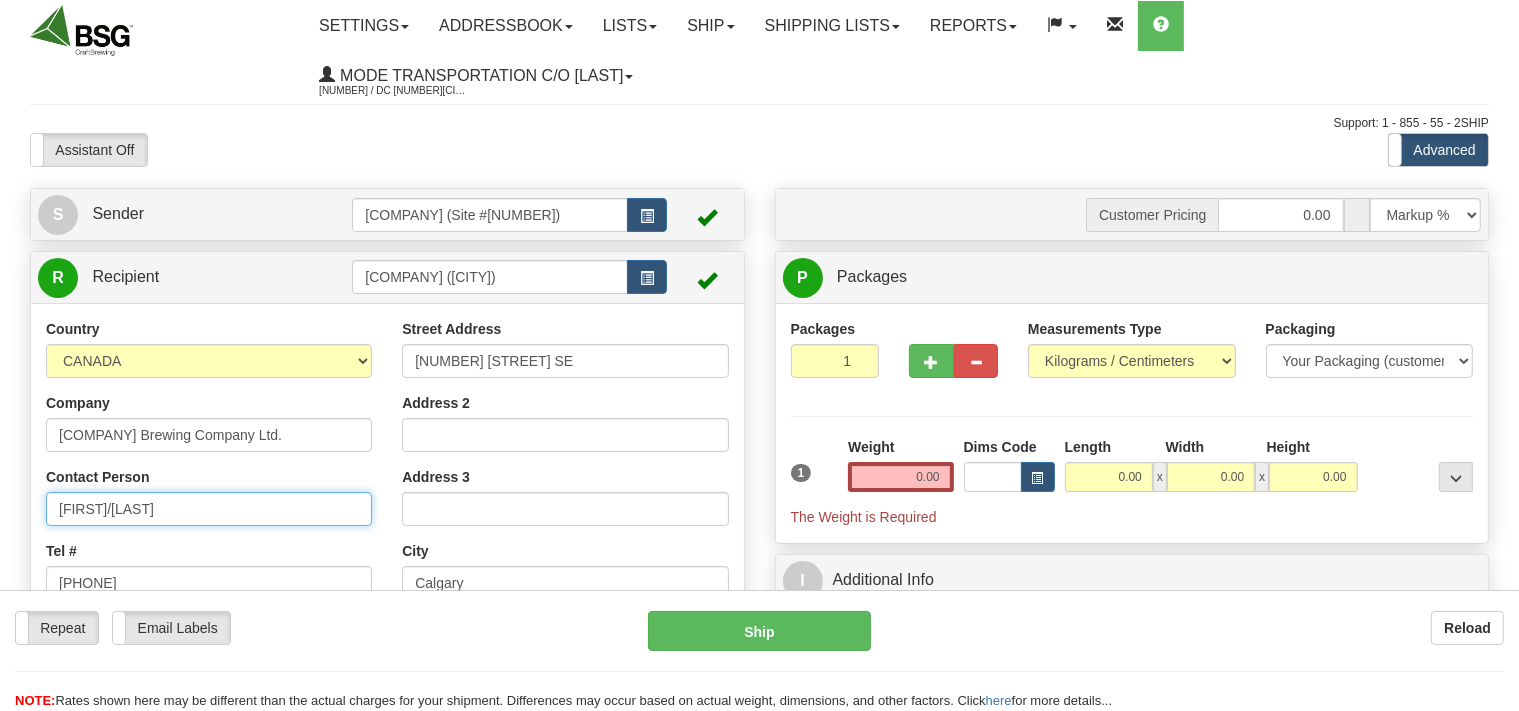 click on "Robert/Maththew" at bounding box center [209, 509] 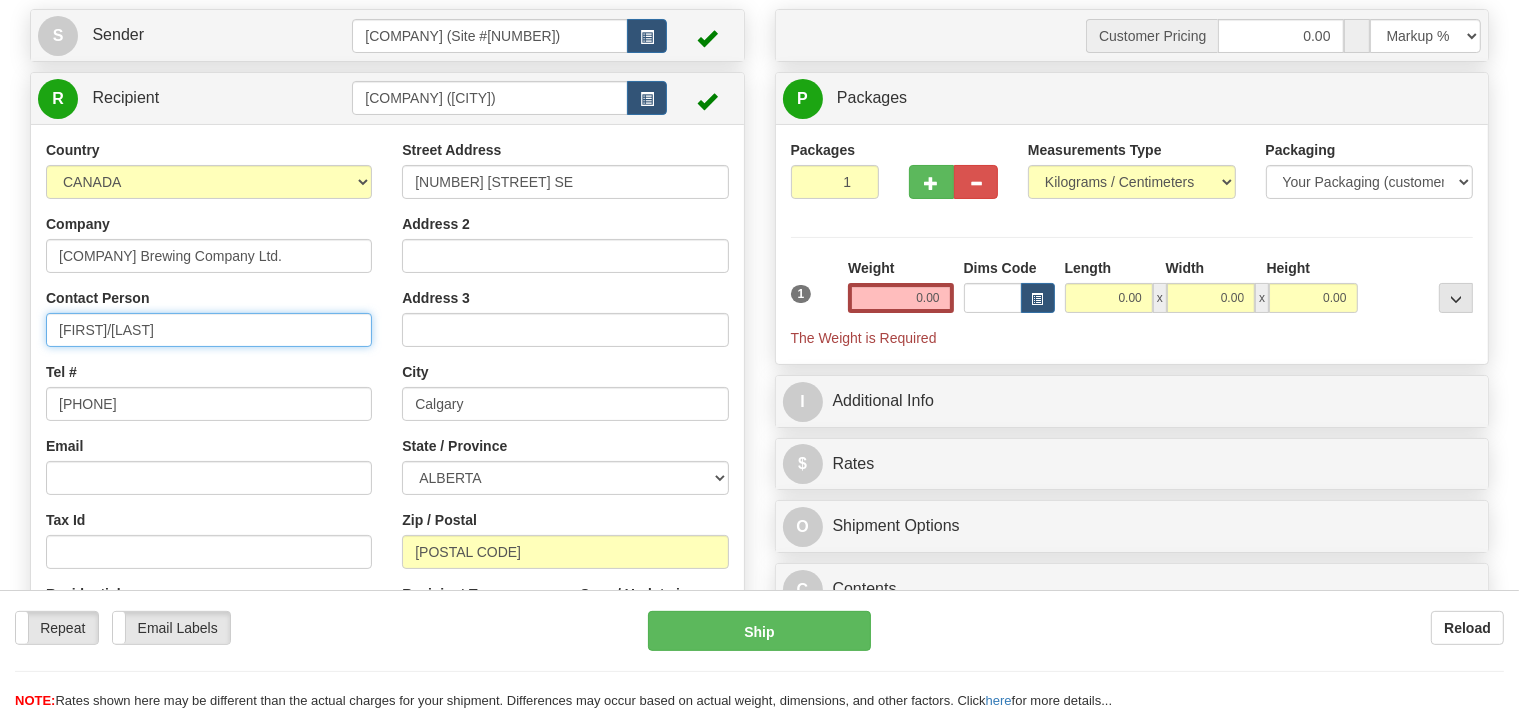 scroll, scrollTop: 211, scrollLeft: 0, axis: vertical 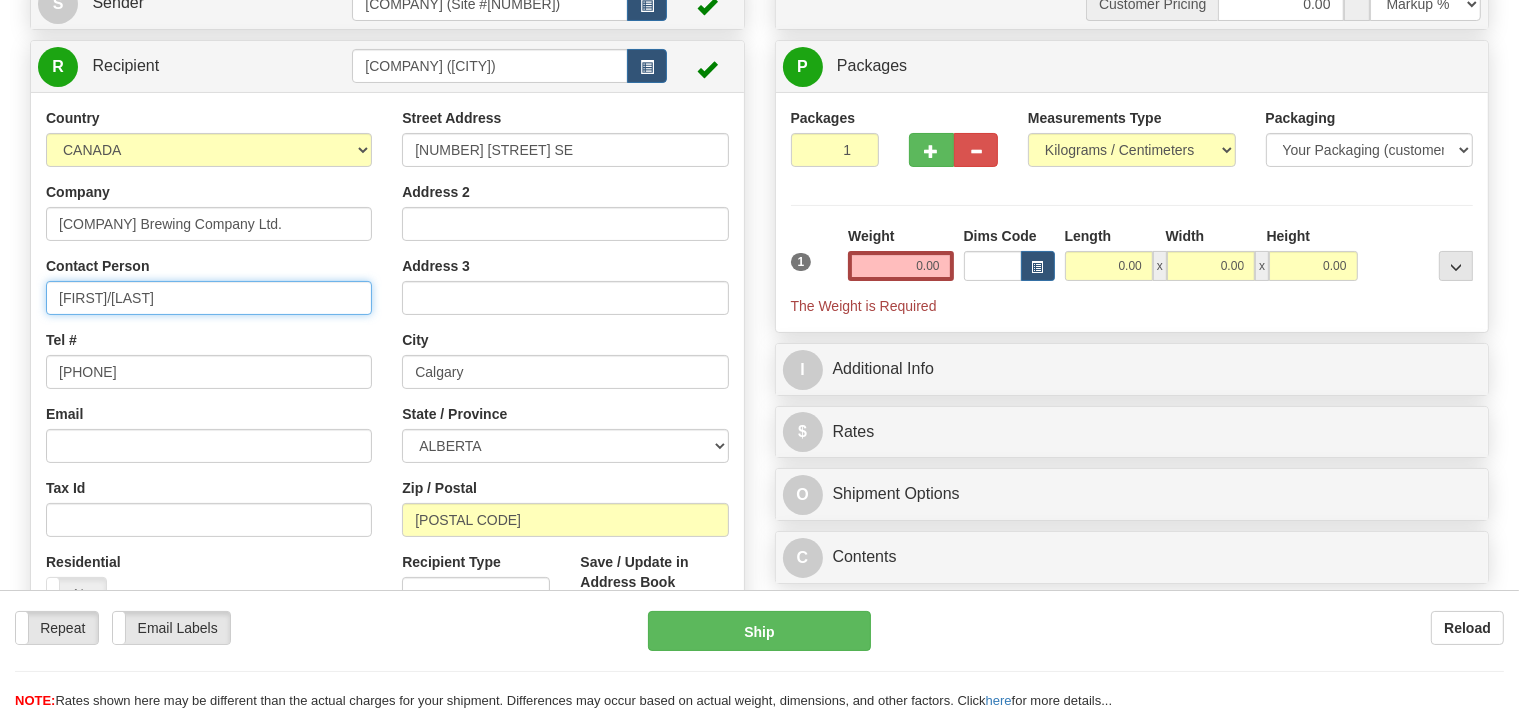 type on "Robert/Matthew" 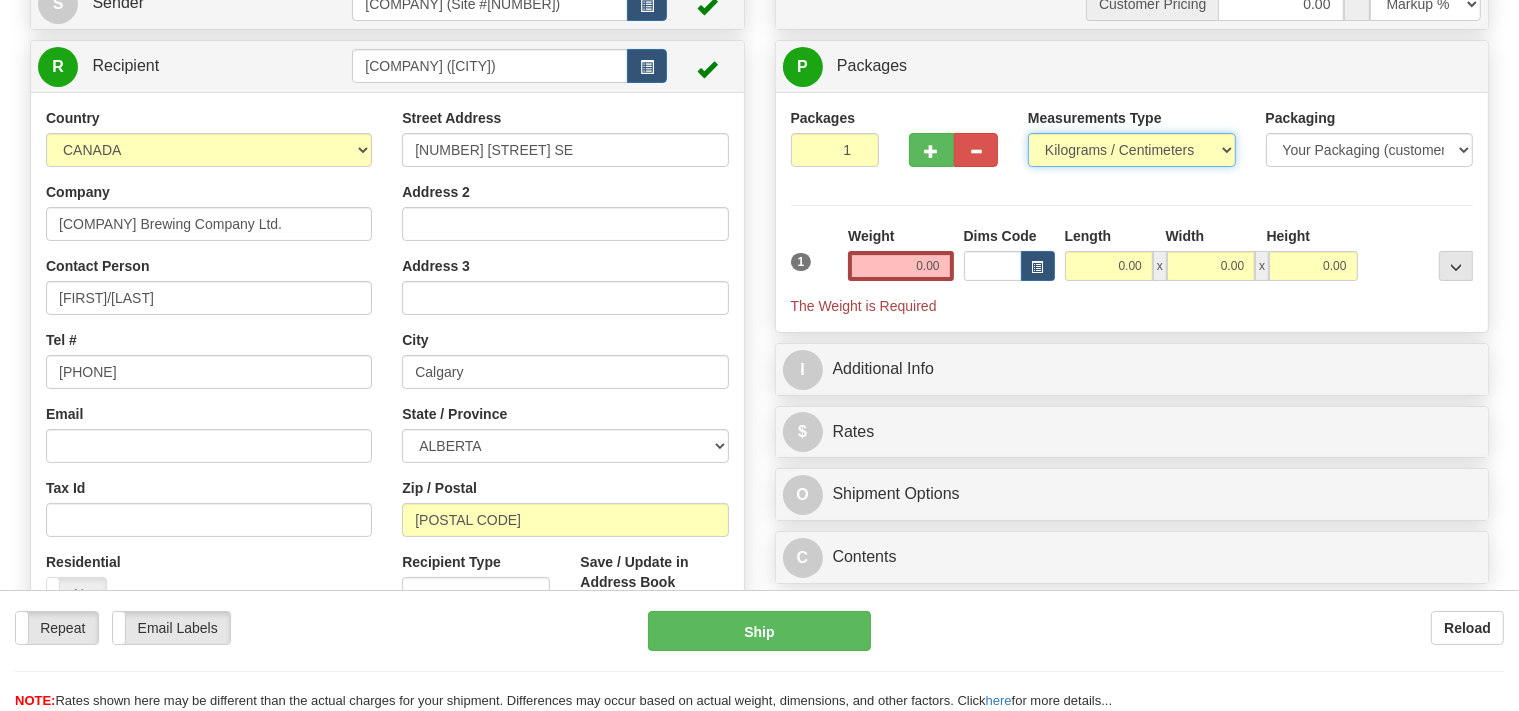 click on "Pounds / Inches
Kilograms / Centimeters" at bounding box center (1132, 150) 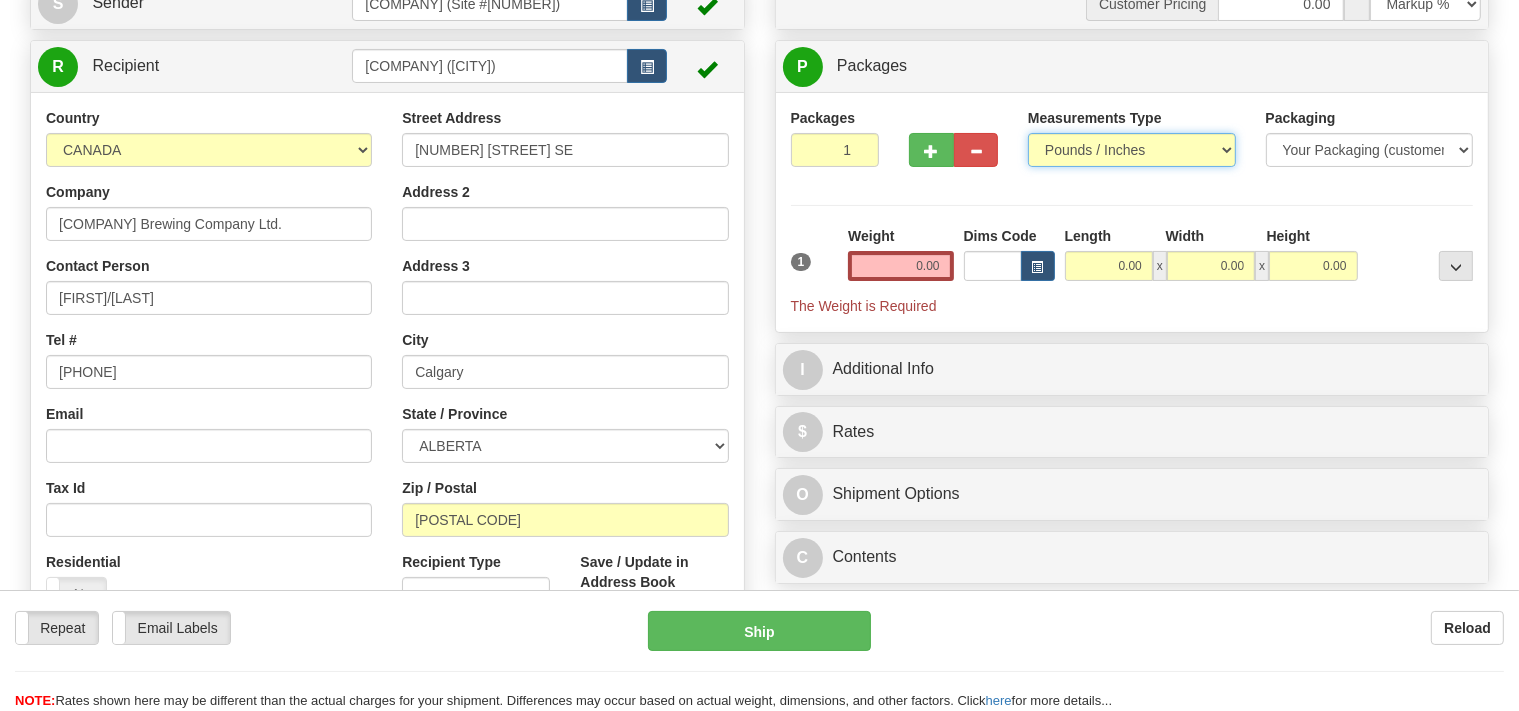 click on "Pounds / Inches" at bounding box center [0, 0] 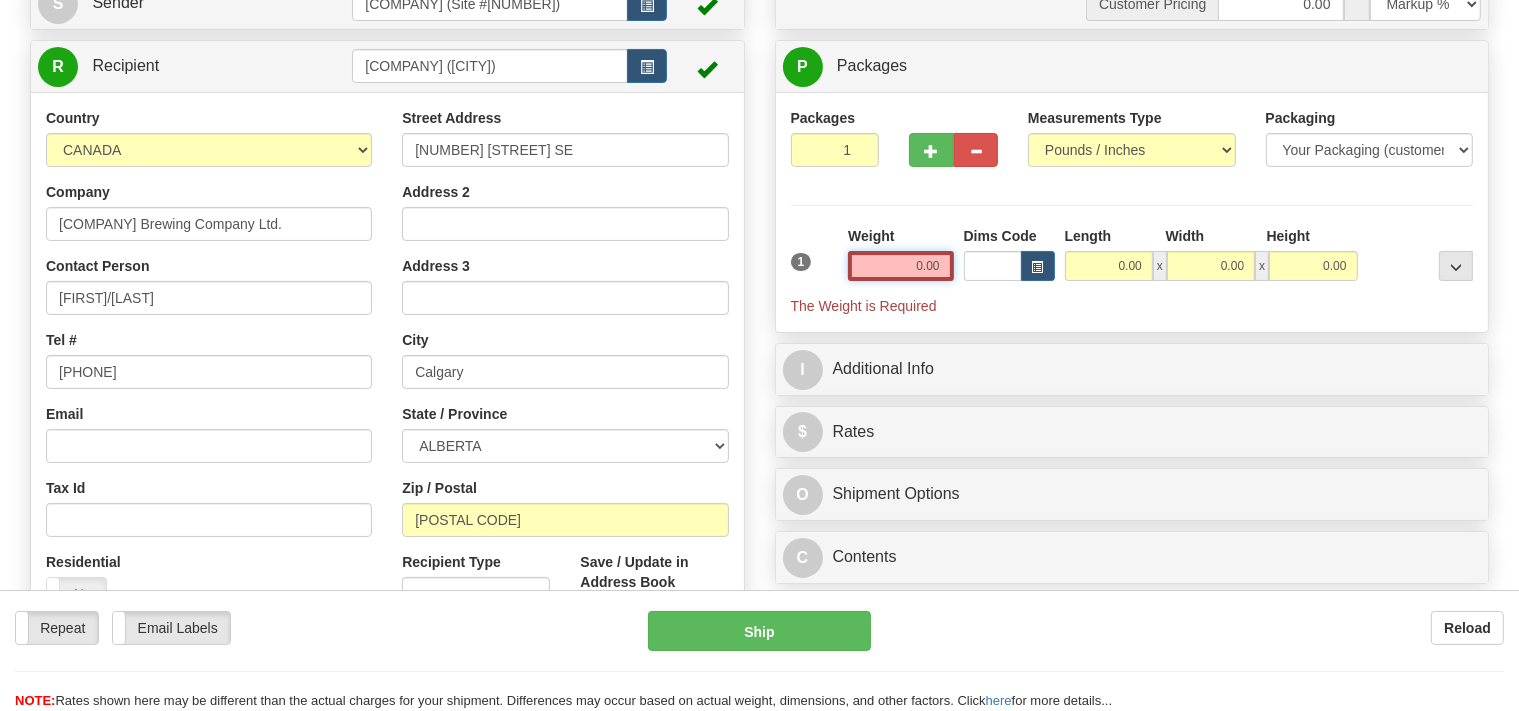 click on "0.00" at bounding box center (900, 266) 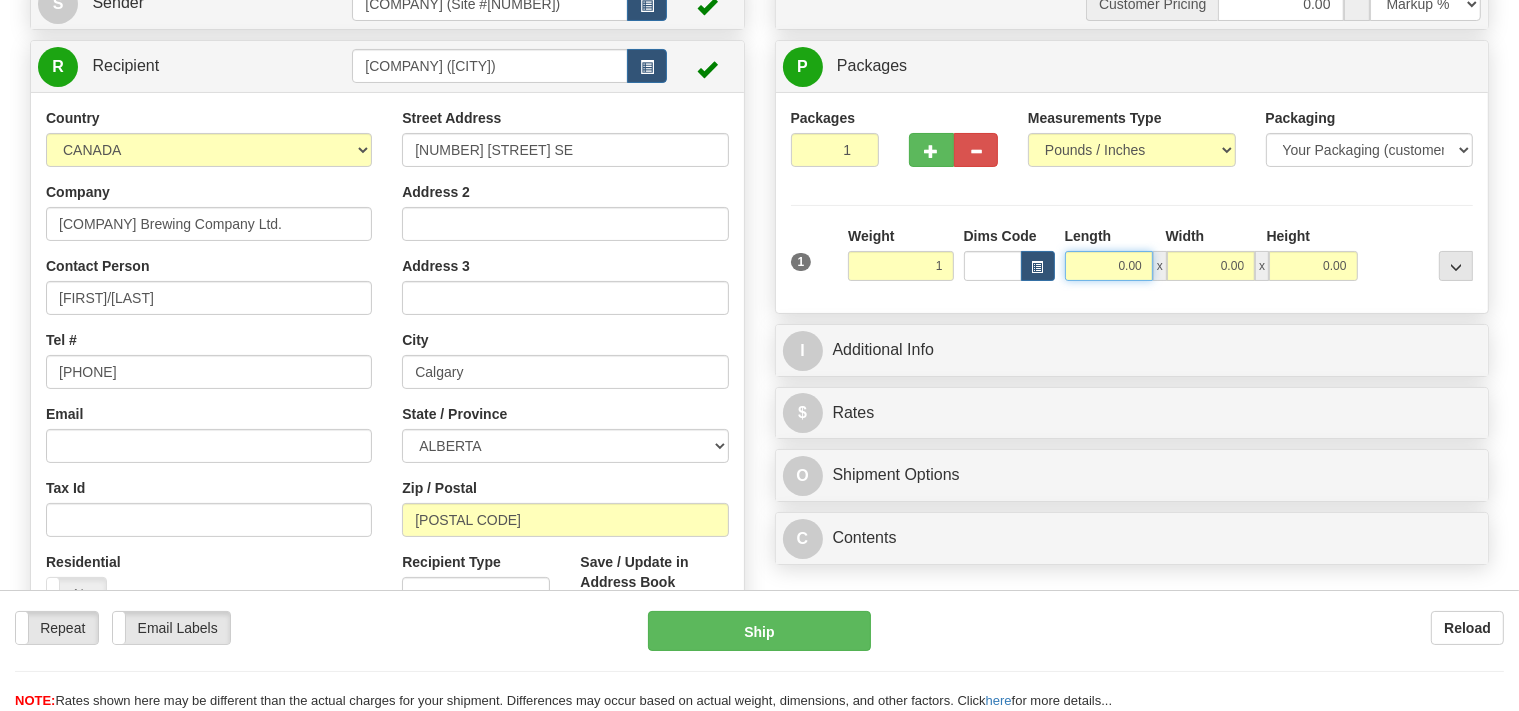 type on "1.00" 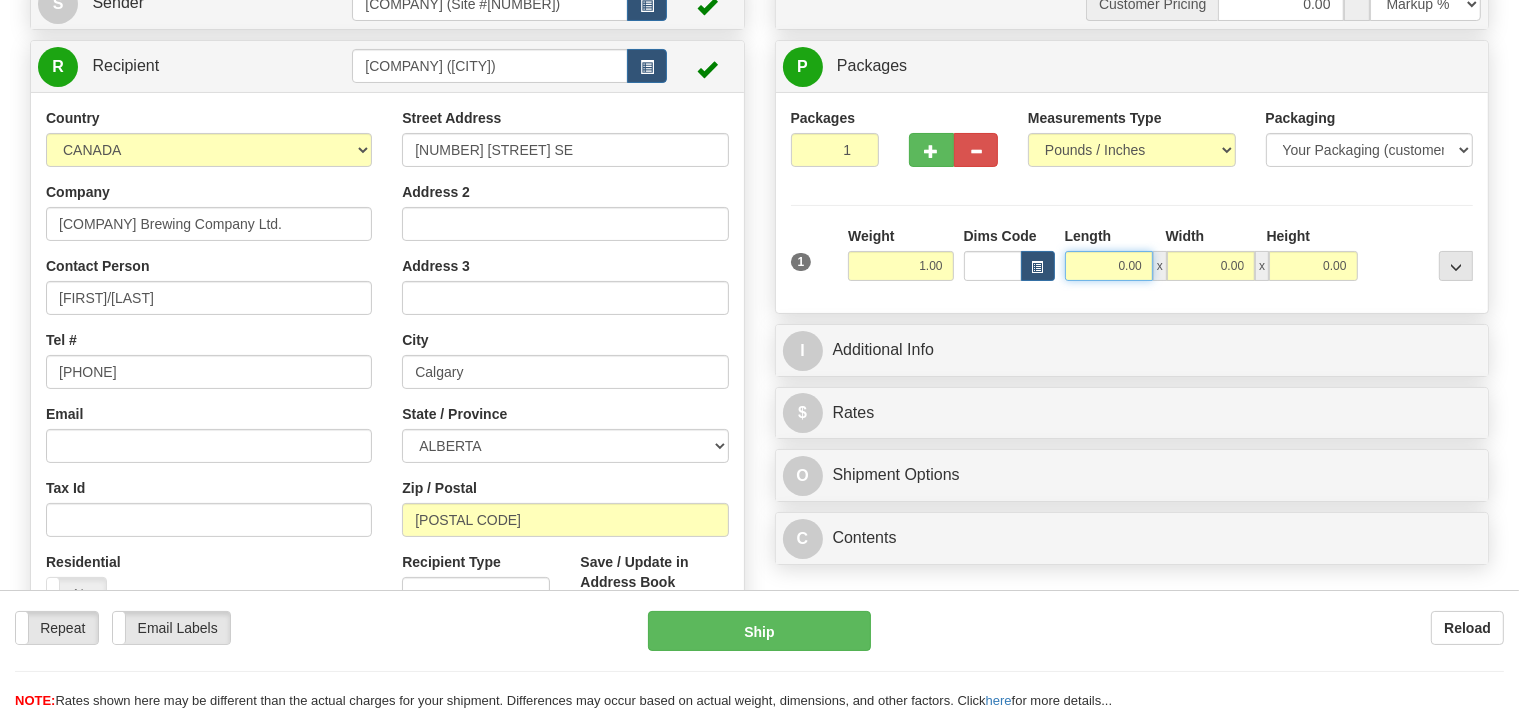 click on "0.00" at bounding box center [1109, 266] 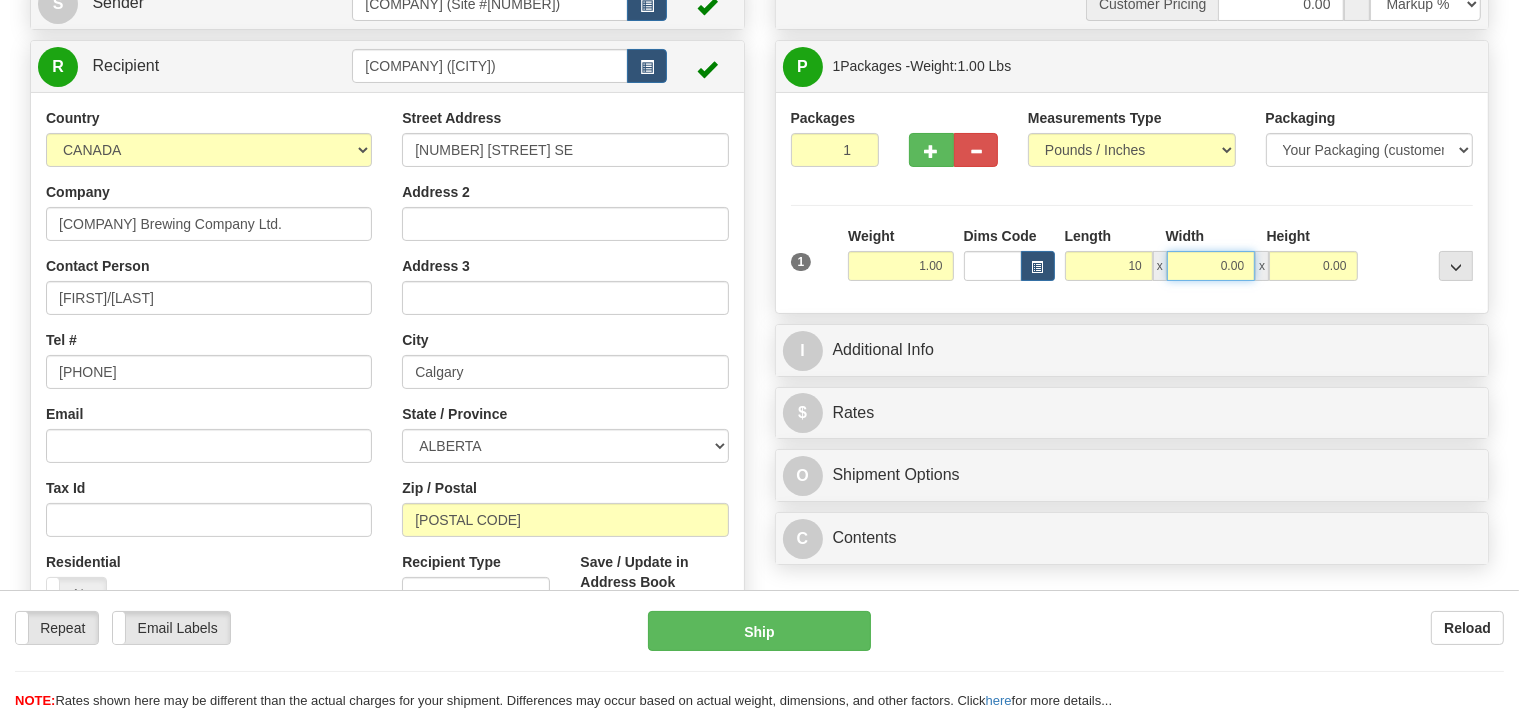 type on "10.00" 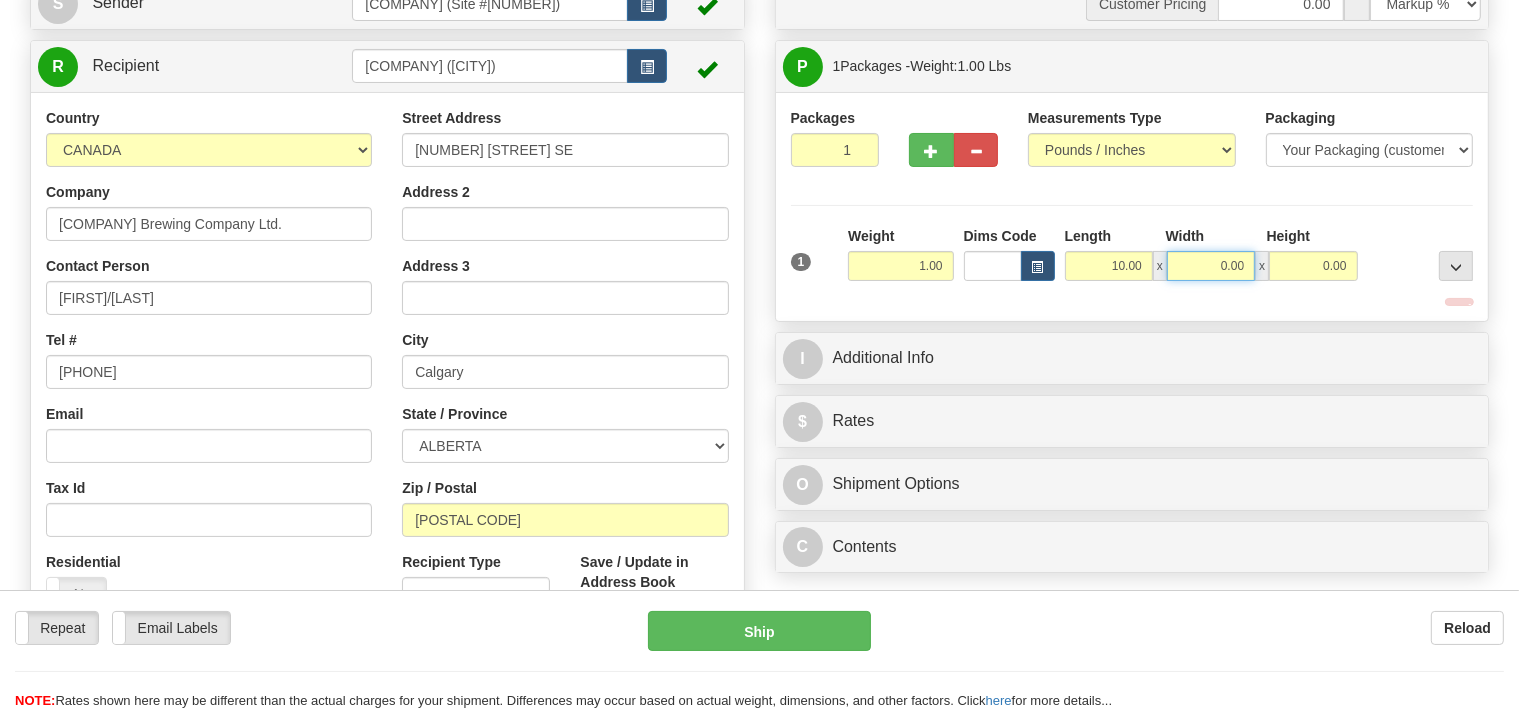 click on "0.00" at bounding box center [1211, 266] 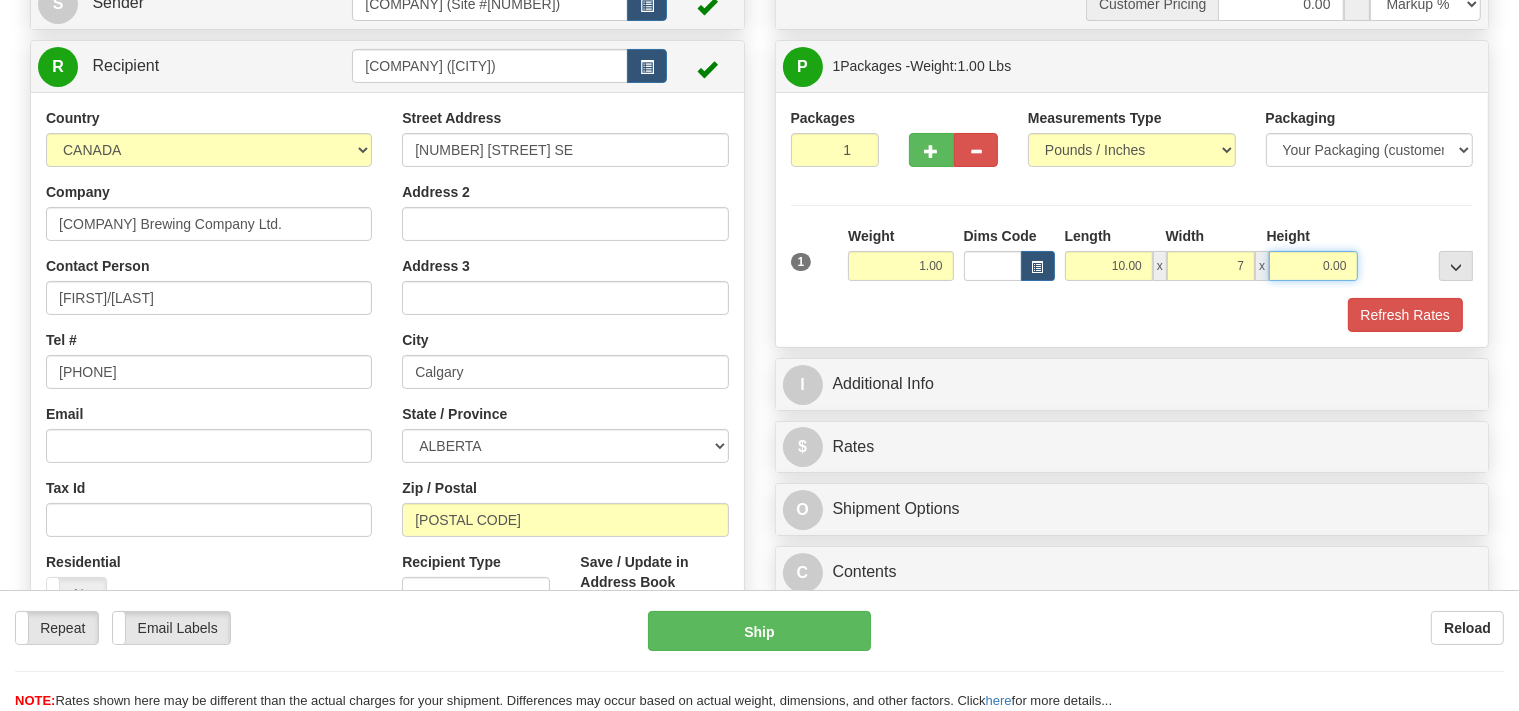 type on "7.00" 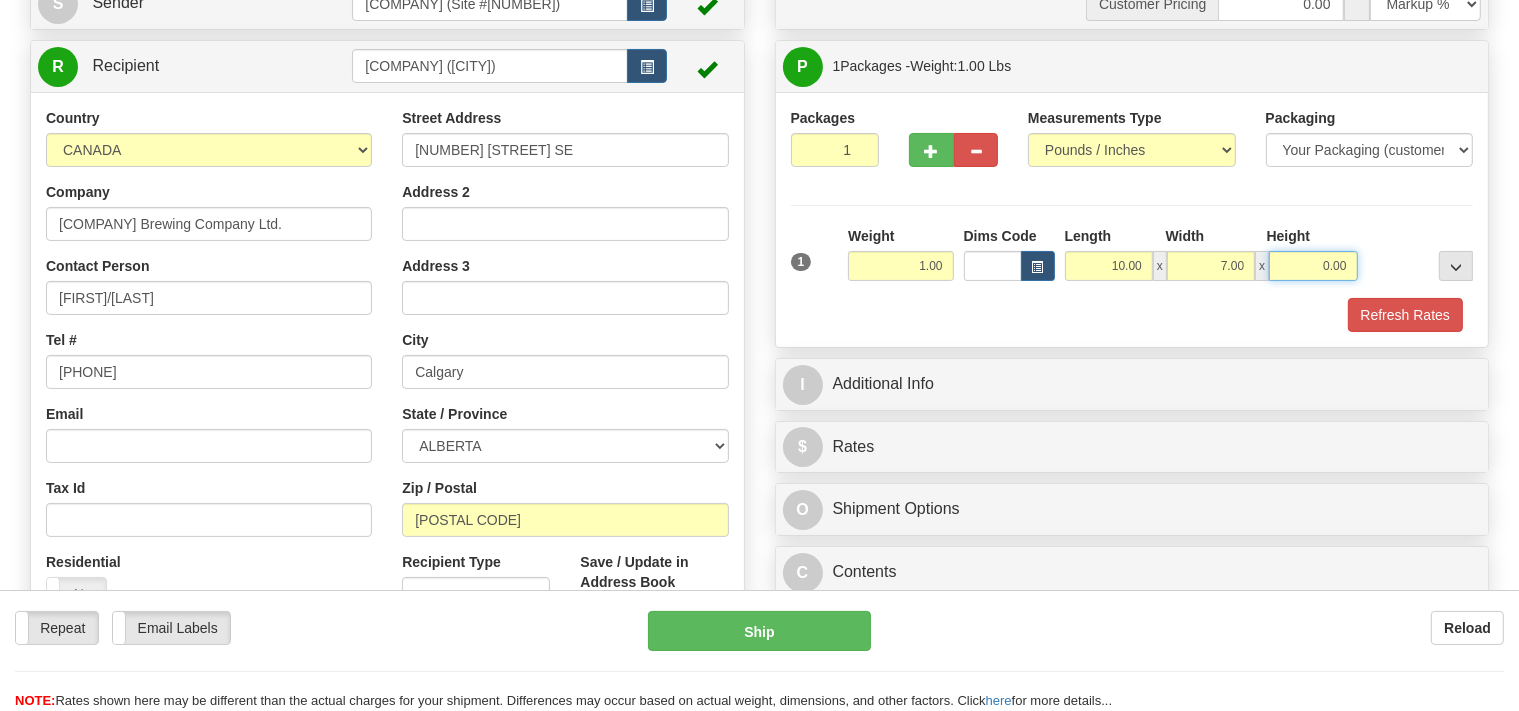 click on "0.00" at bounding box center [1313, 266] 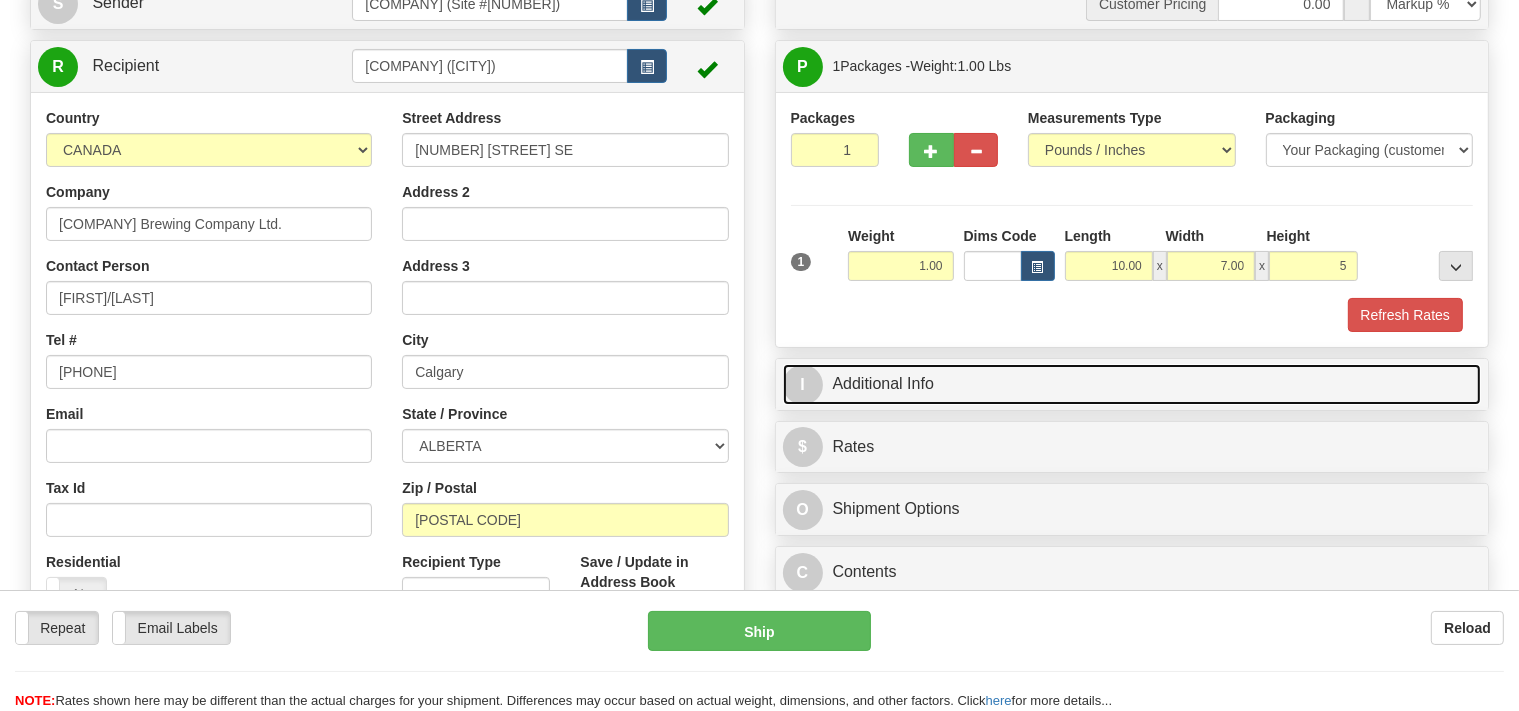 type on "5.00" 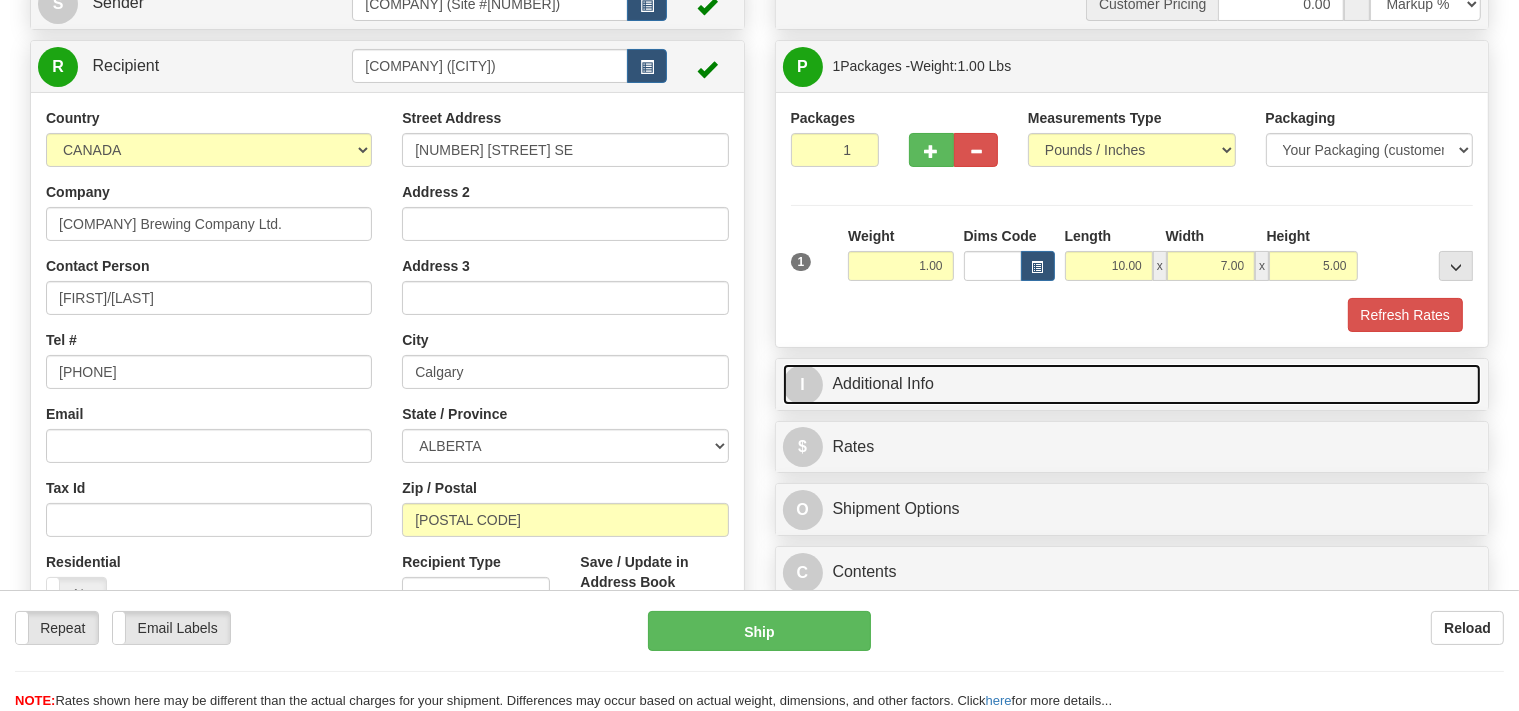 click on "I Additional Info" at bounding box center (1132, 384) 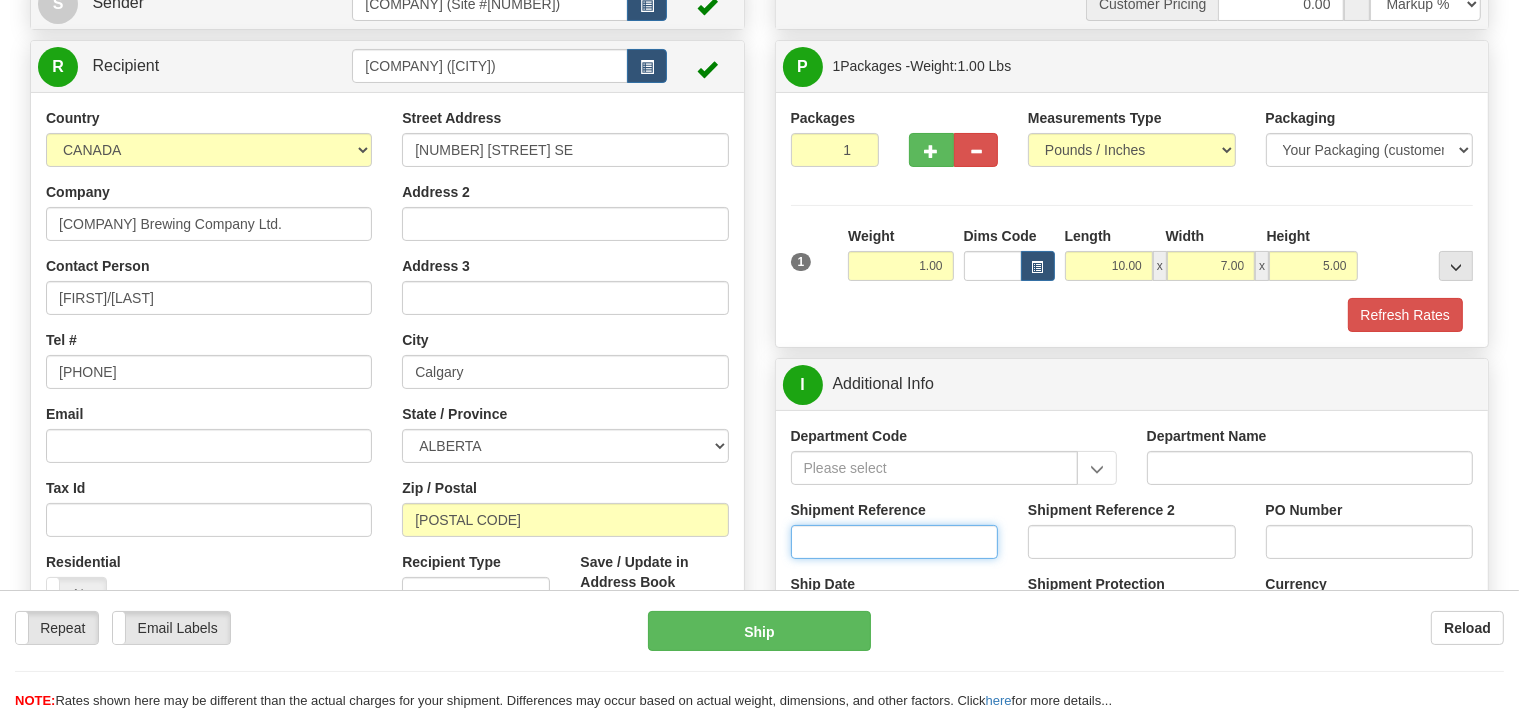 click on "Shipment Reference" at bounding box center (895, 542) 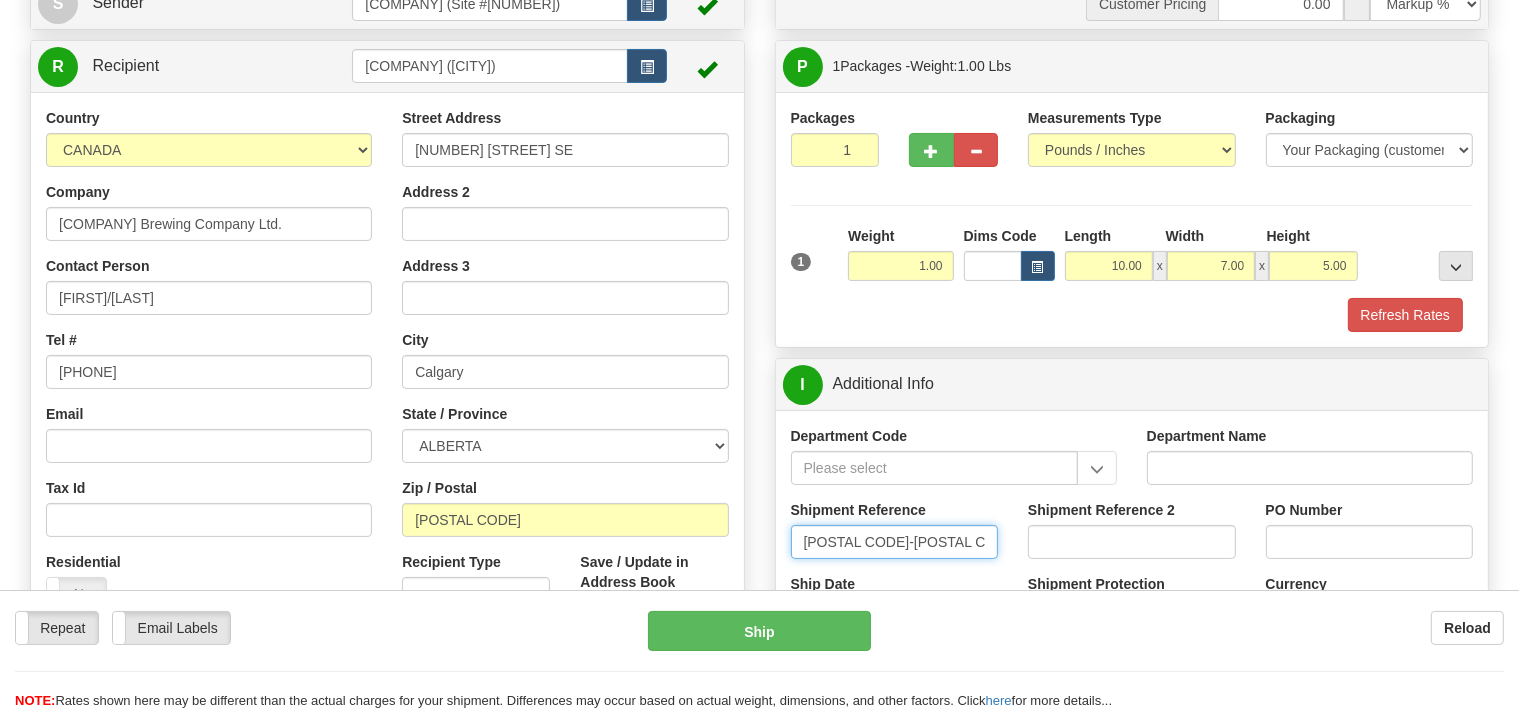 drag, startPoint x: 850, startPoint y: 542, endPoint x: 806, endPoint y: 534, distance: 44.72136 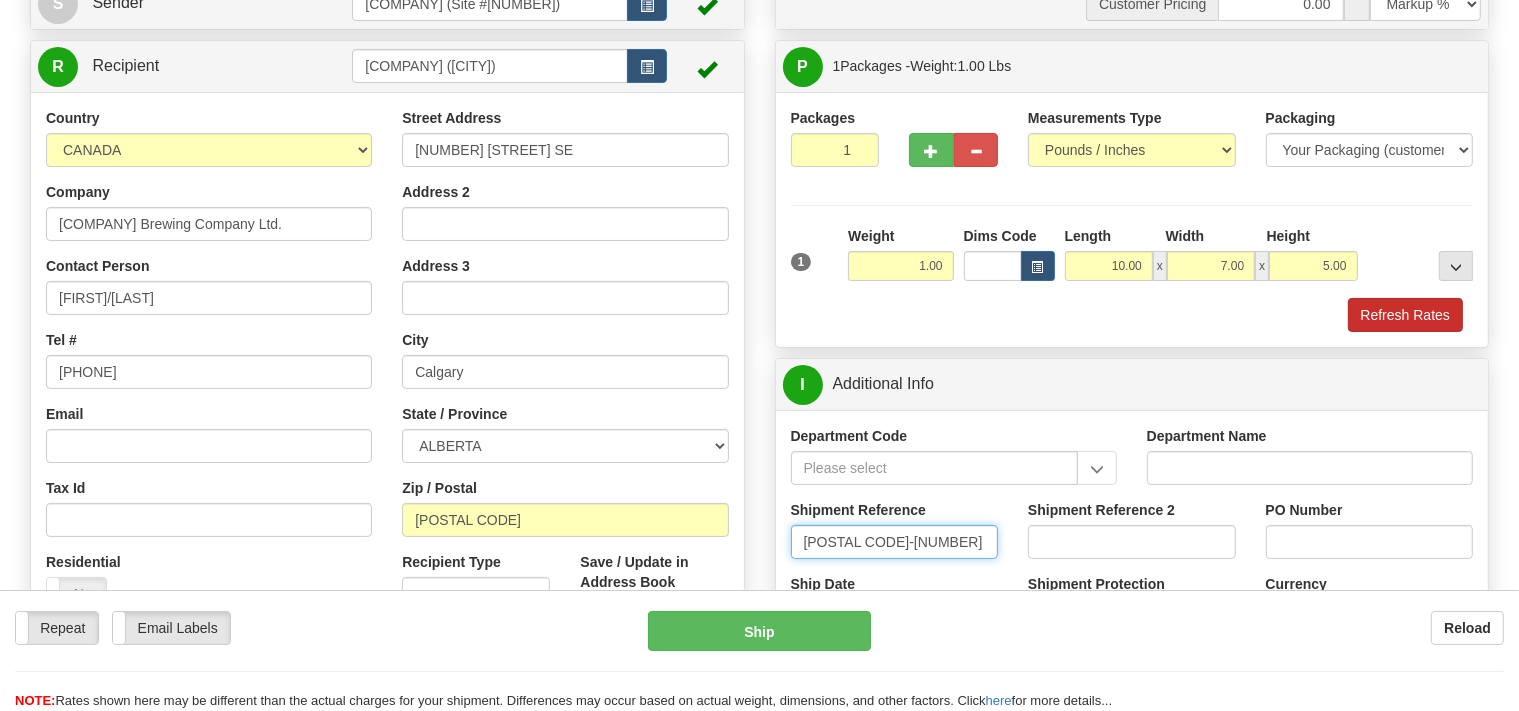 type on "SO170-146351" 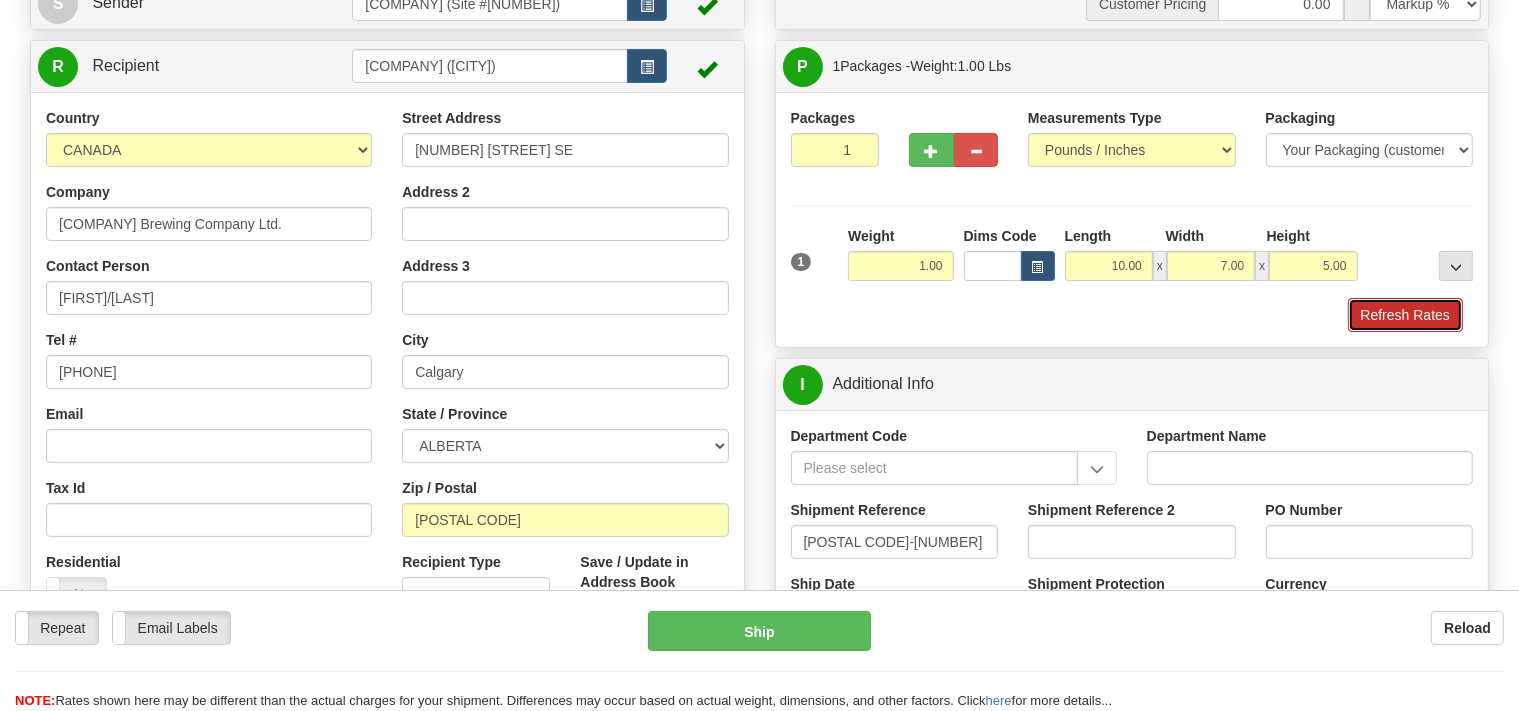 click on "Refresh Rates" at bounding box center [1405, 315] 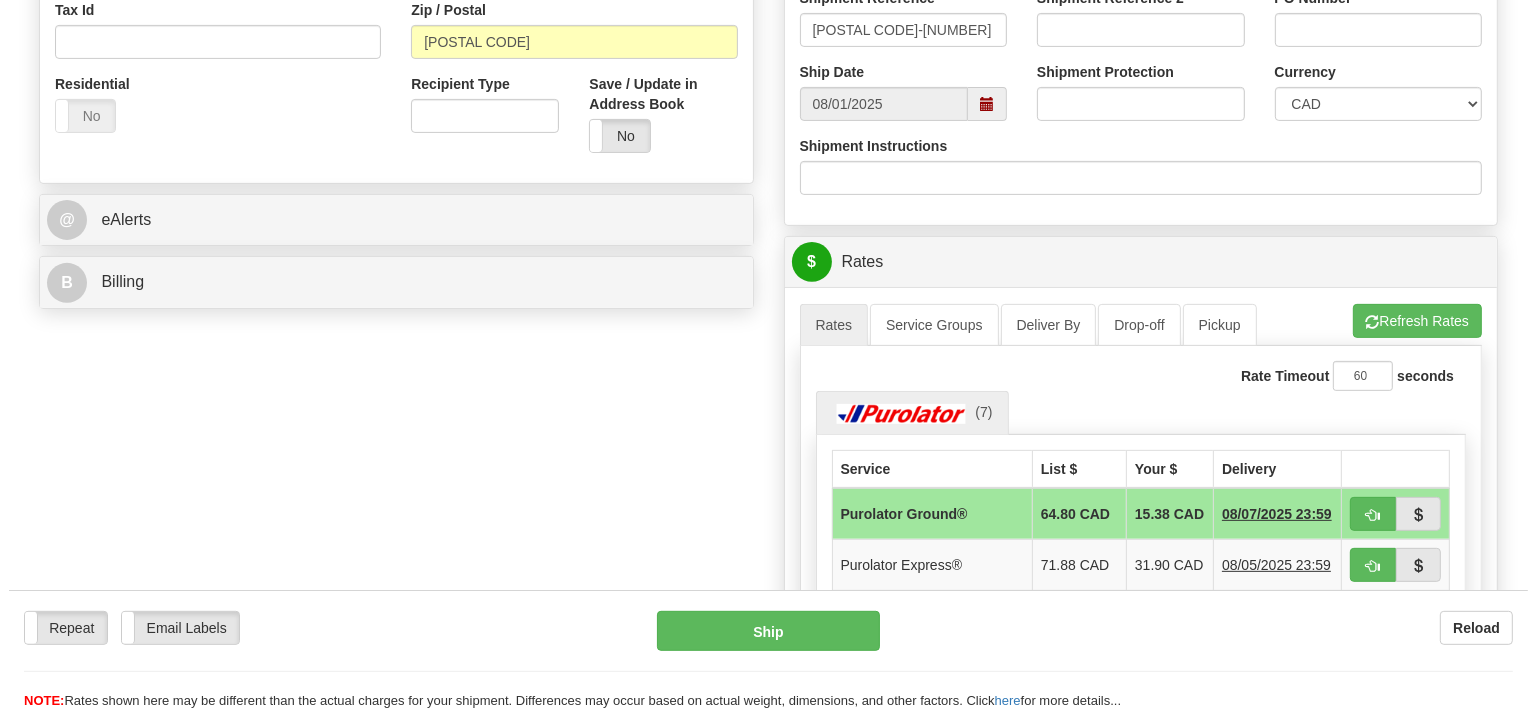 scroll, scrollTop: 739, scrollLeft: 0, axis: vertical 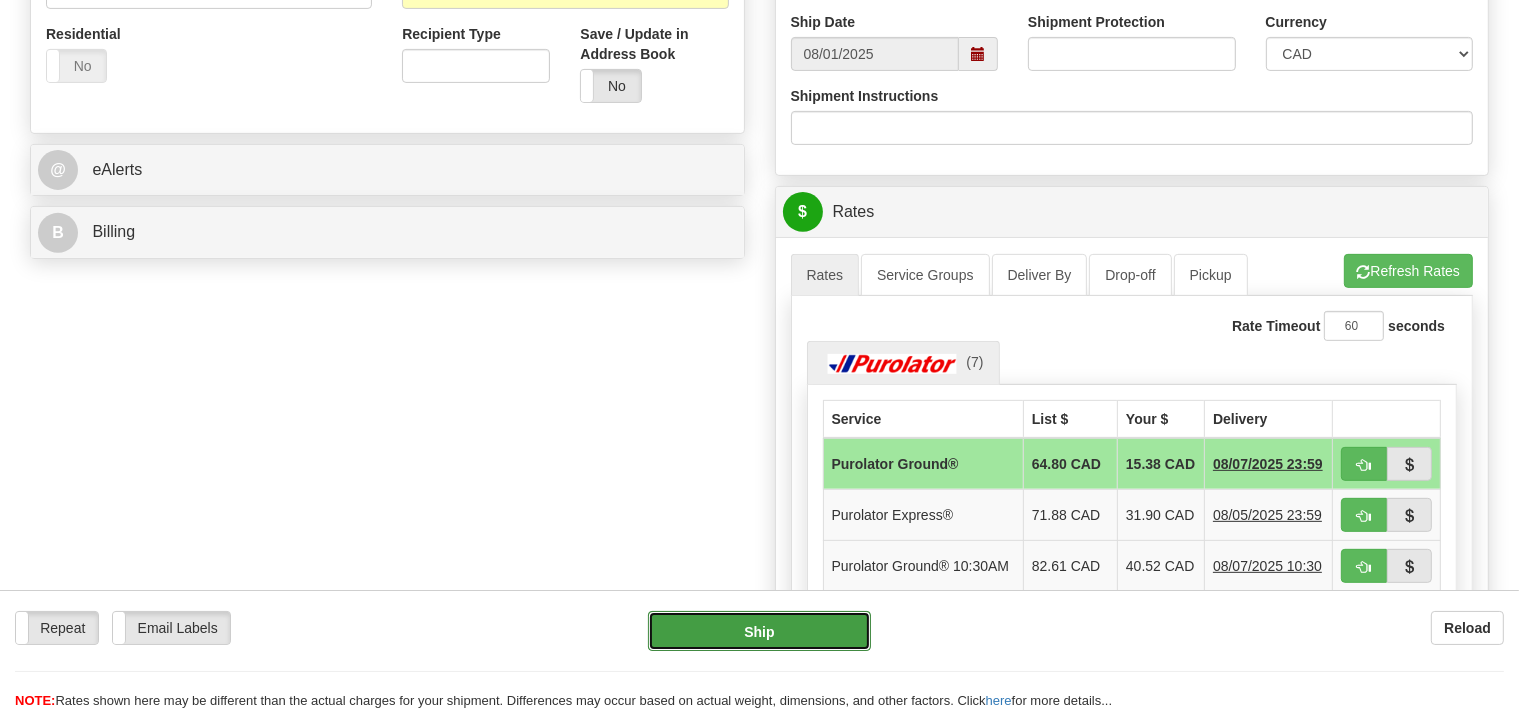 click on "Ship" at bounding box center (759, 631) 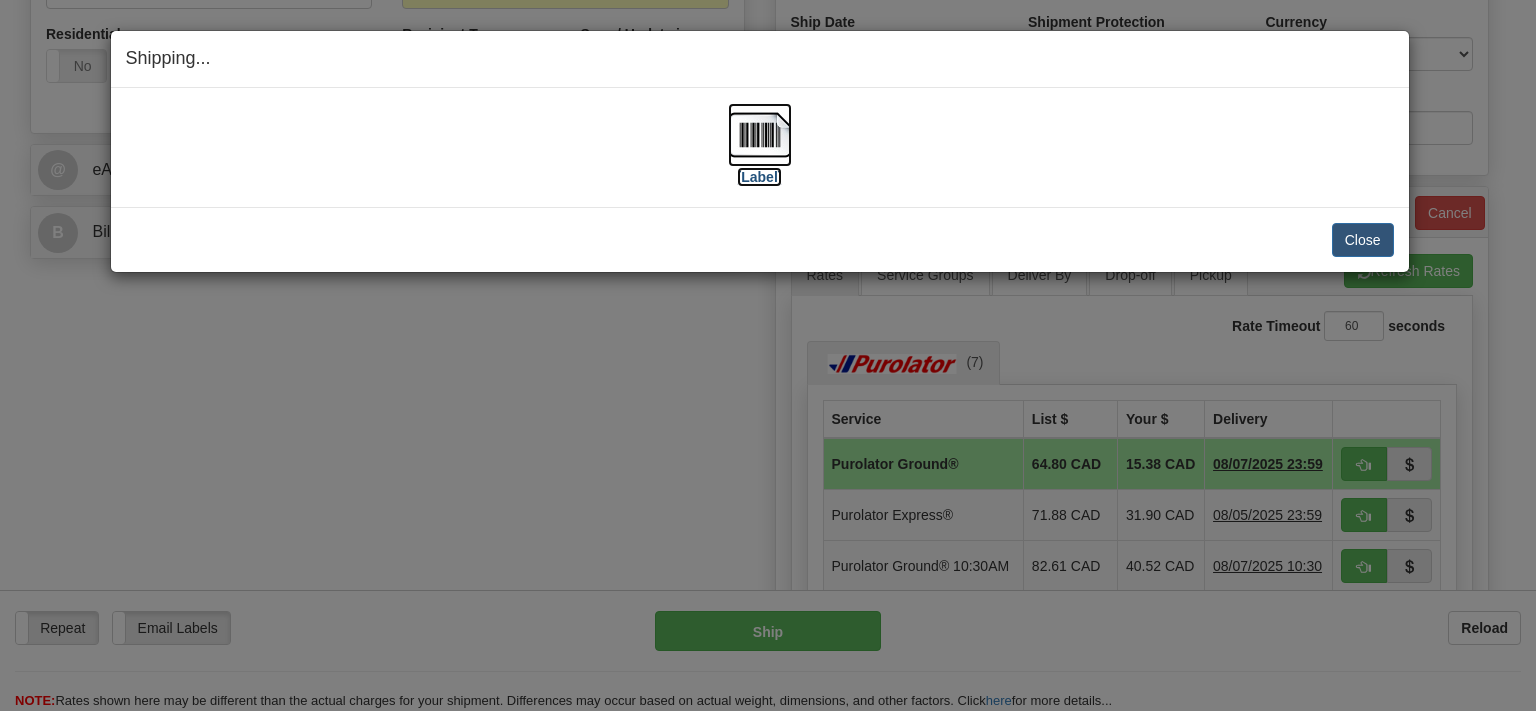 click at bounding box center (760, 135) 